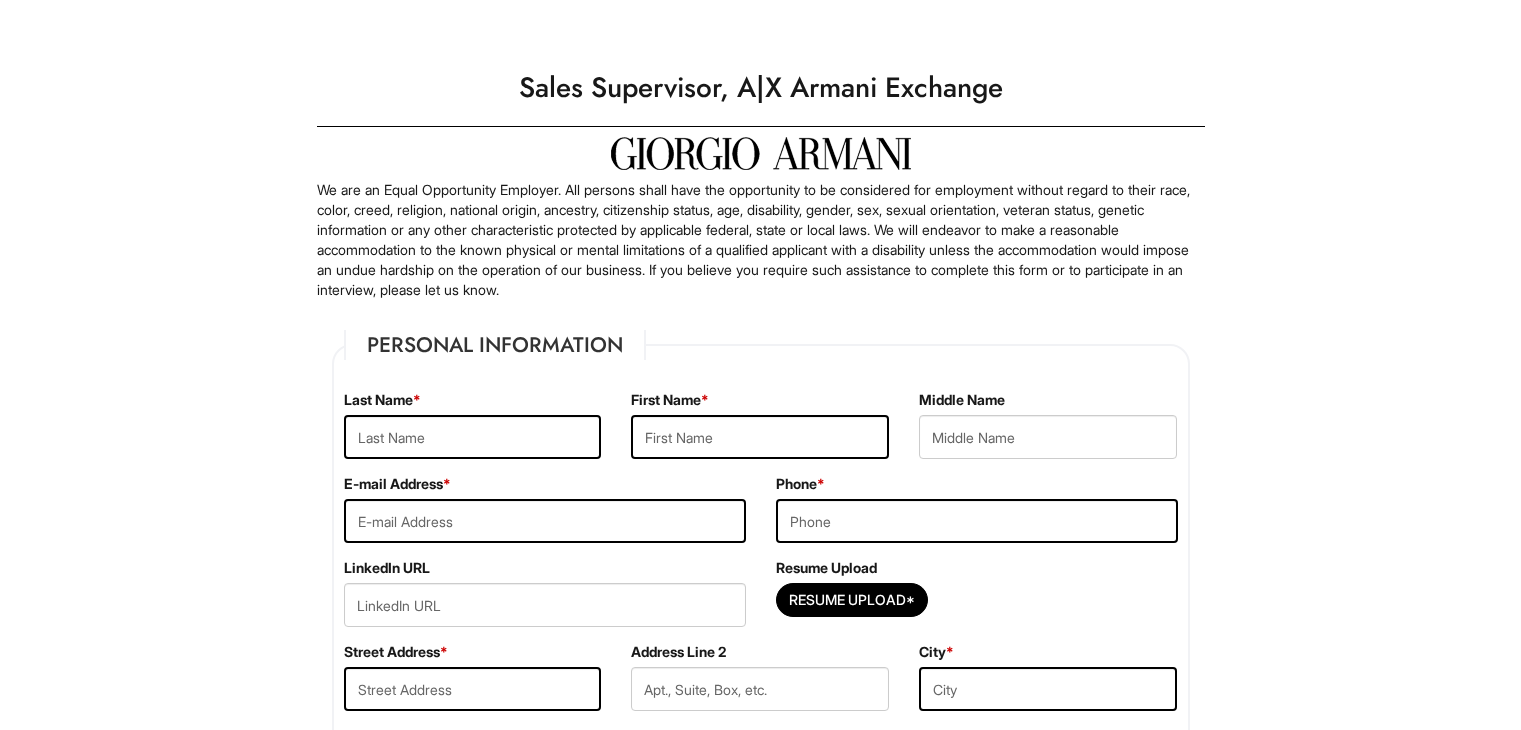 scroll, scrollTop: 0, scrollLeft: 0, axis: both 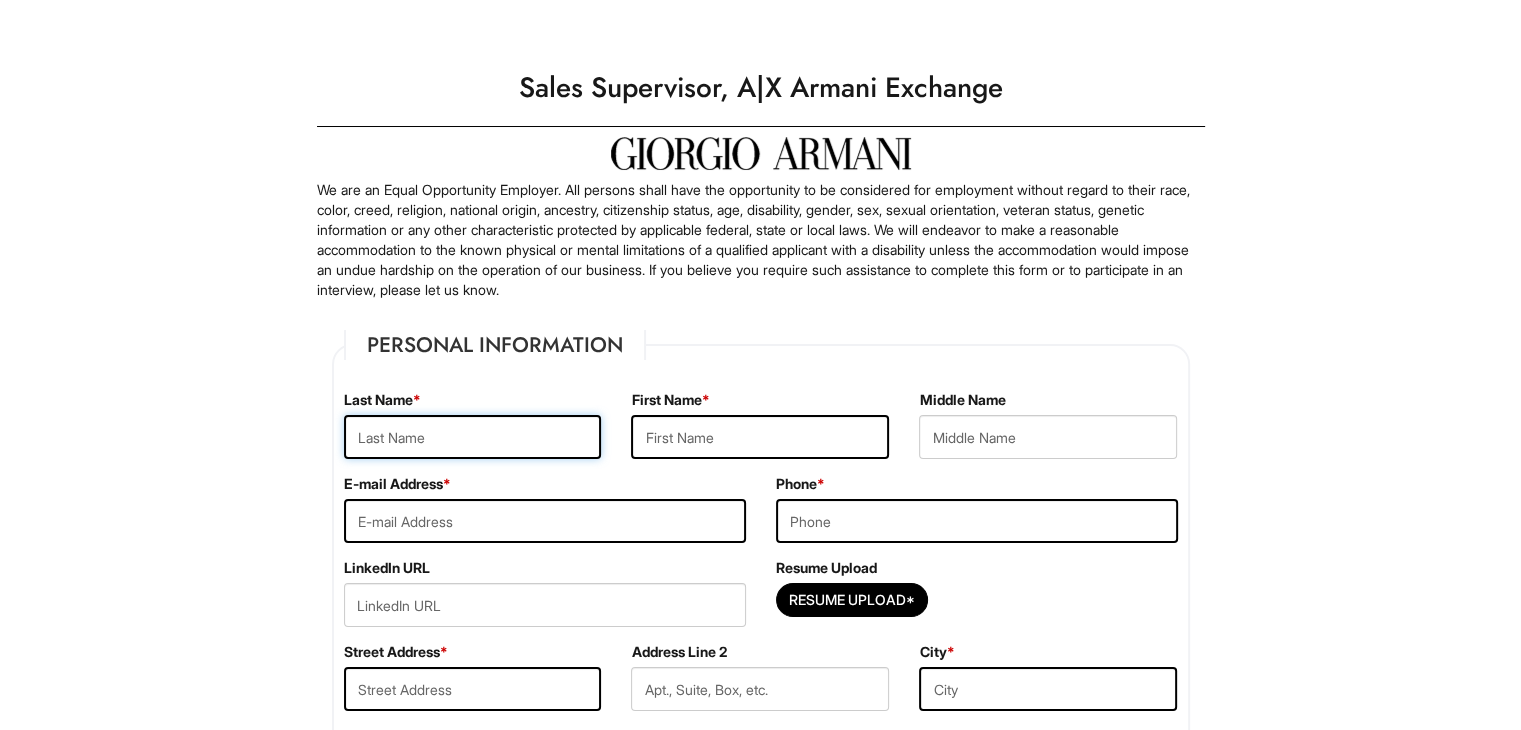 click at bounding box center [473, 437] 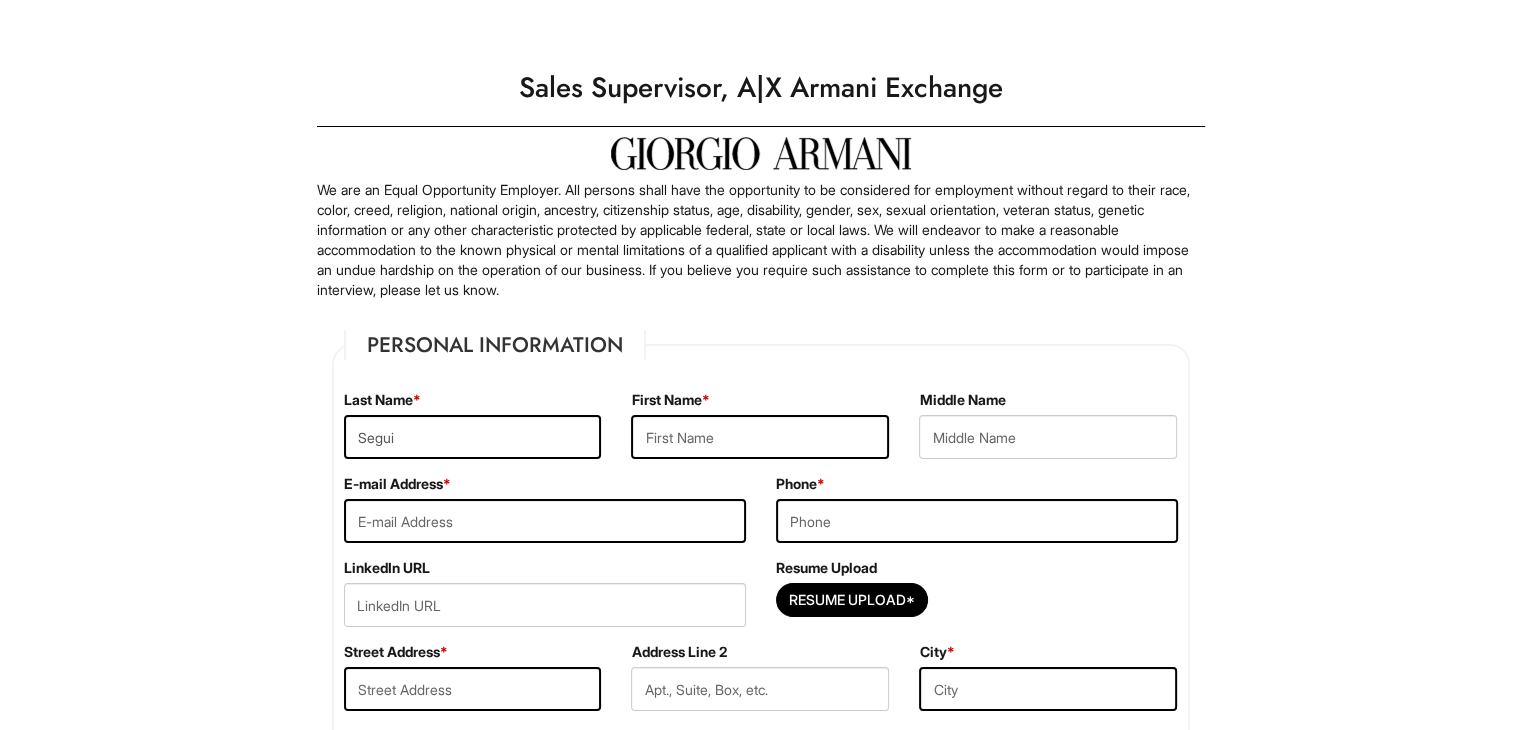 type on "Jireh" 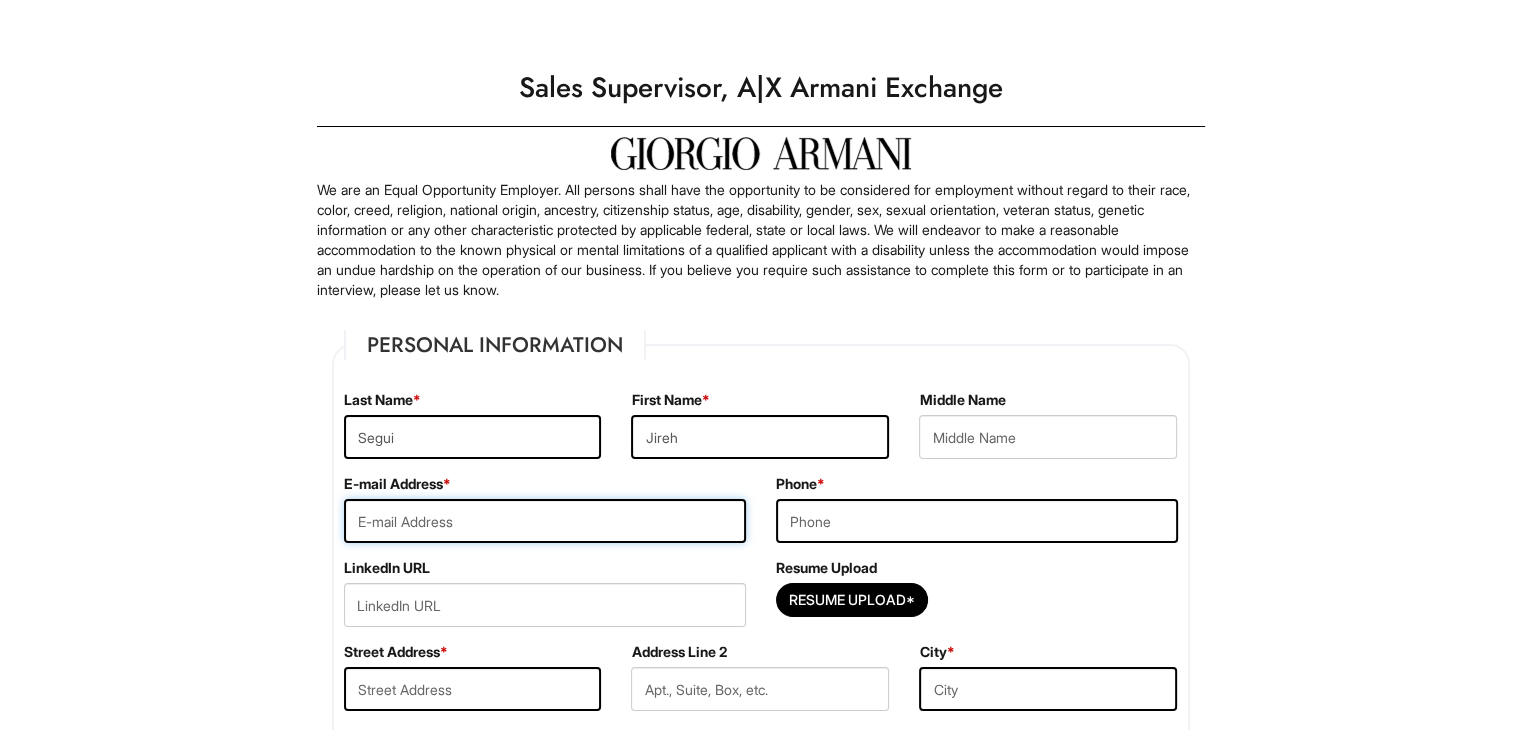 type on "[EMAIL_ADDRESS][DOMAIN_NAME]" 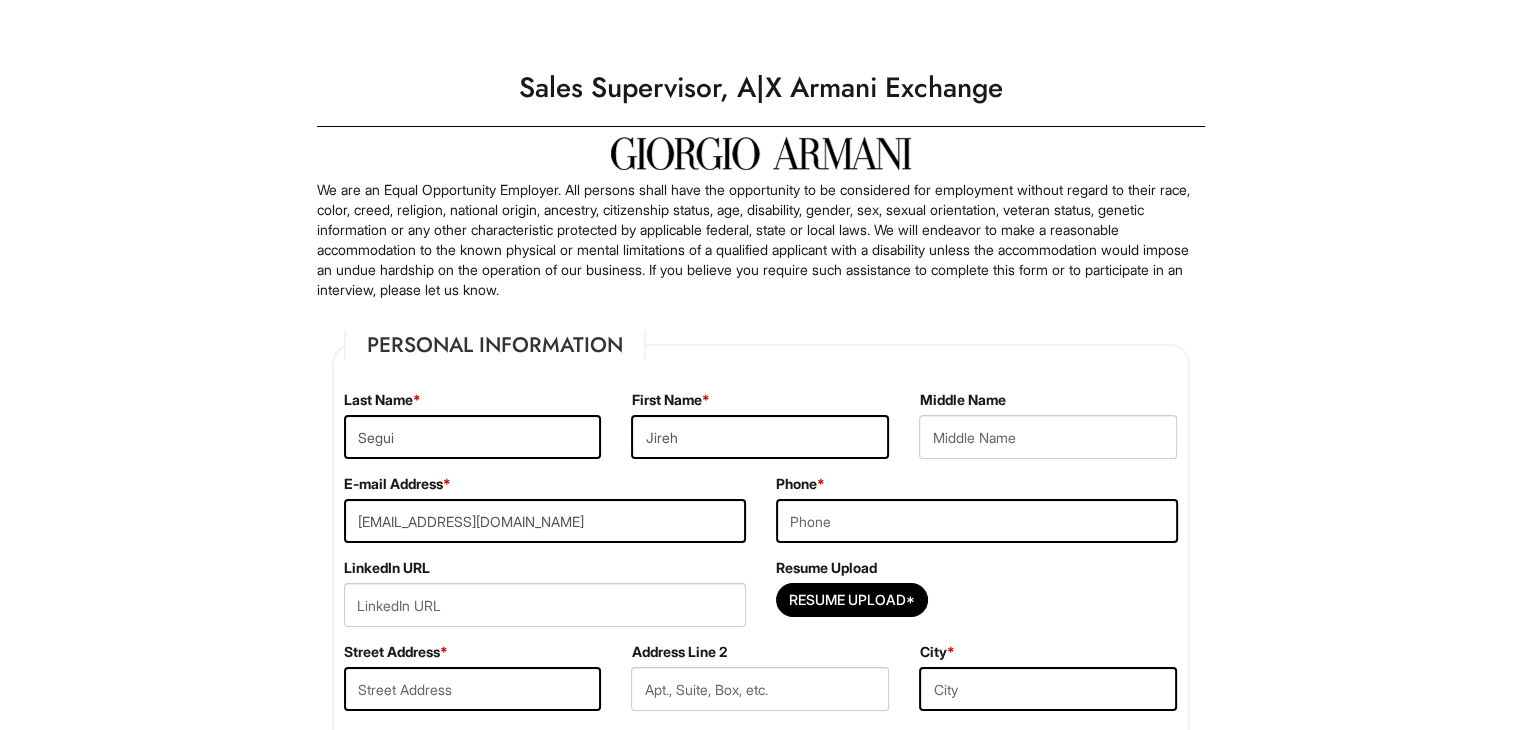 type on "6265039614" 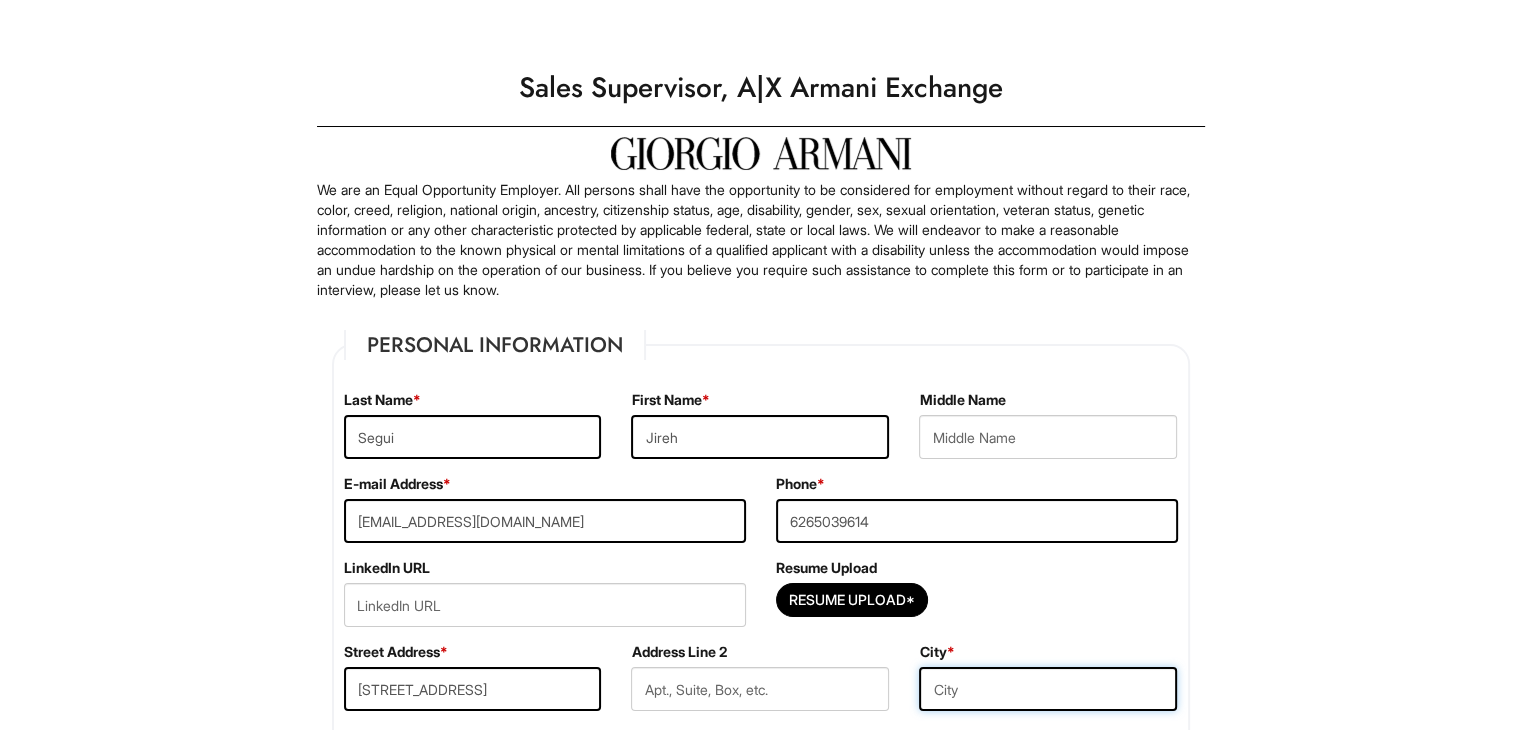 type on "[GEOGRAPHIC_DATA]" 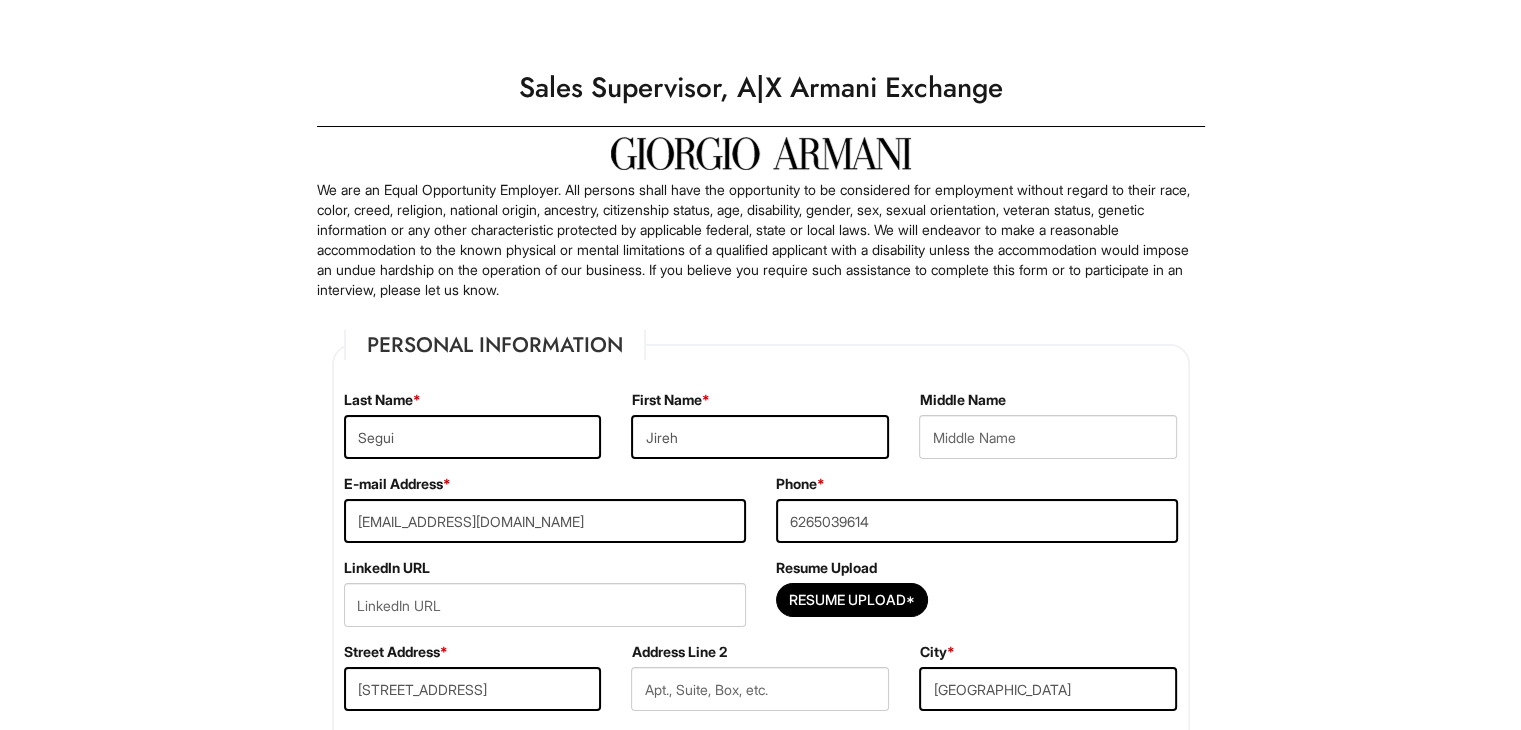 select on "CA" 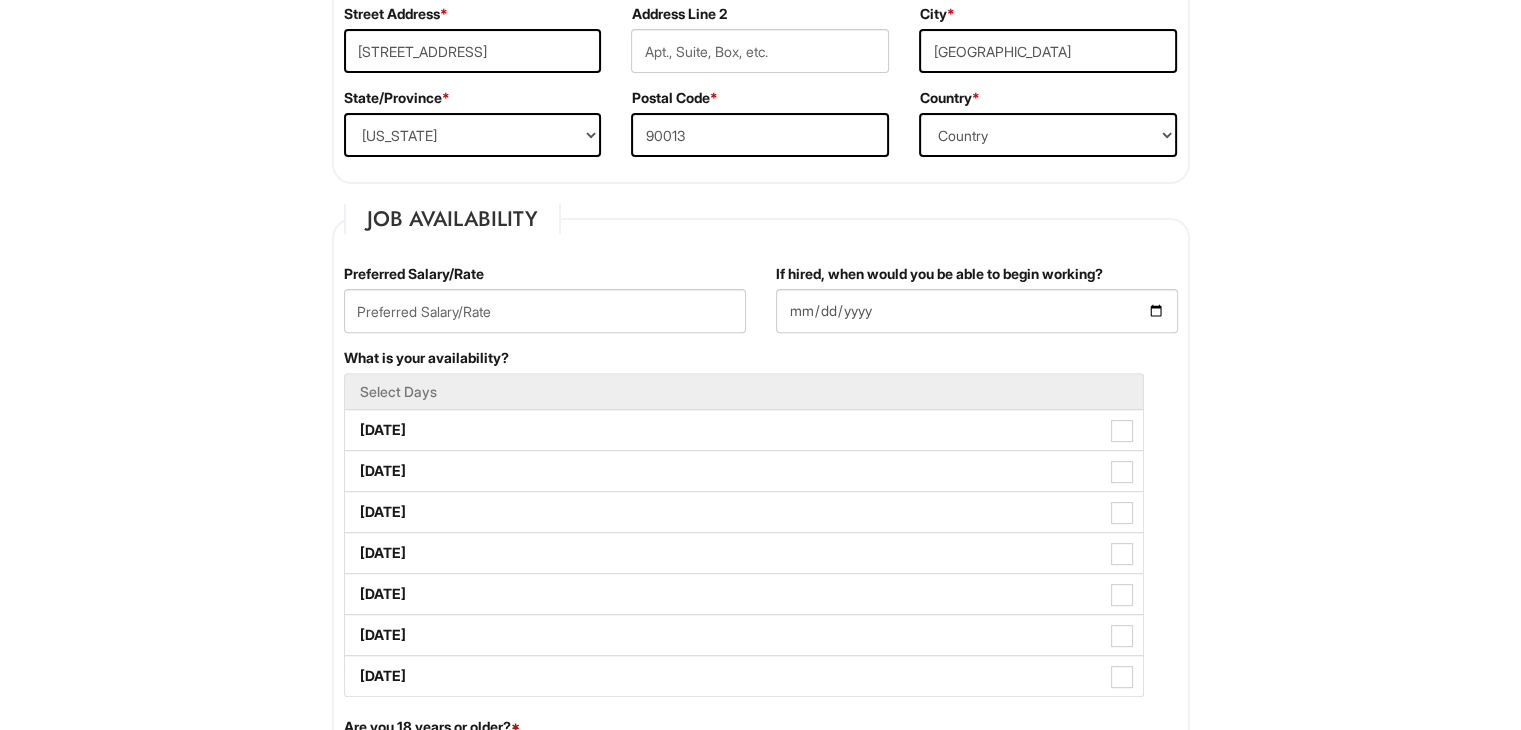 scroll, scrollTop: 1064, scrollLeft: 0, axis: vertical 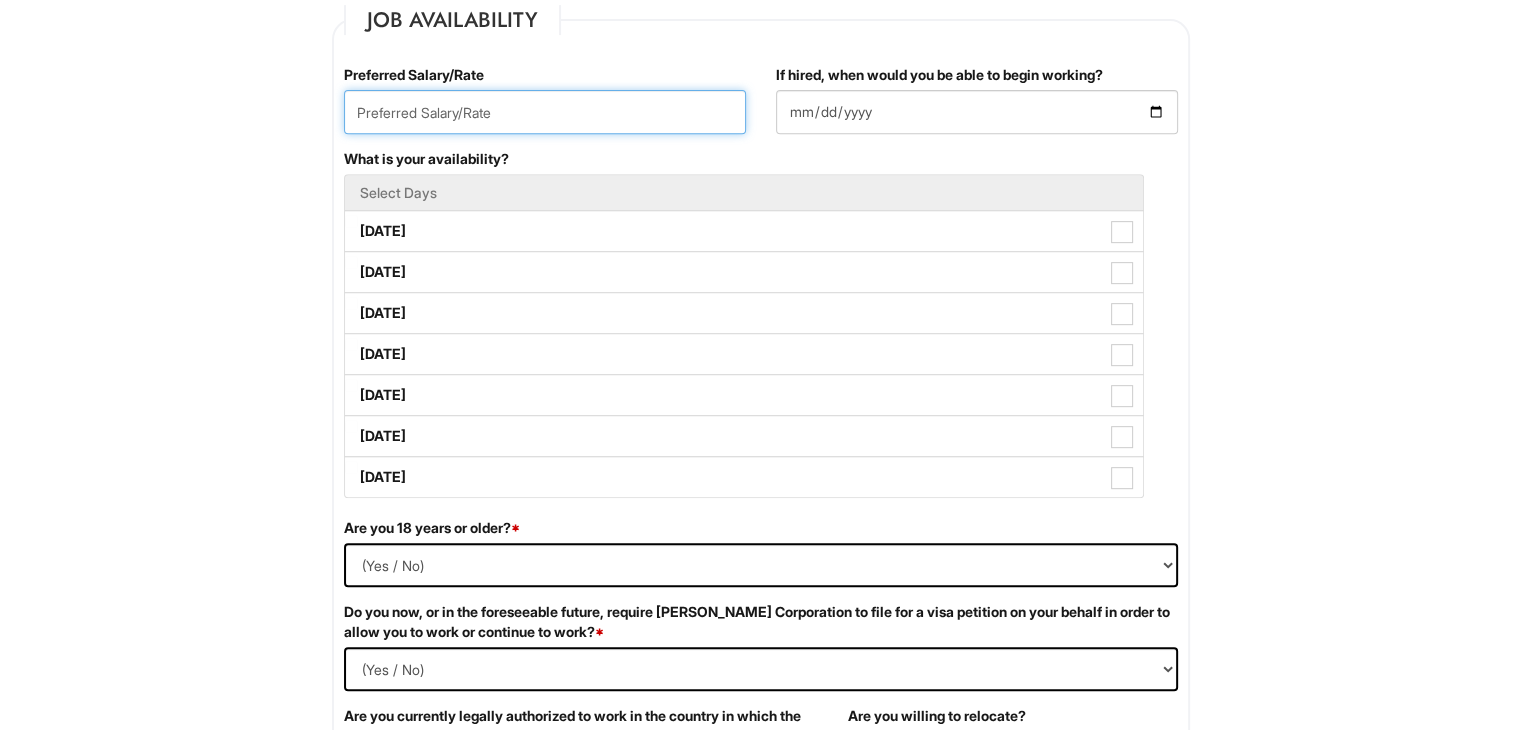 click at bounding box center (545, 112) 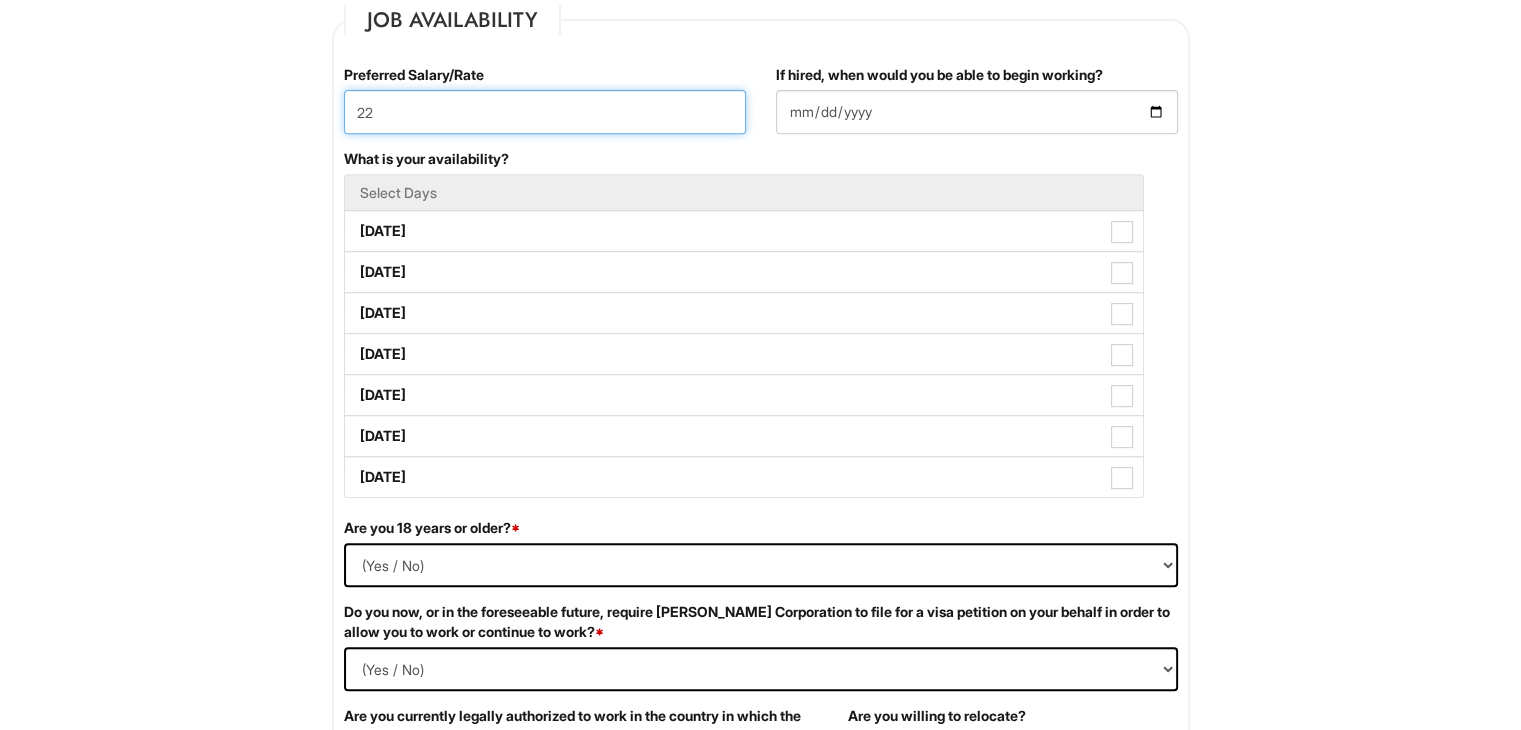 type on "22" 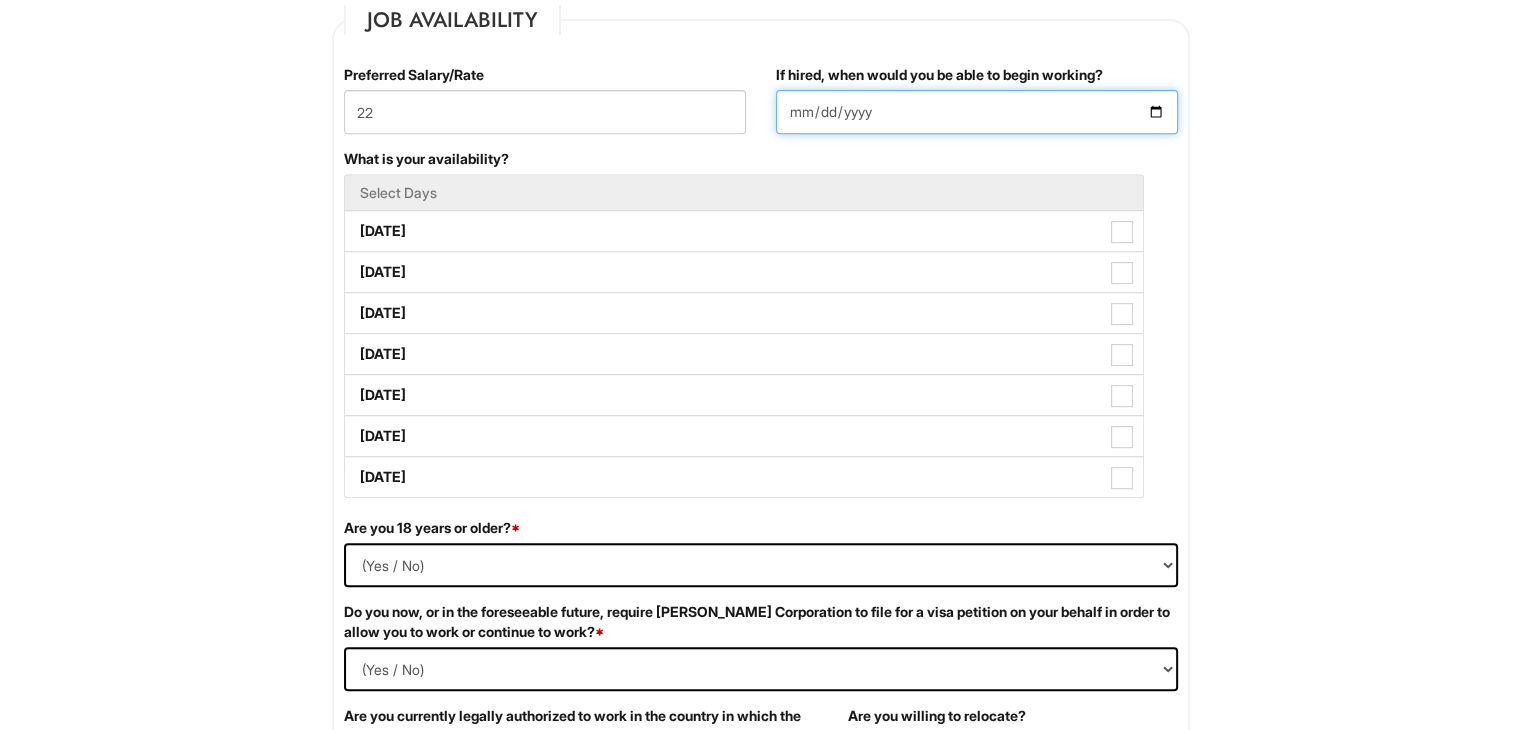 click on "If hired, when would you be able to begin working?" at bounding box center (977, 112) 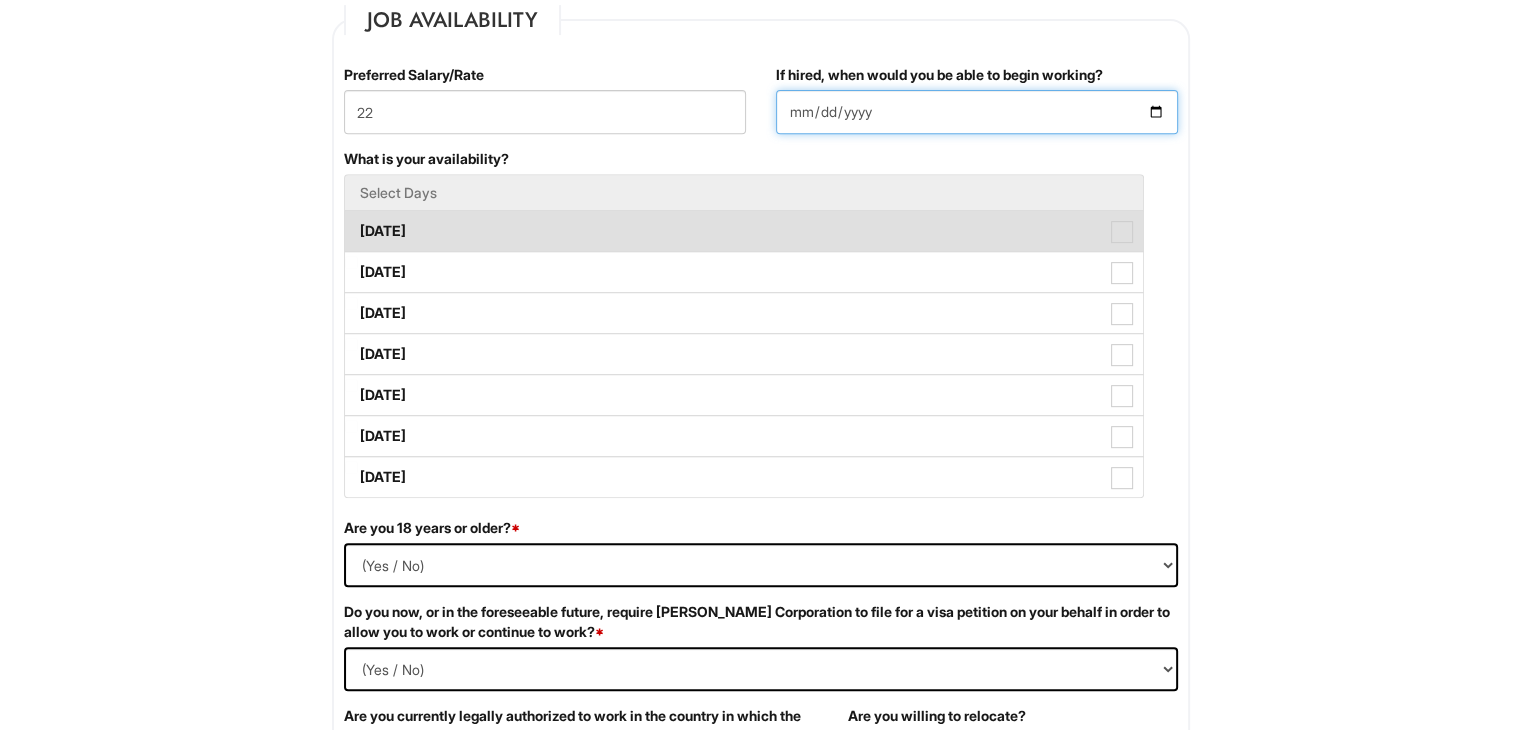 type on "[DATE]" 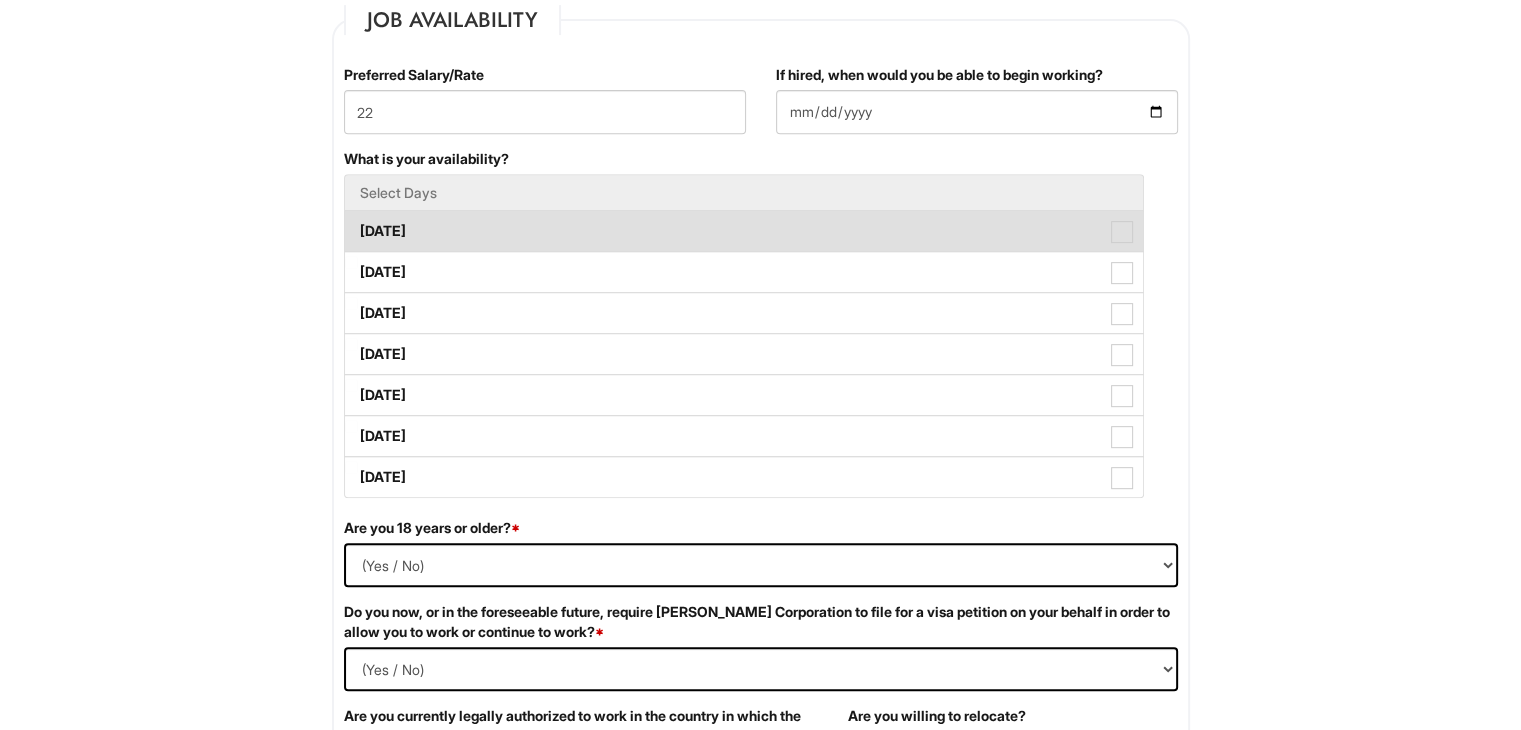 click on "[DATE]" at bounding box center (744, 231) 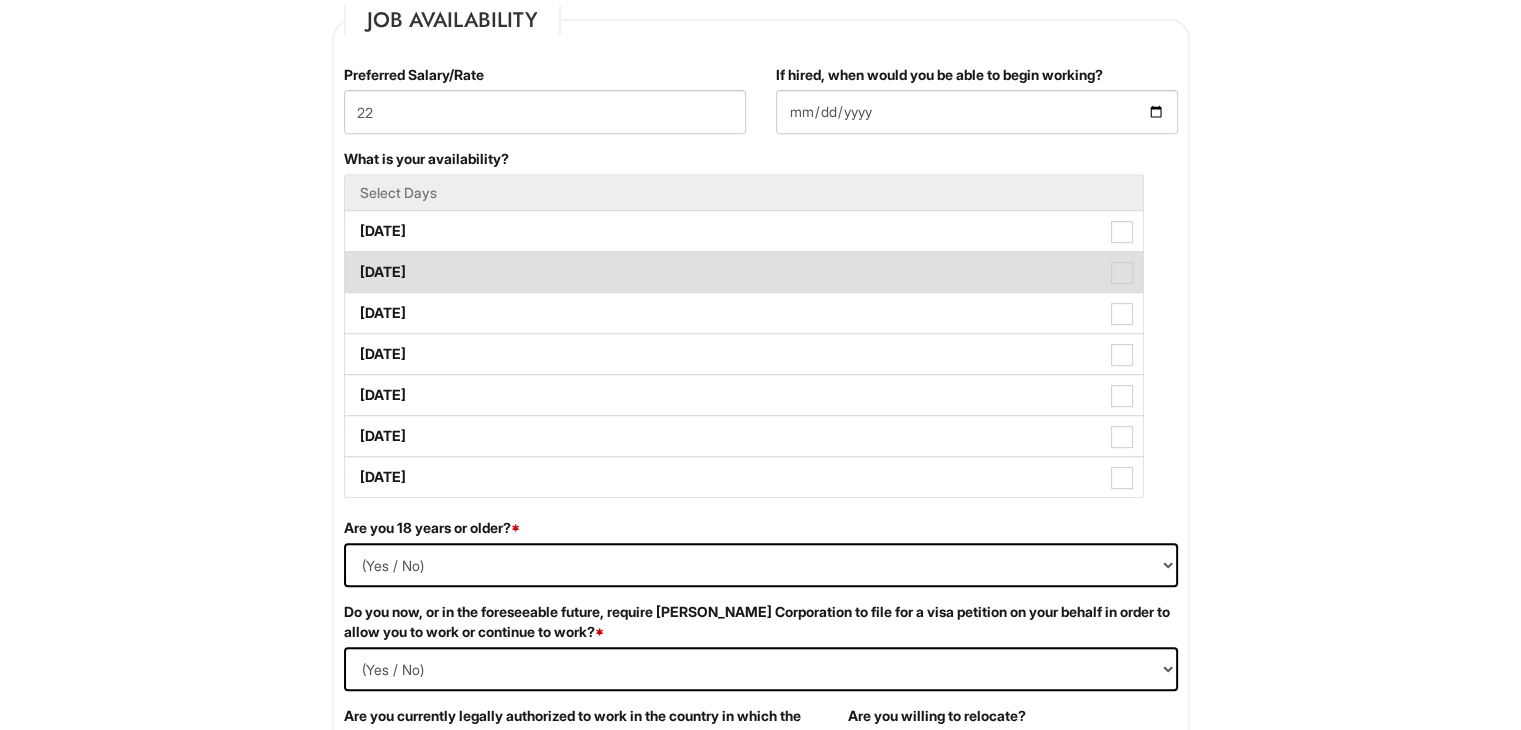 click at bounding box center [1122, 273] 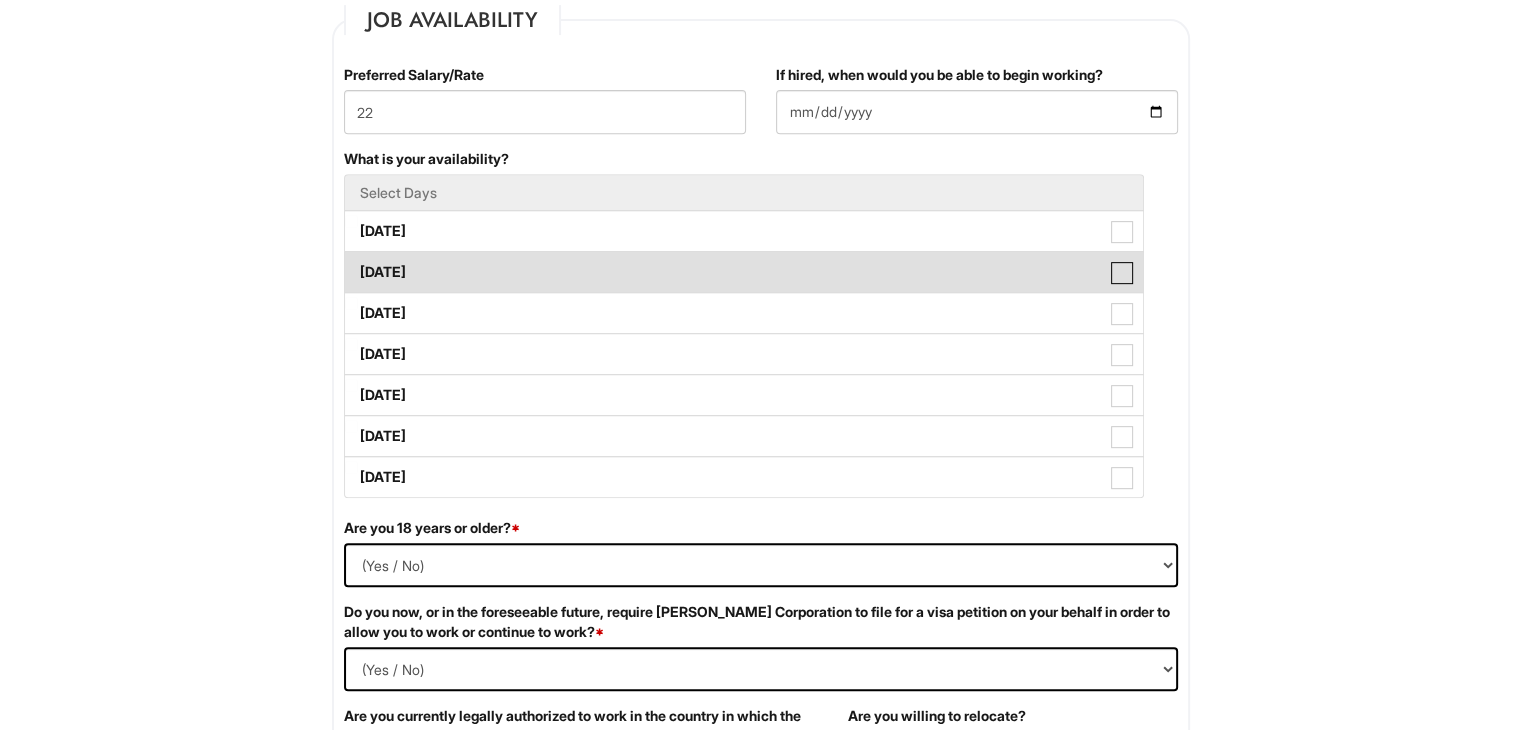 click on "[DATE]" at bounding box center (351, 262) 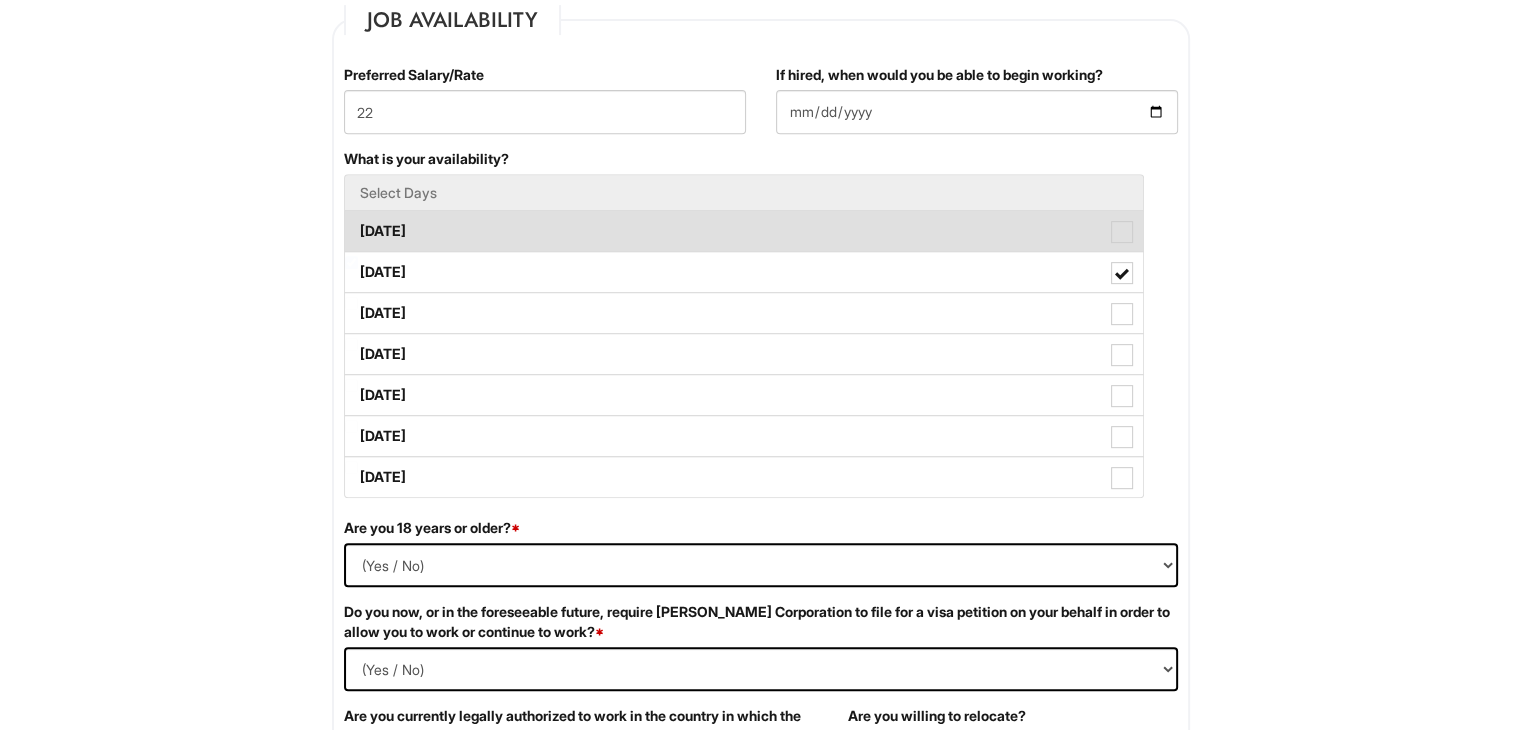 click at bounding box center [1122, 232] 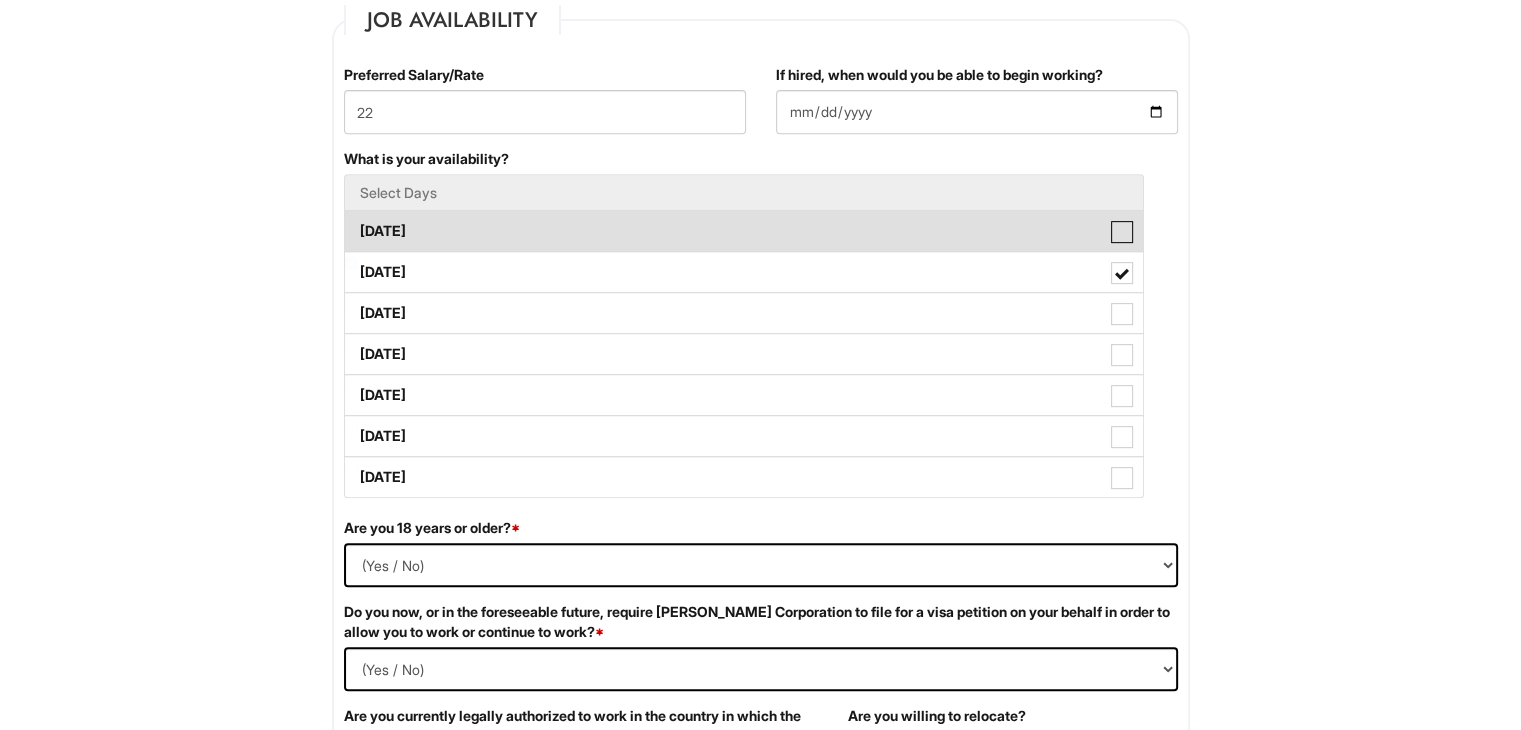 click on "[DATE]" at bounding box center (351, 221) 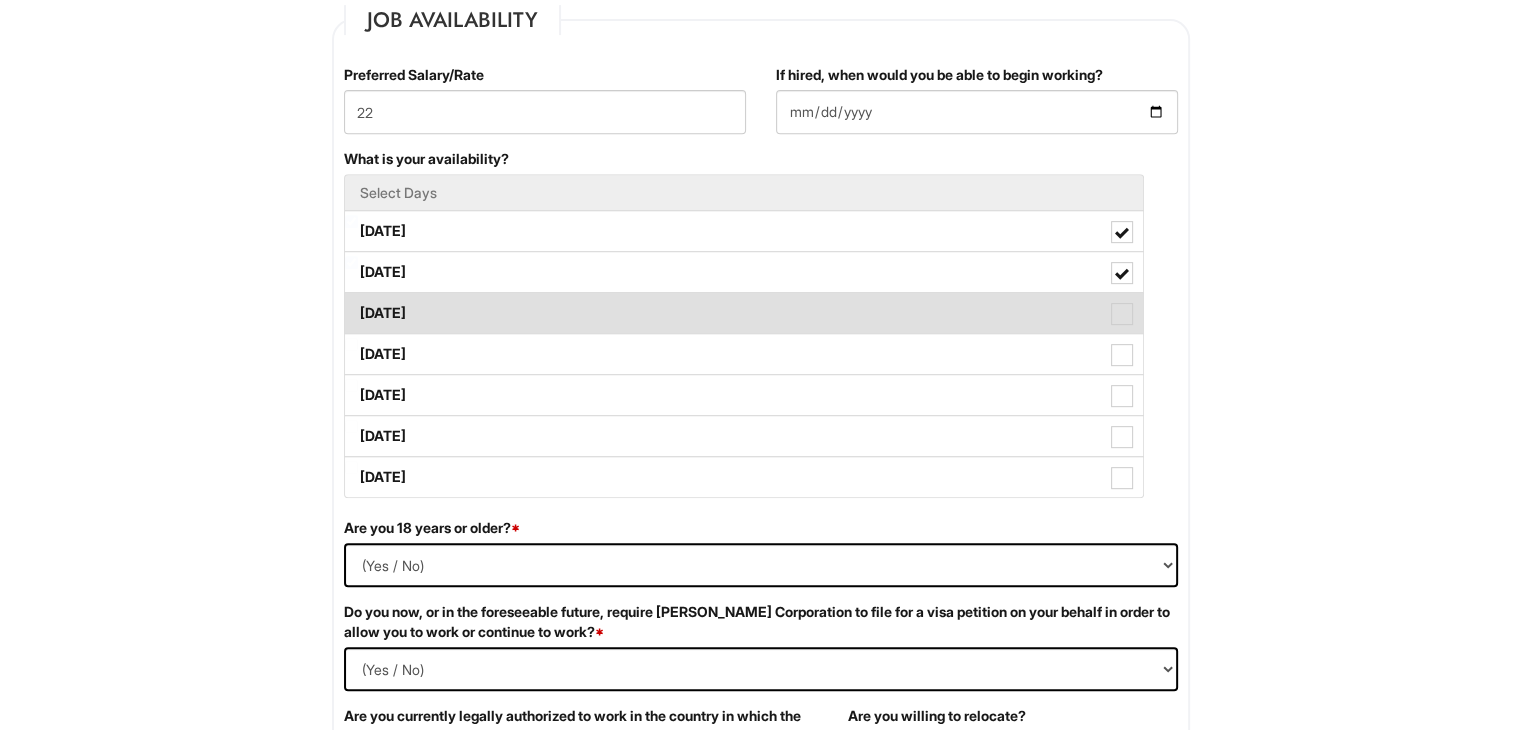 click on "[DATE]" at bounding box center [744, 313] 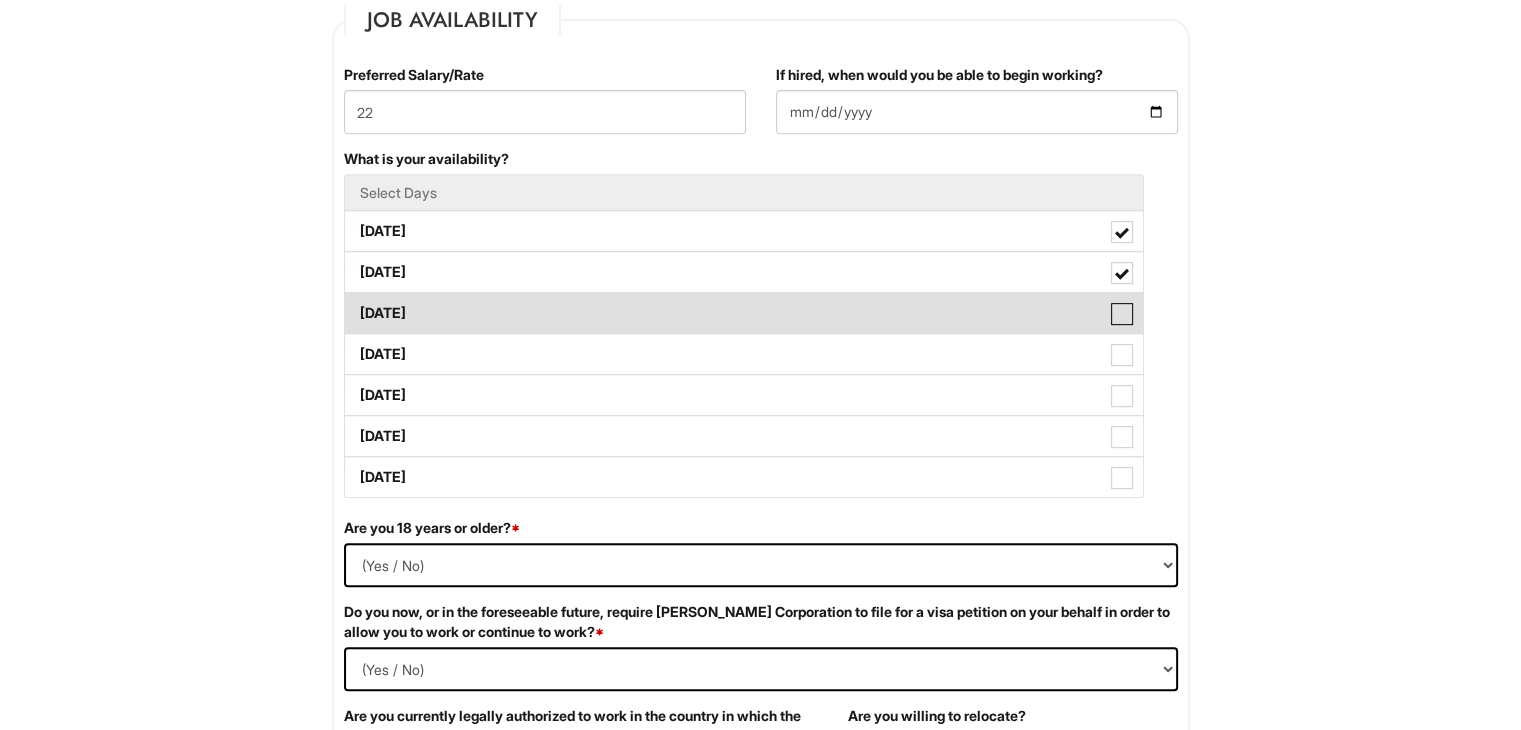 click on "[DATE]" at bounding box center [351, 303] 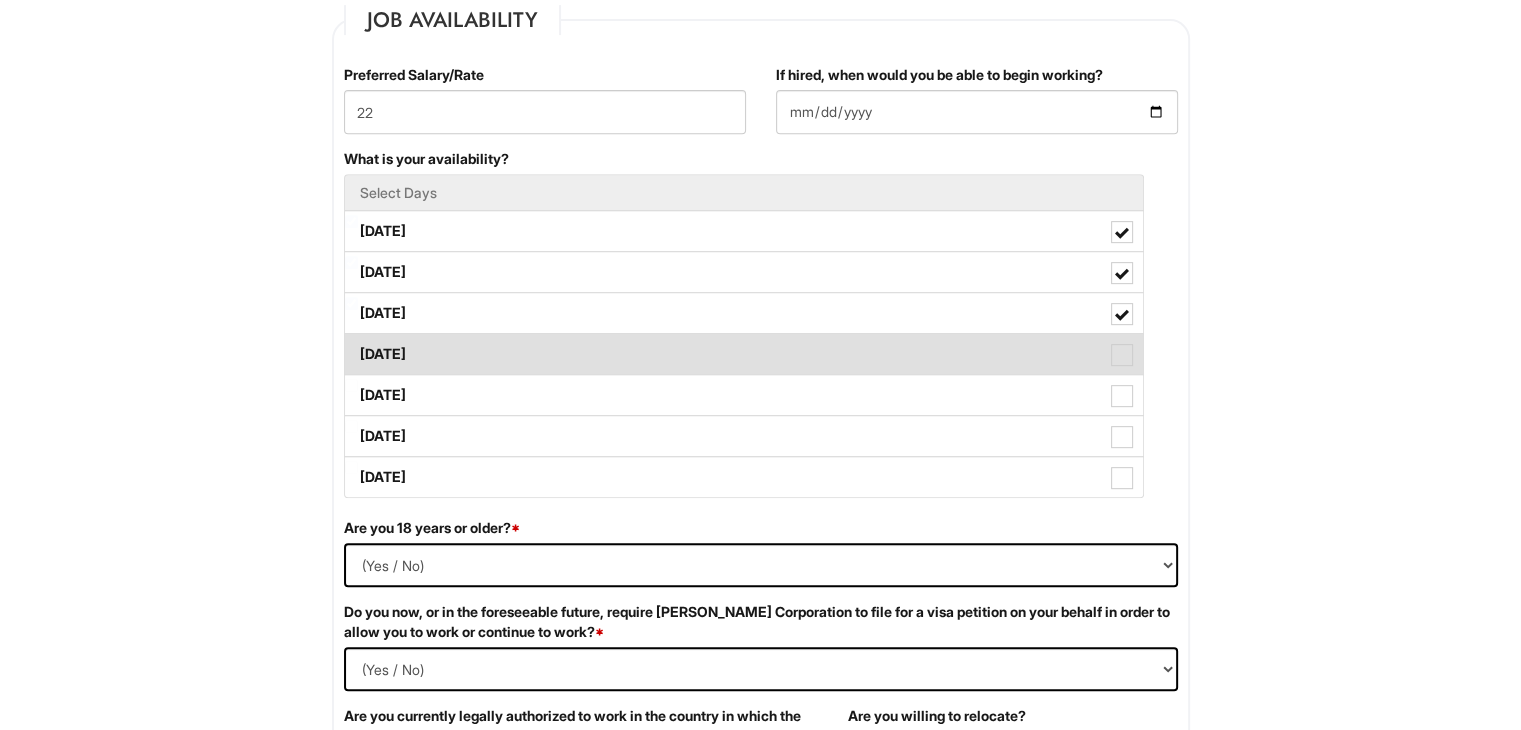 click on "[DATE]" at bounding box center [744, 354] 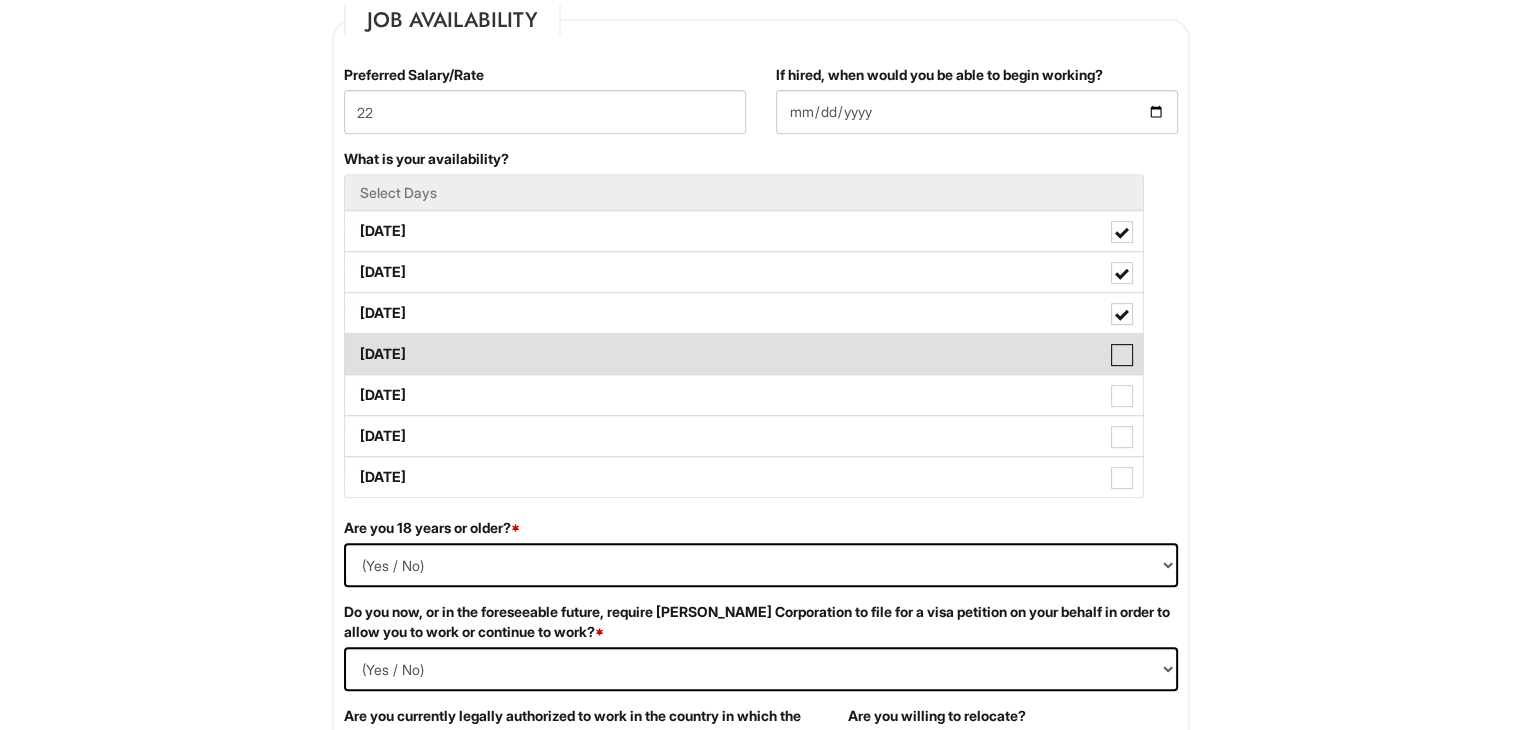 click on "[DATE]" at bounding box center [351, 344] 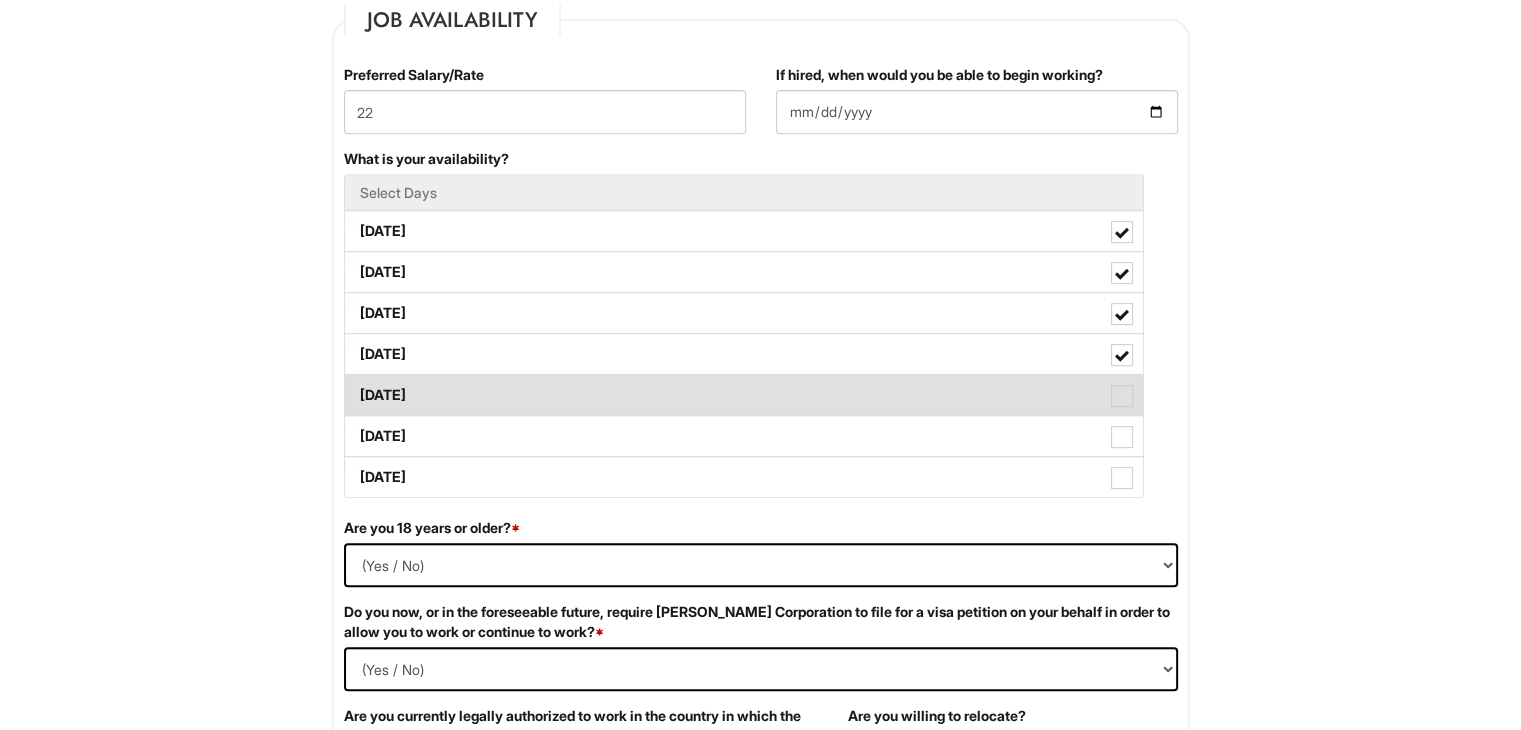 click at bounding box center [1122, 396] 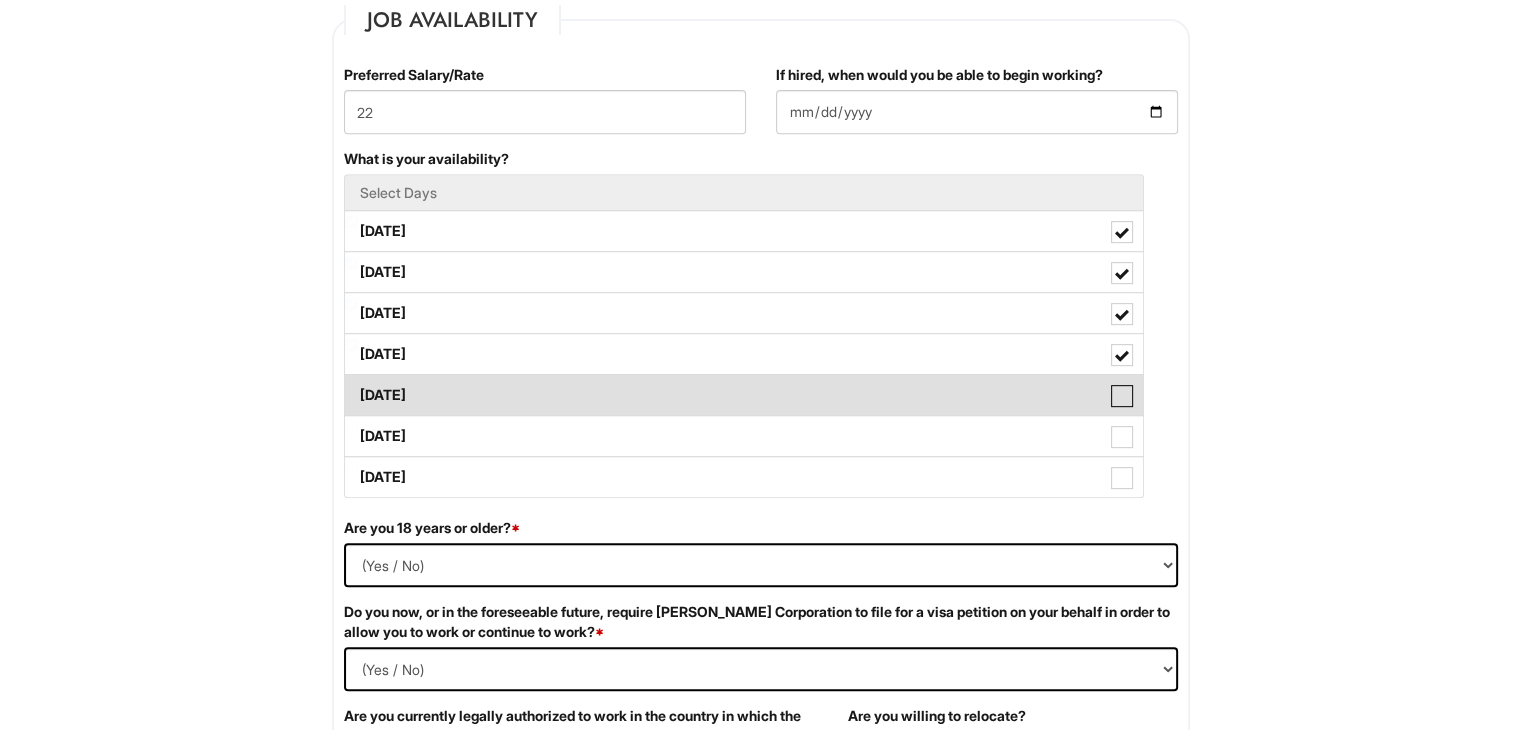 click on "[DATE]" at bounding box center (351, 385) 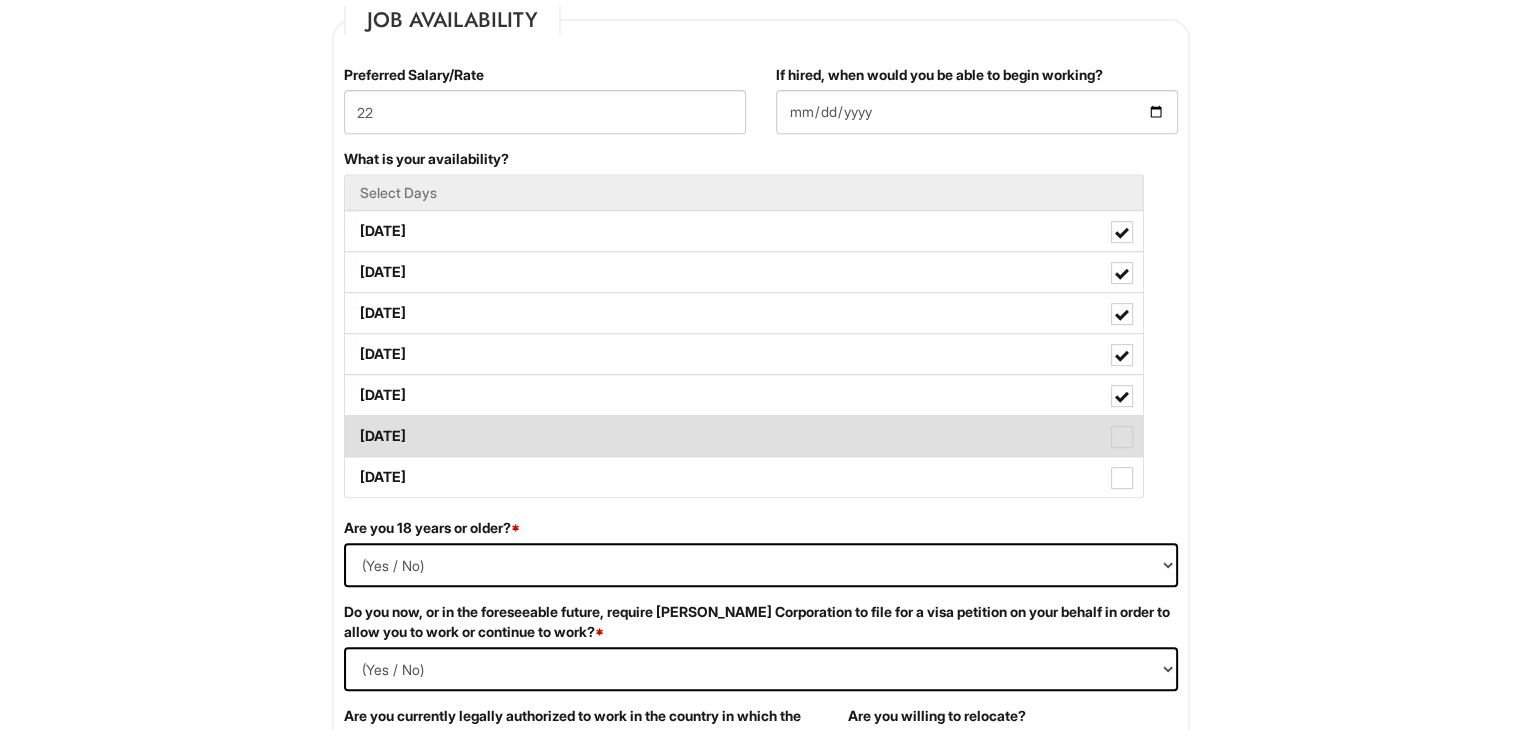 click at bounding box center (1122, 437) 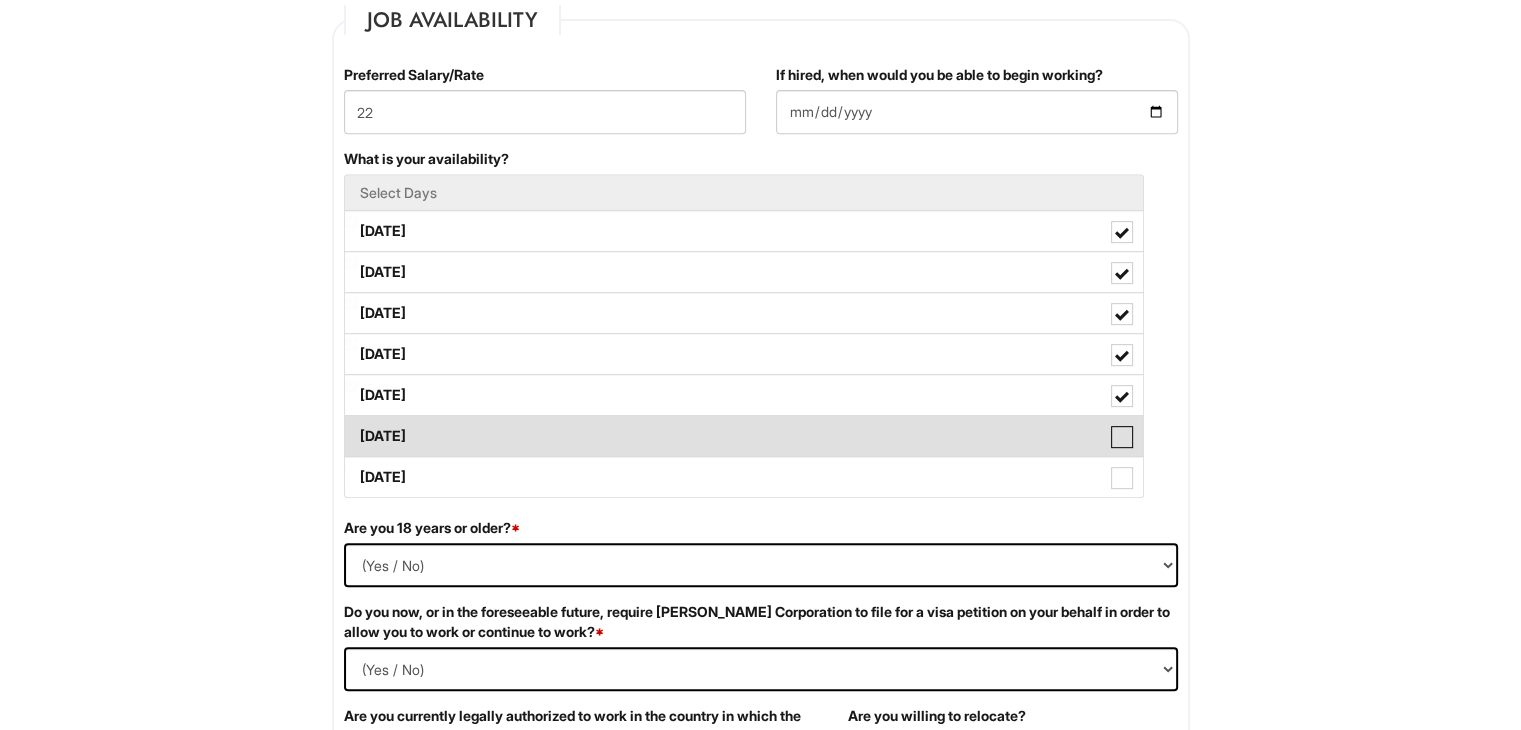 click on "[DATE]" at bounding box center (351, 426) 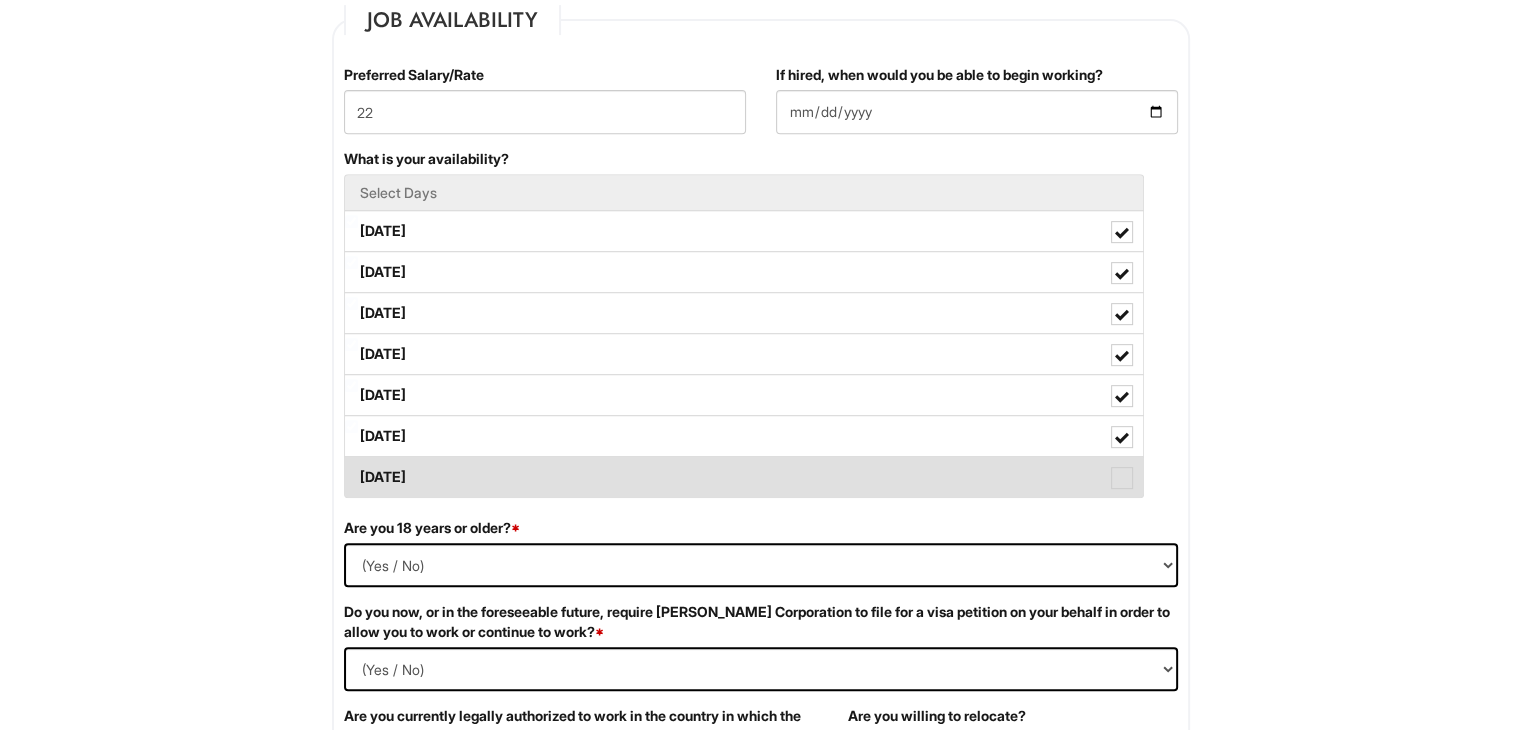 click on "[DATE]" at bounding box center (744, 477) 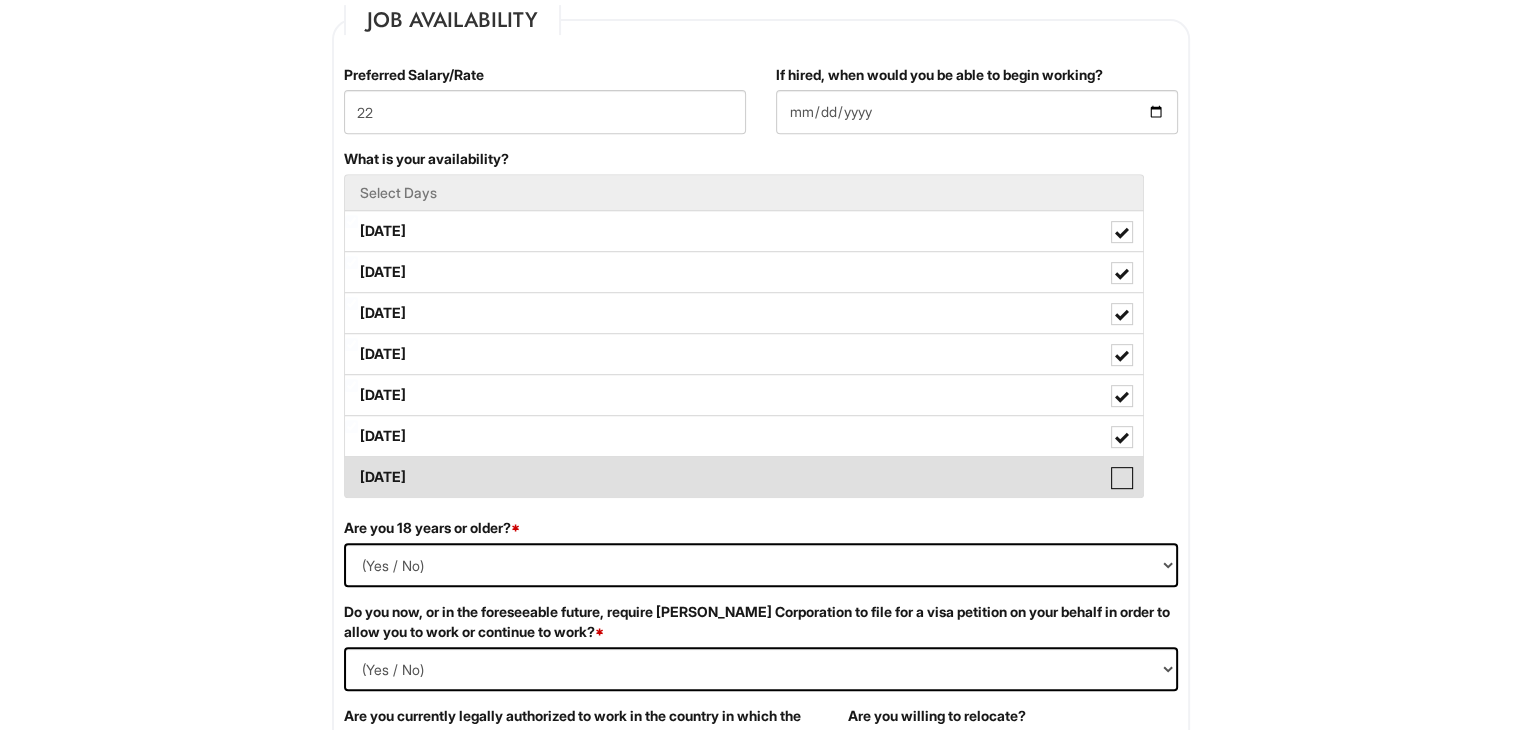 click on "[DATE]" at bounding box center [351, 467] 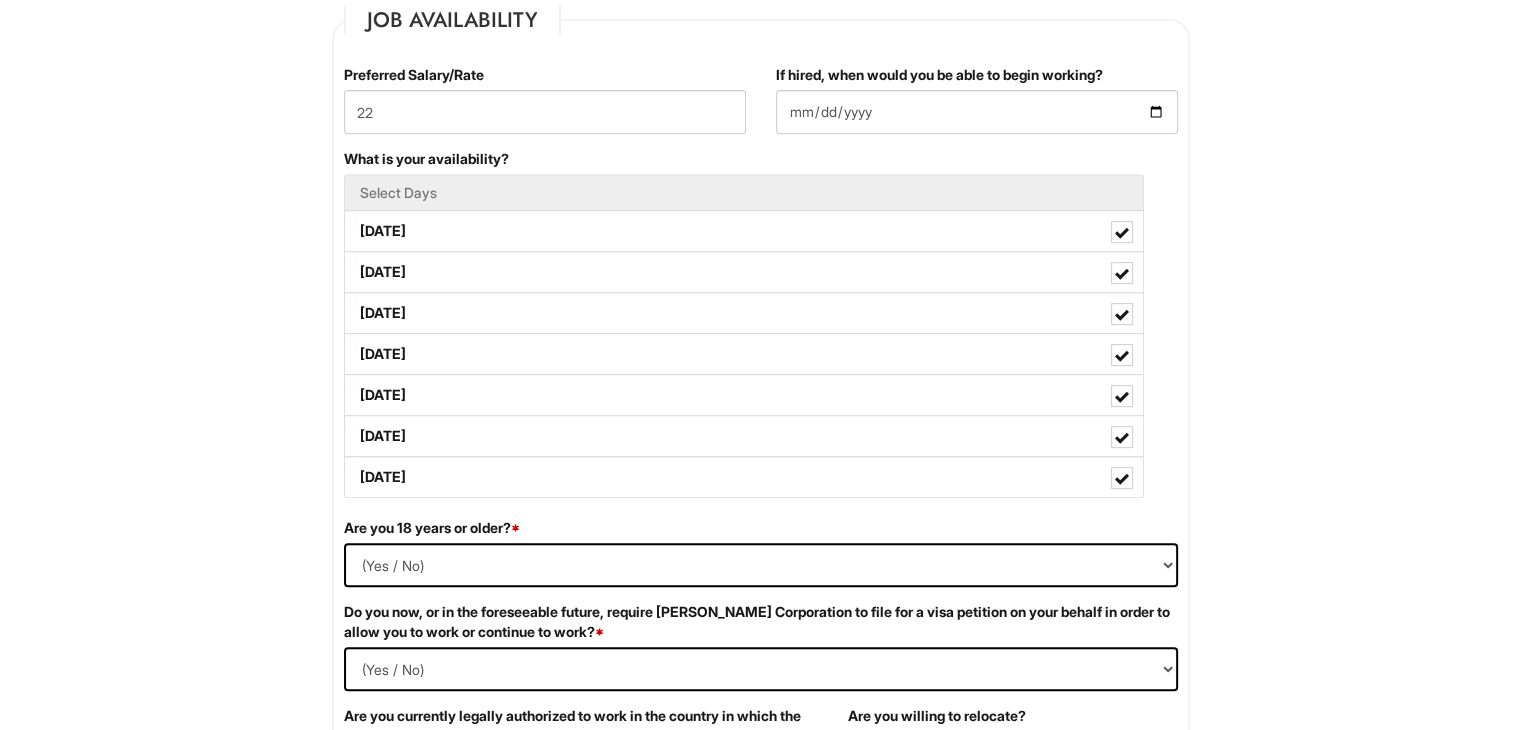 click on "Are you 18 years or older? *   (Yes / No) Yes No" at bounding box center (761, 560) 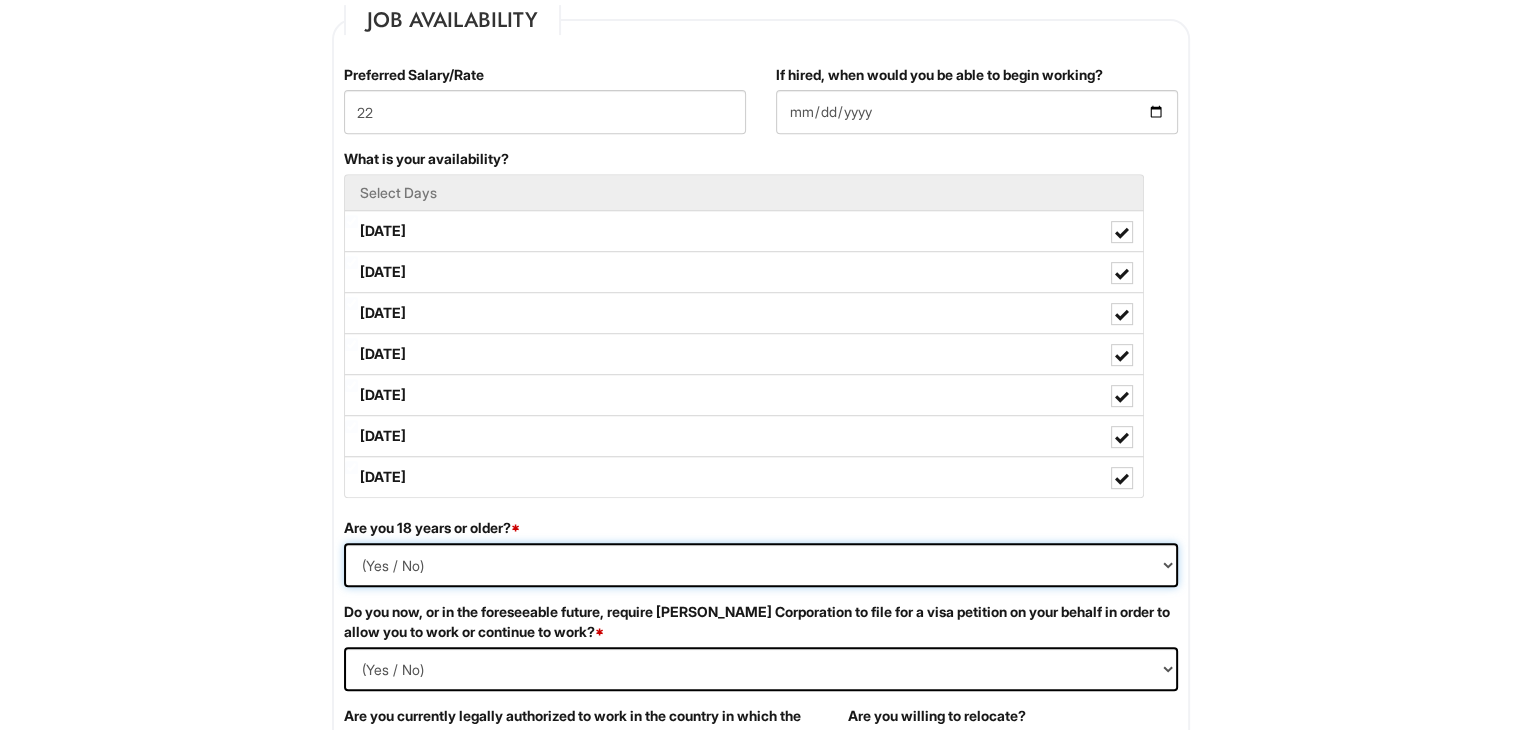 click on "(Yes / No) Yes No" at bounding box center (761, 565) 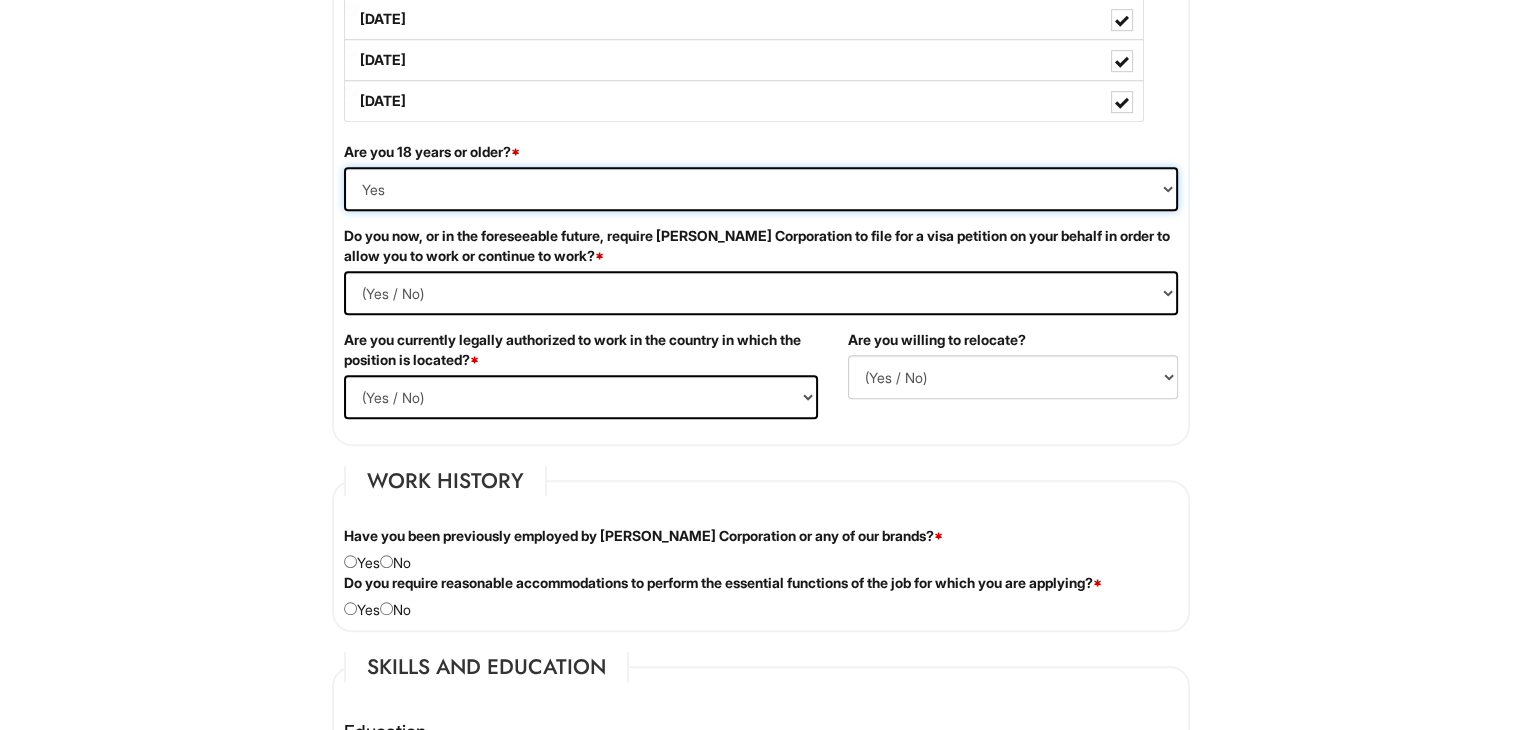scroll, scrollTop: 1217, scrollLeft: 0, axis: vertical 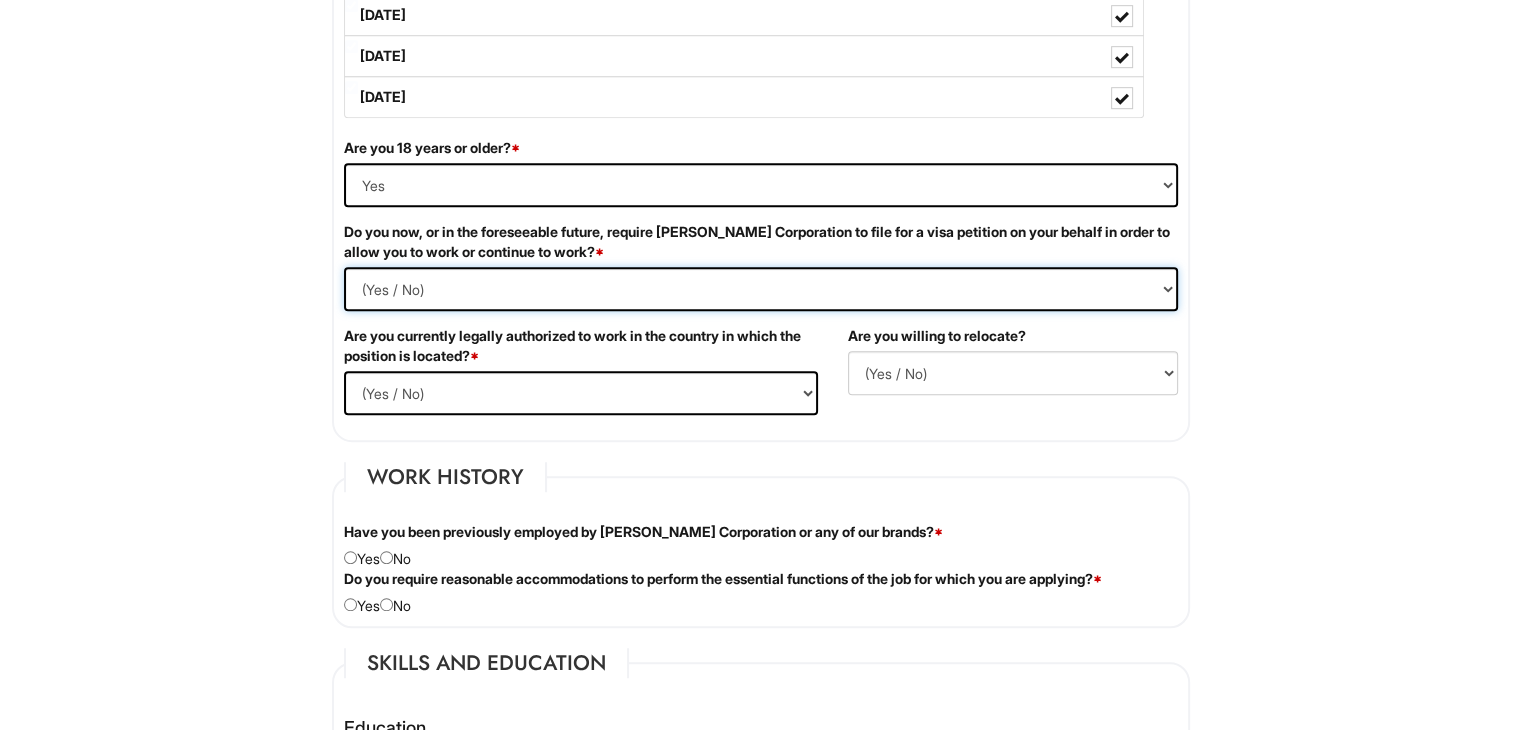 click on "(Yes / No) Yes No" at bounding box center (761, 289) 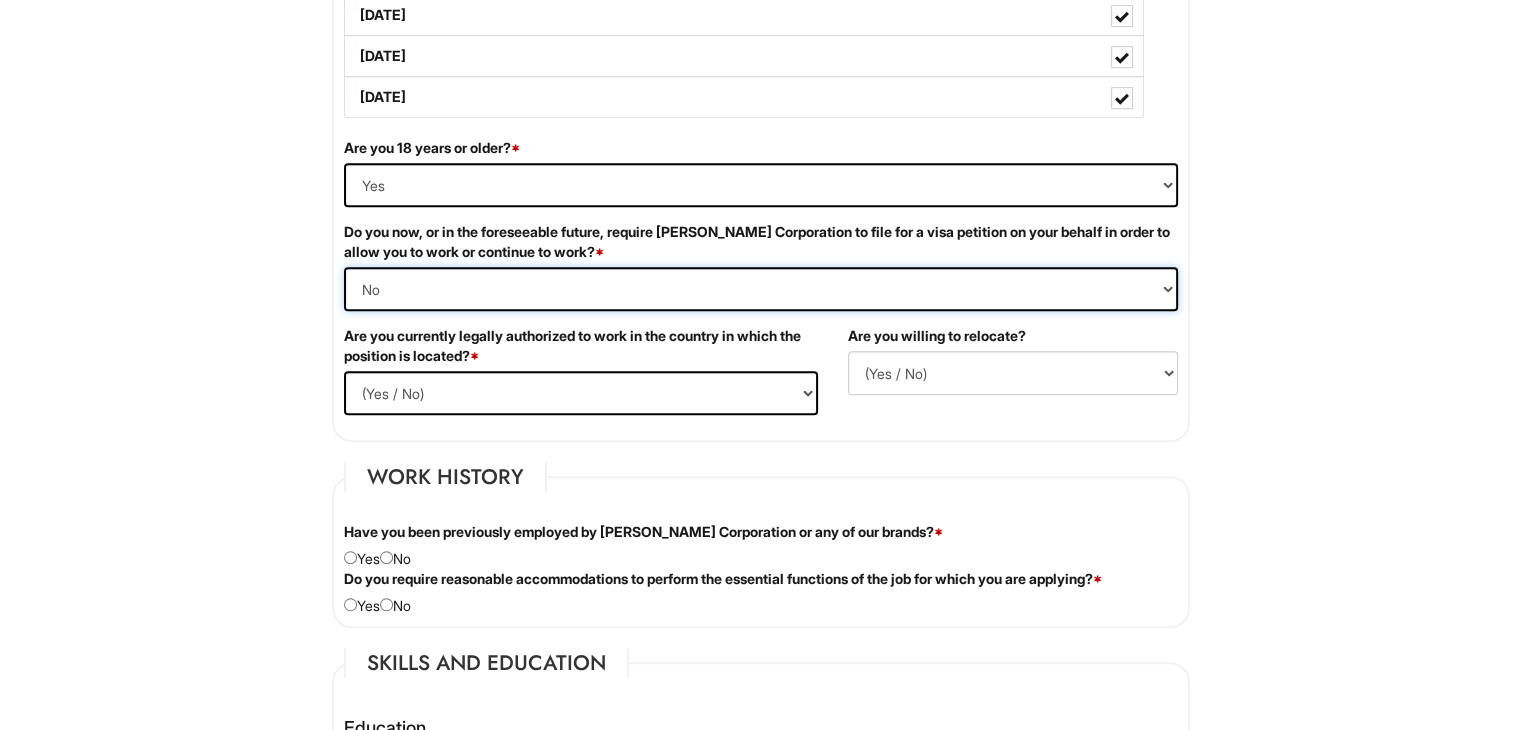 click on "(Yes / No) Yes No" at bounding box center (761, 289) 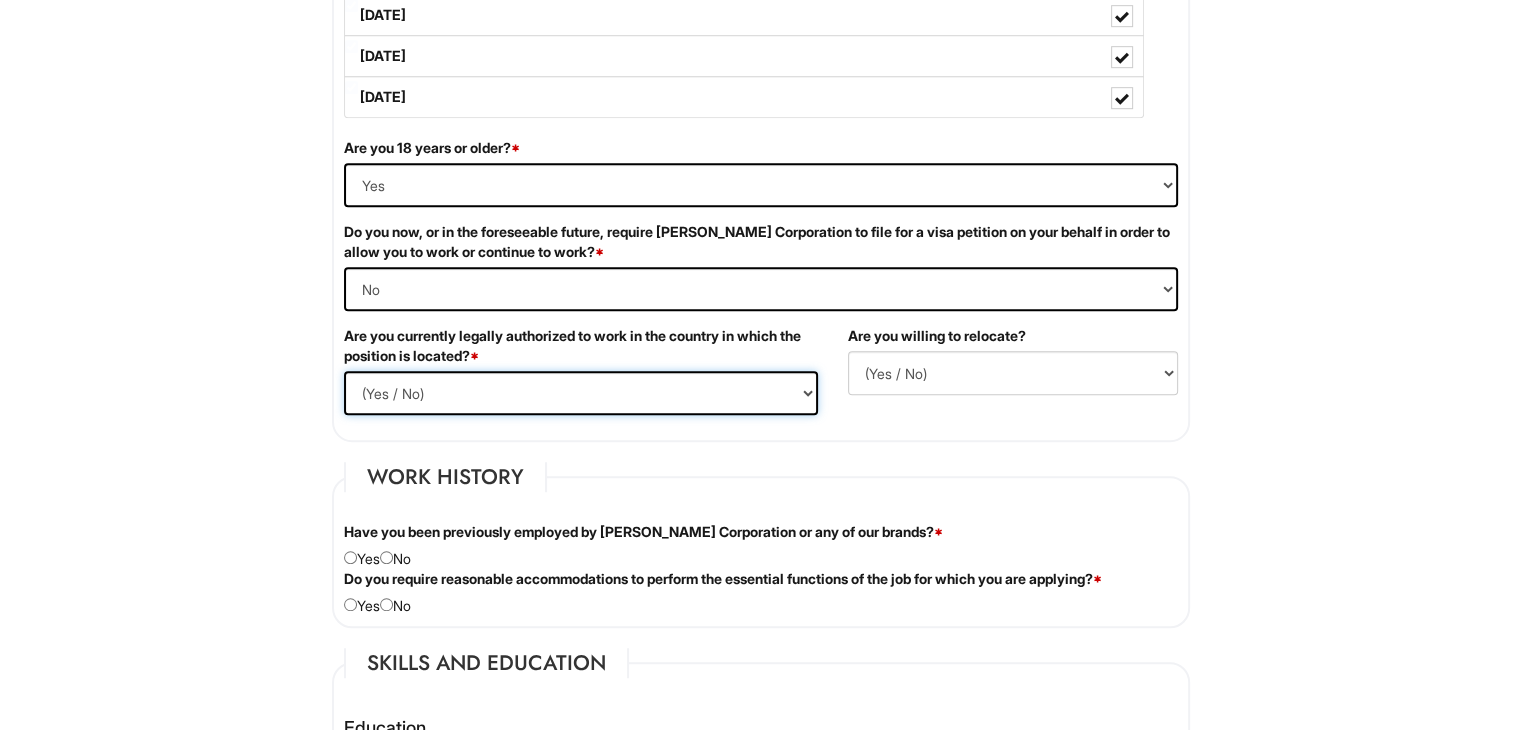 click on "(Yes / No) Yes No" at bounding box center (581, 393) 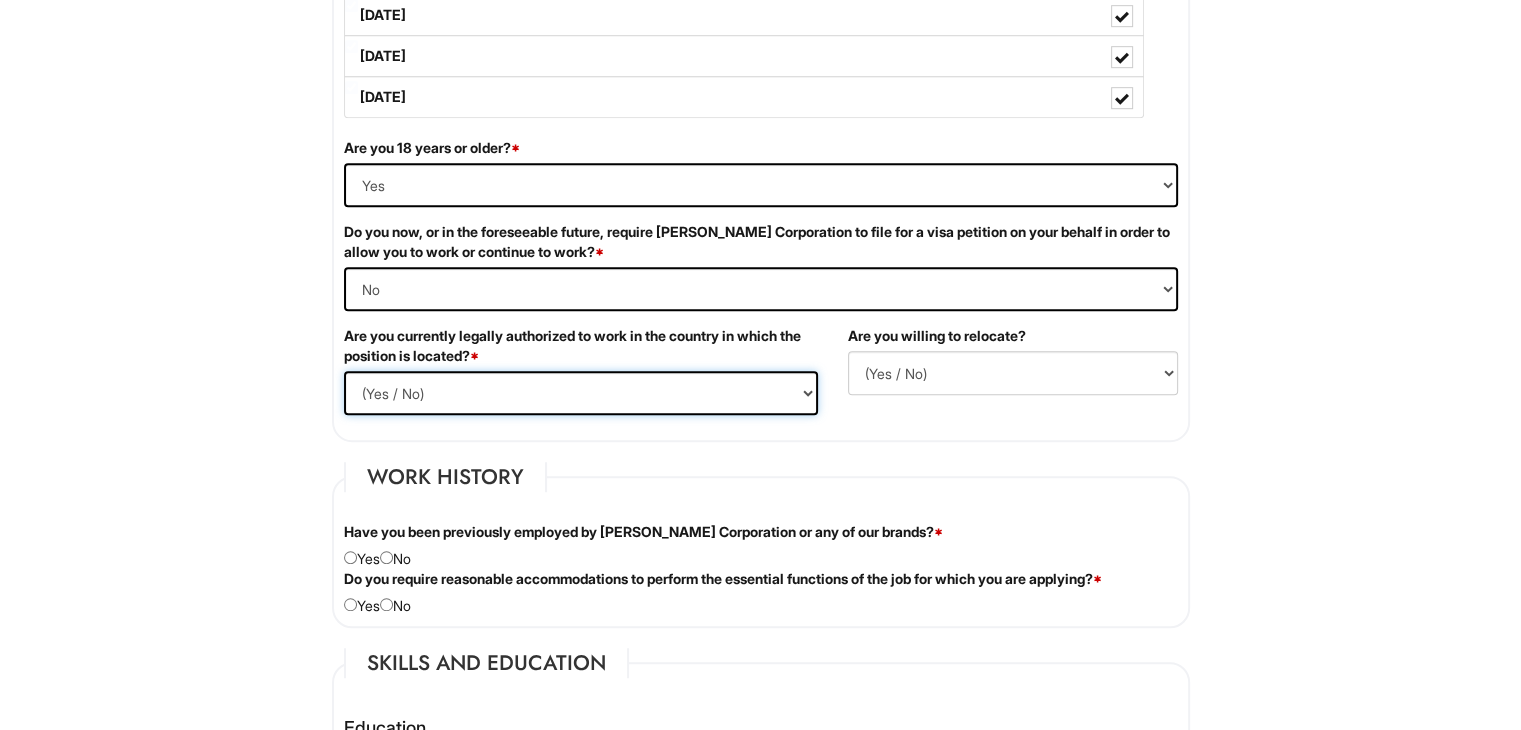 select on "Yes" 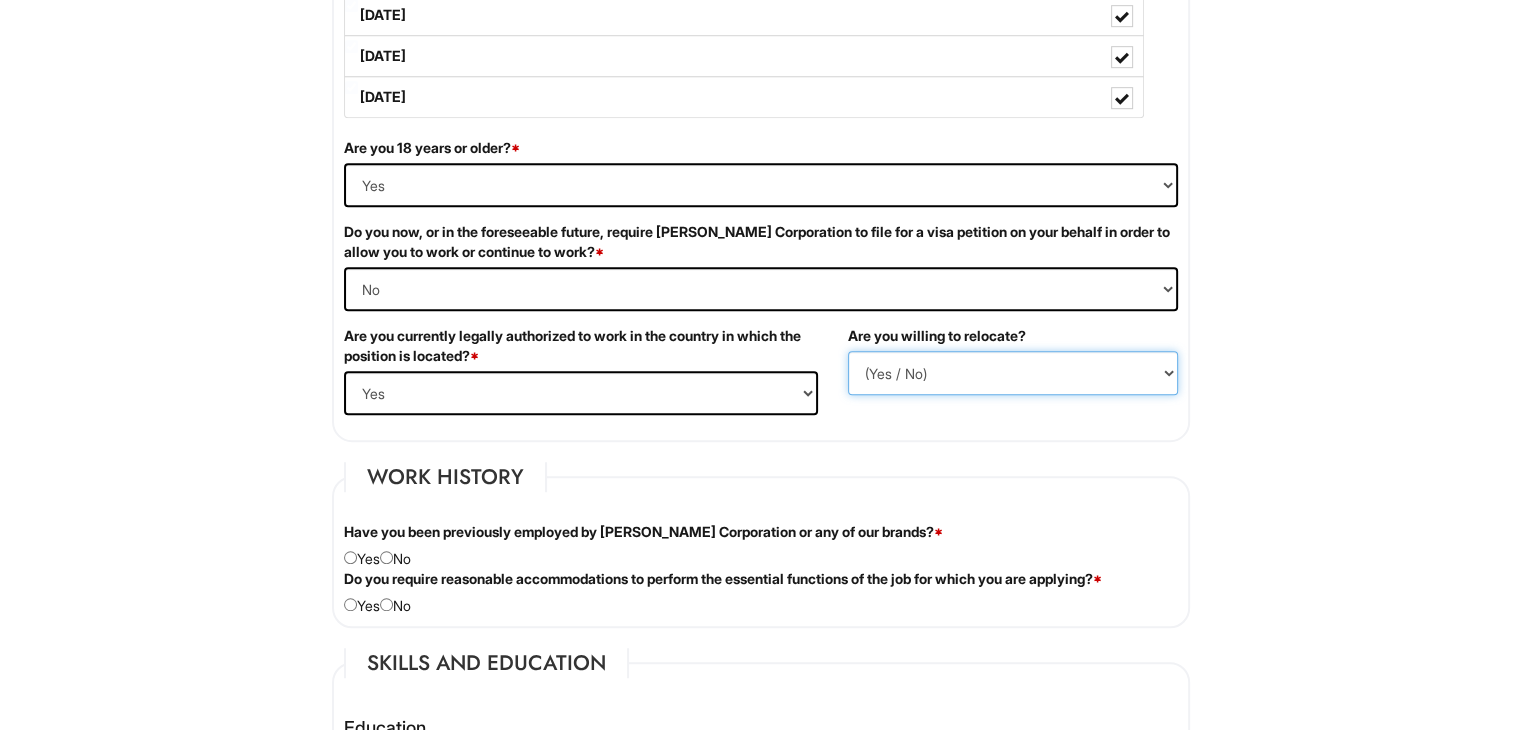 click on "(Yes / No) No Yes" at bounding box center [1013, 373] 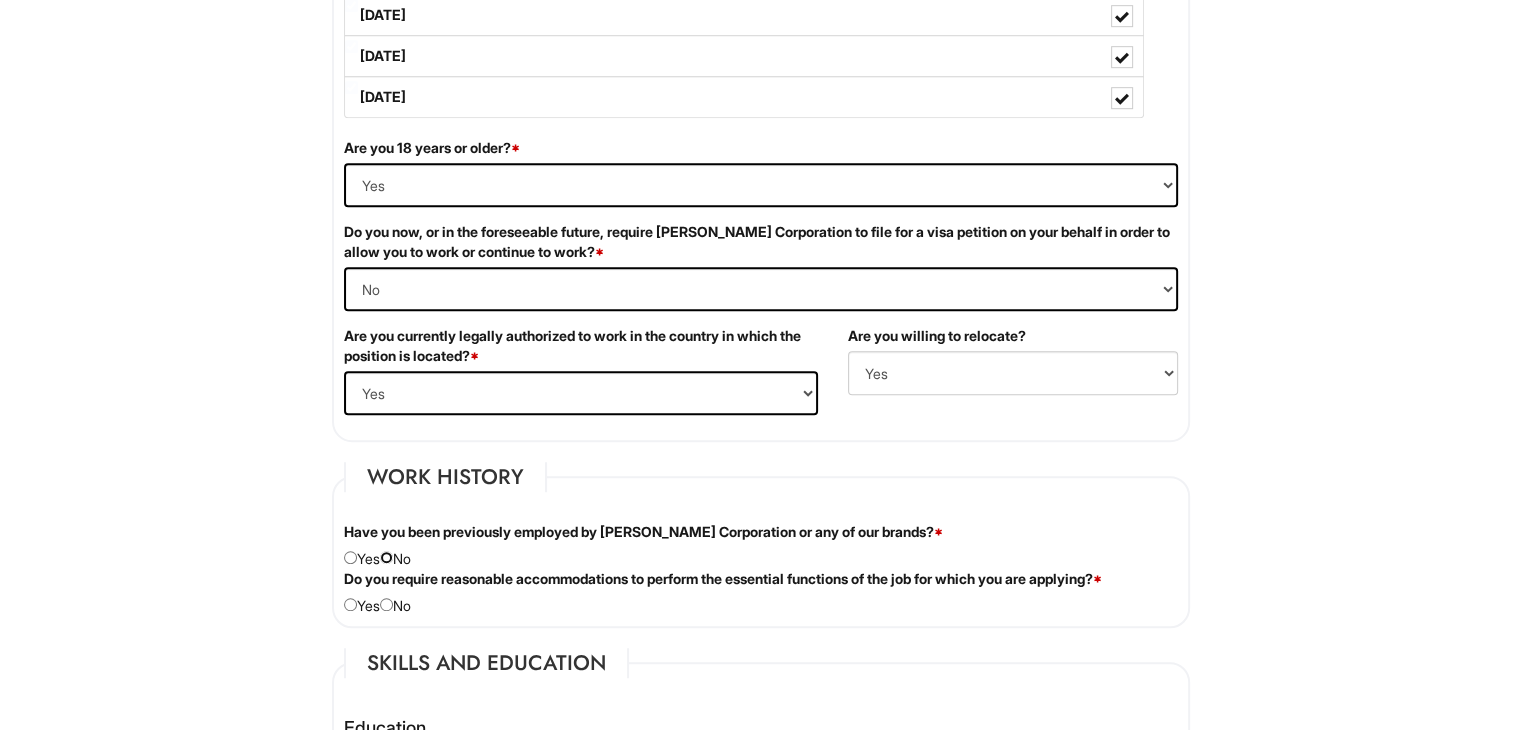 click at bounding box center (386, 557) 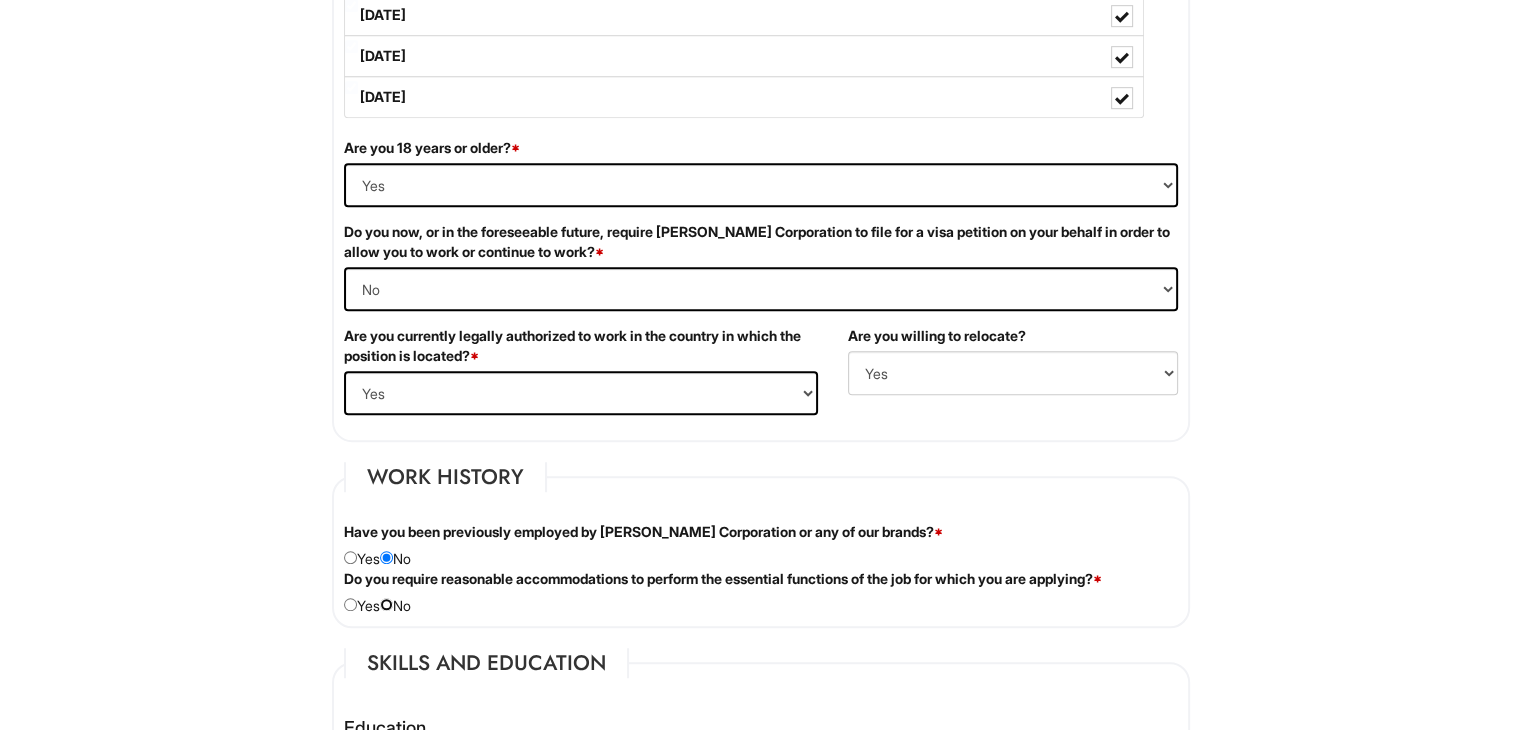 click at bounding box center (386, 604) 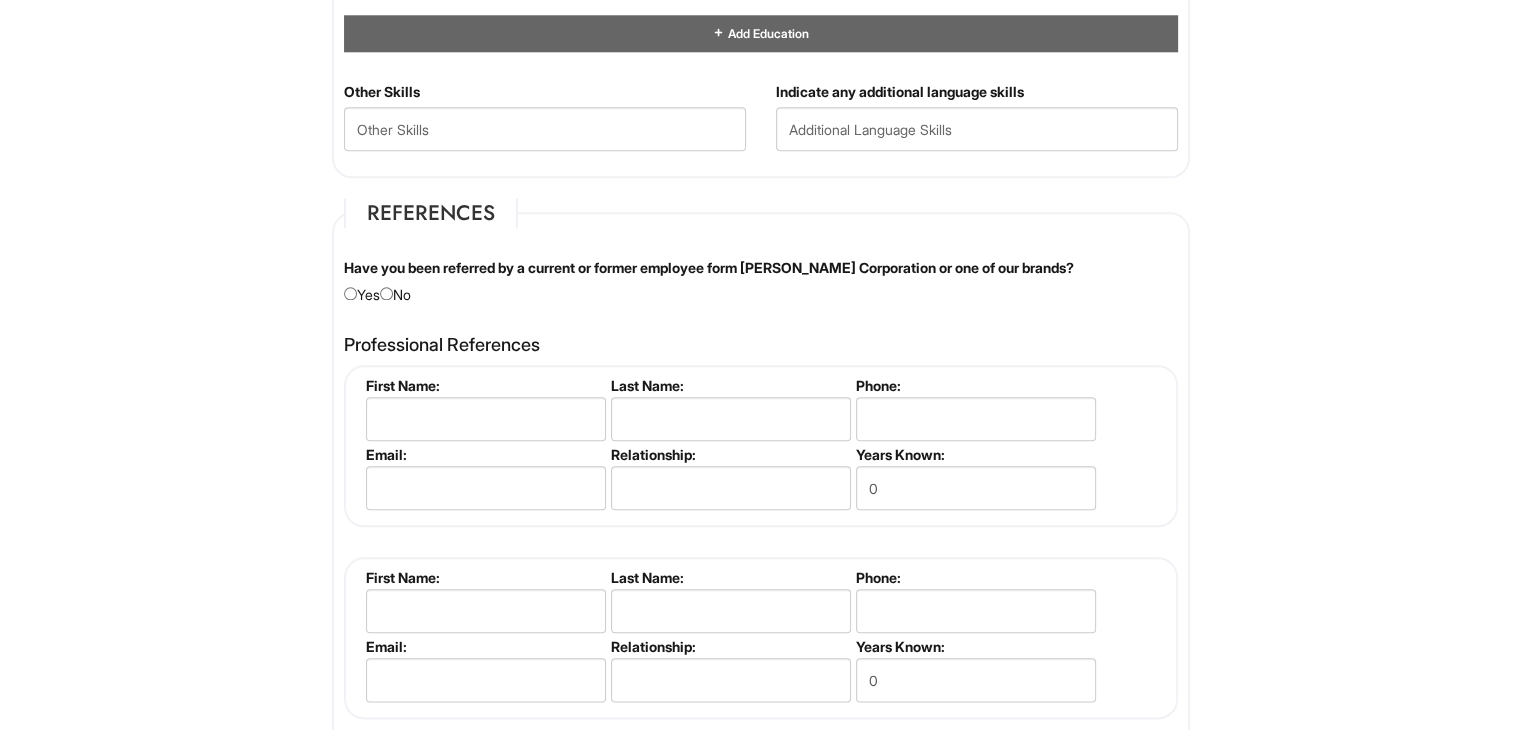 scroll, scrollTop: 2208, scrollLeft: 0, axis: vertical 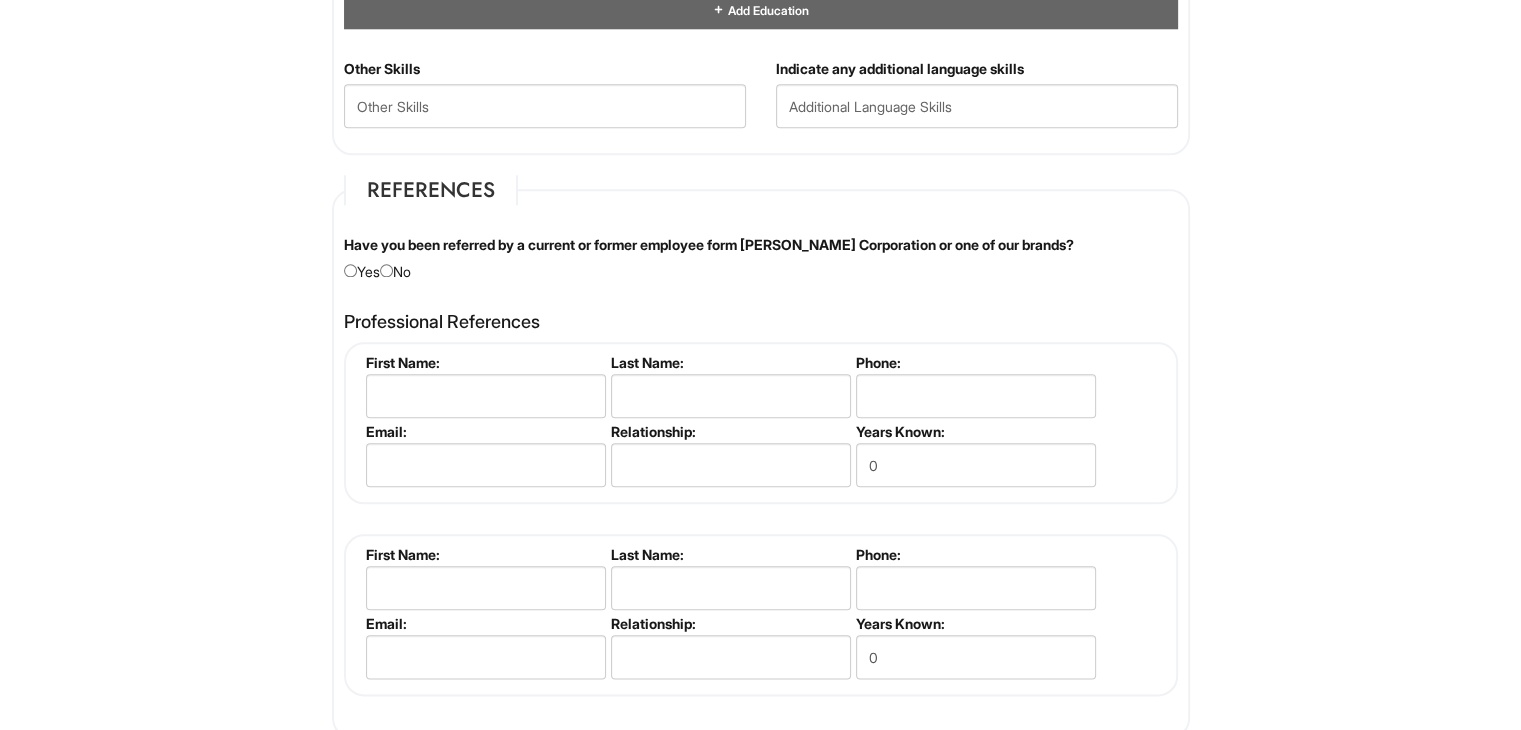 click on "Have you been referred by a current or former employee form [PERSON_NAME] Corporation or one of our brands?    Yes   No" at bounding box center (761, 258) 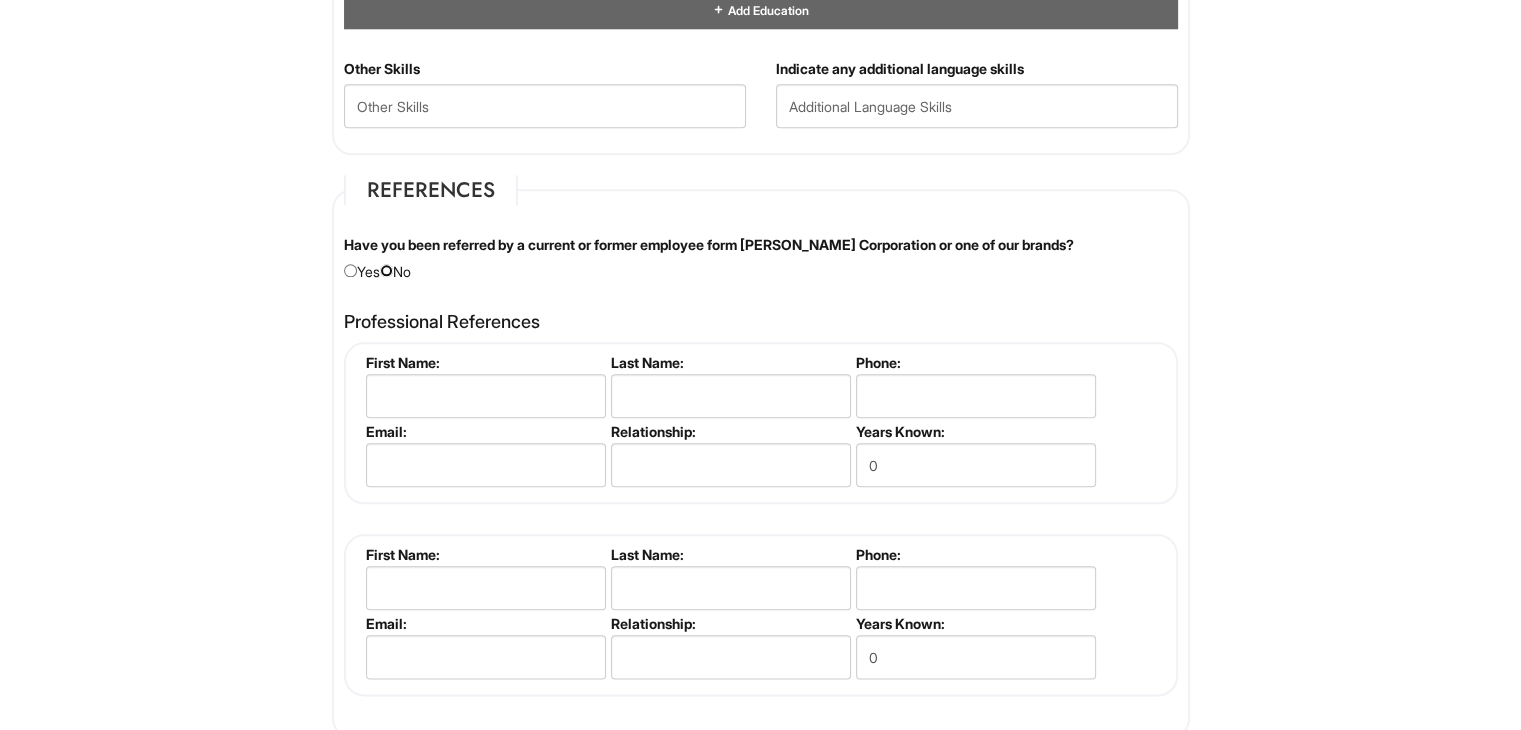 click on "Have you been referred by a current or former employee form [PERSON_NAME] Corporation or one of our brands?    Yes   No" at bounding box center (761, 258) 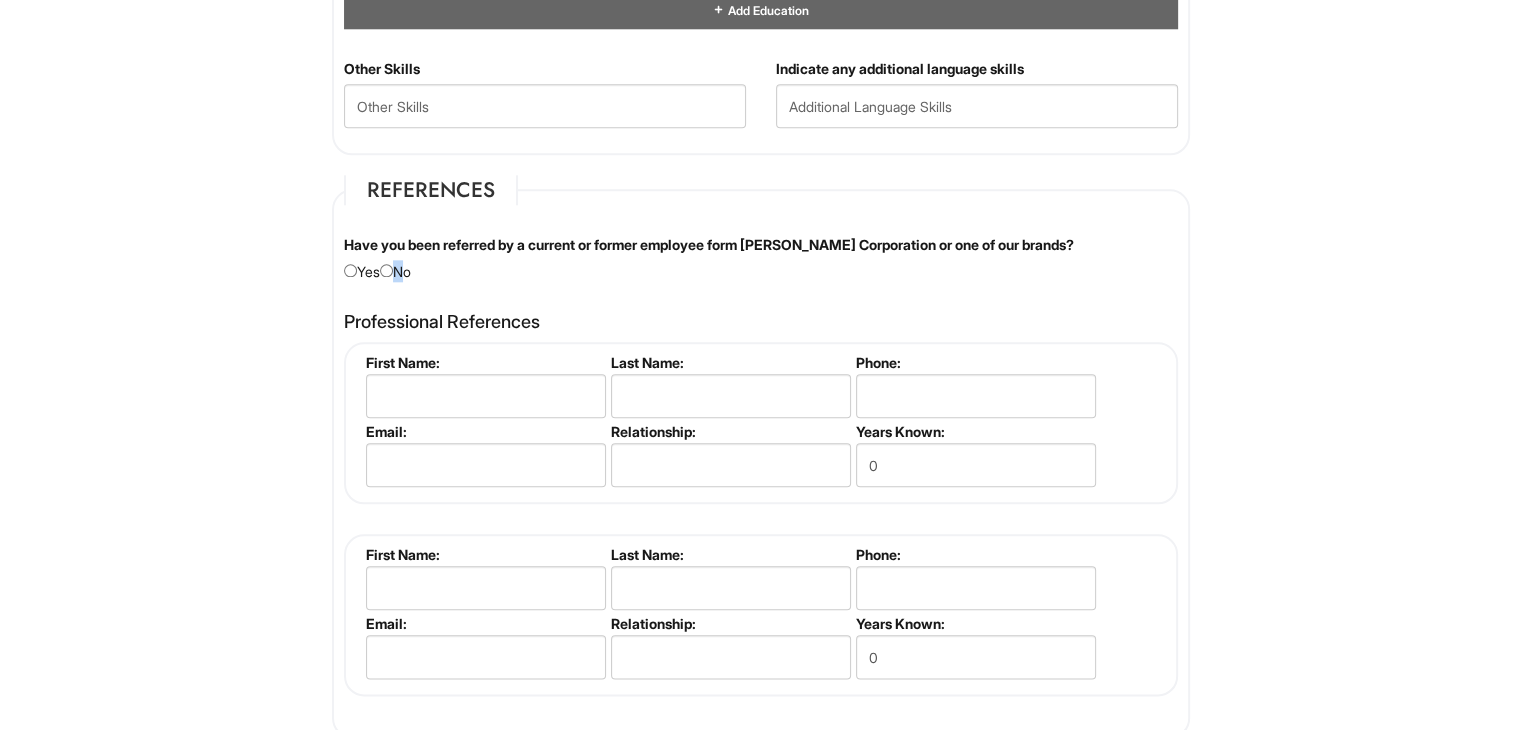 drag, startPoint x: 402, startPoint y: 261, endPoint x: 392, endPoint y: 266, distance: 11.18034 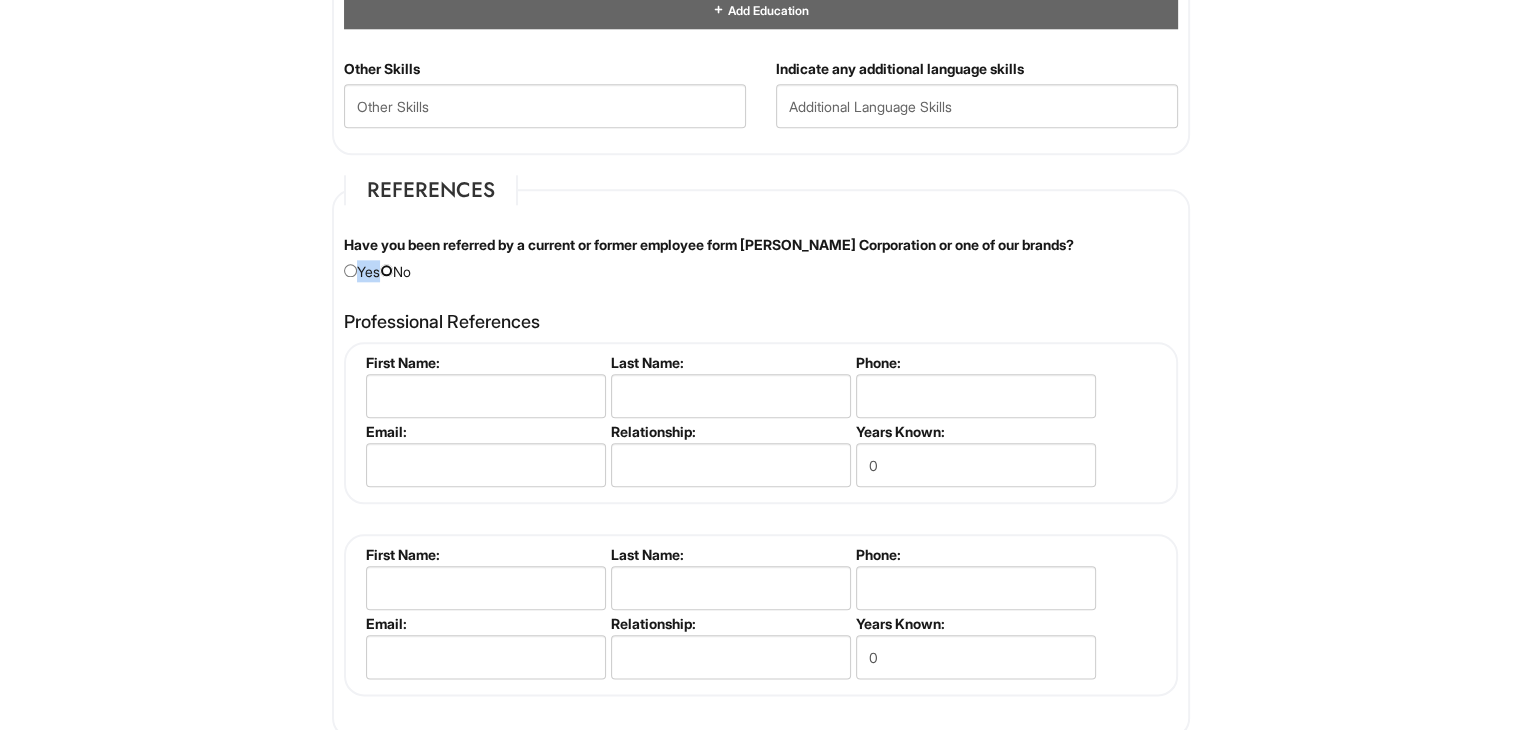 click at bounding box center [386, 270] 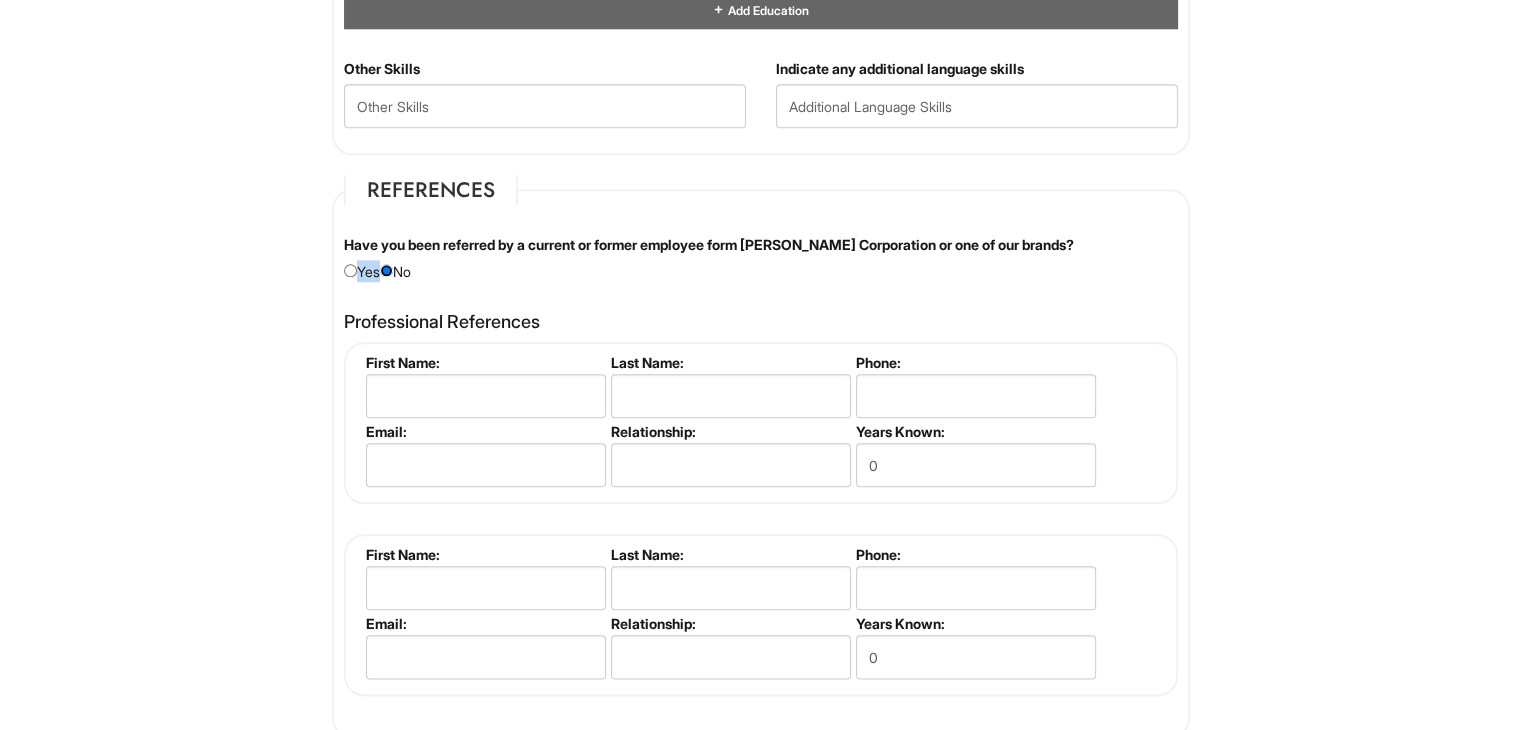 scroll, scrollTop: 3245, scrollLeft: 0, axis: vertical 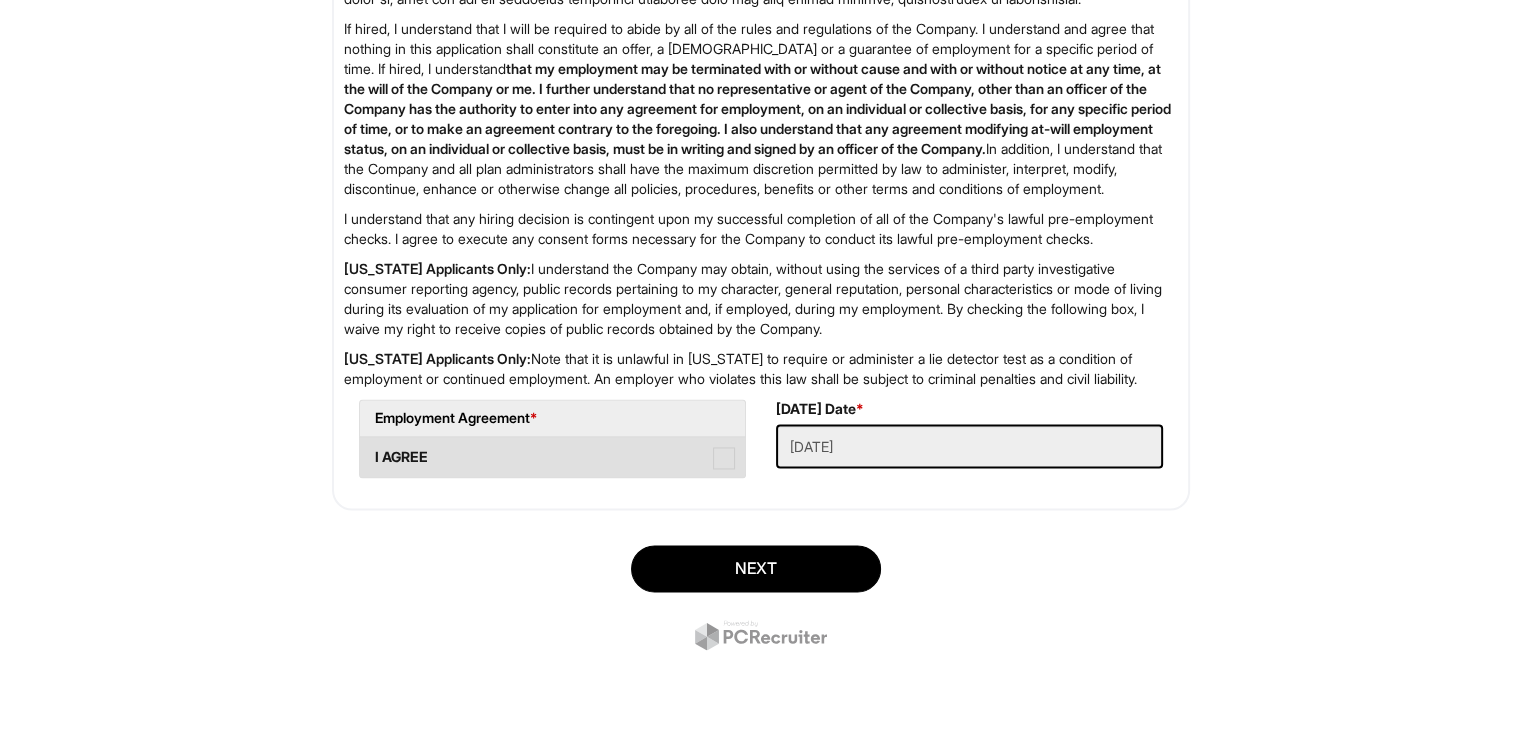 click at bounding box center [724, 458] 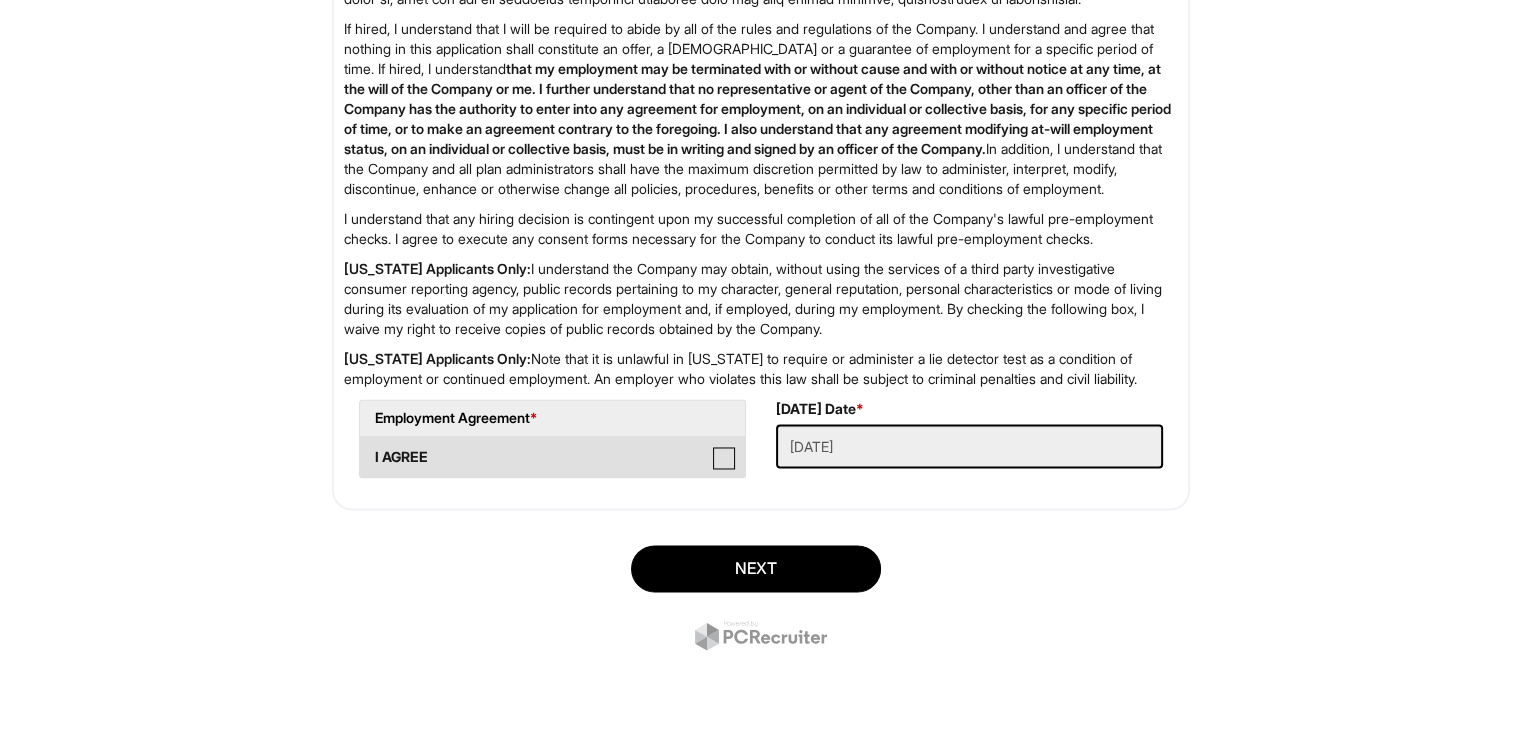 click on "I AGREE" at bounding box center [366, 447] 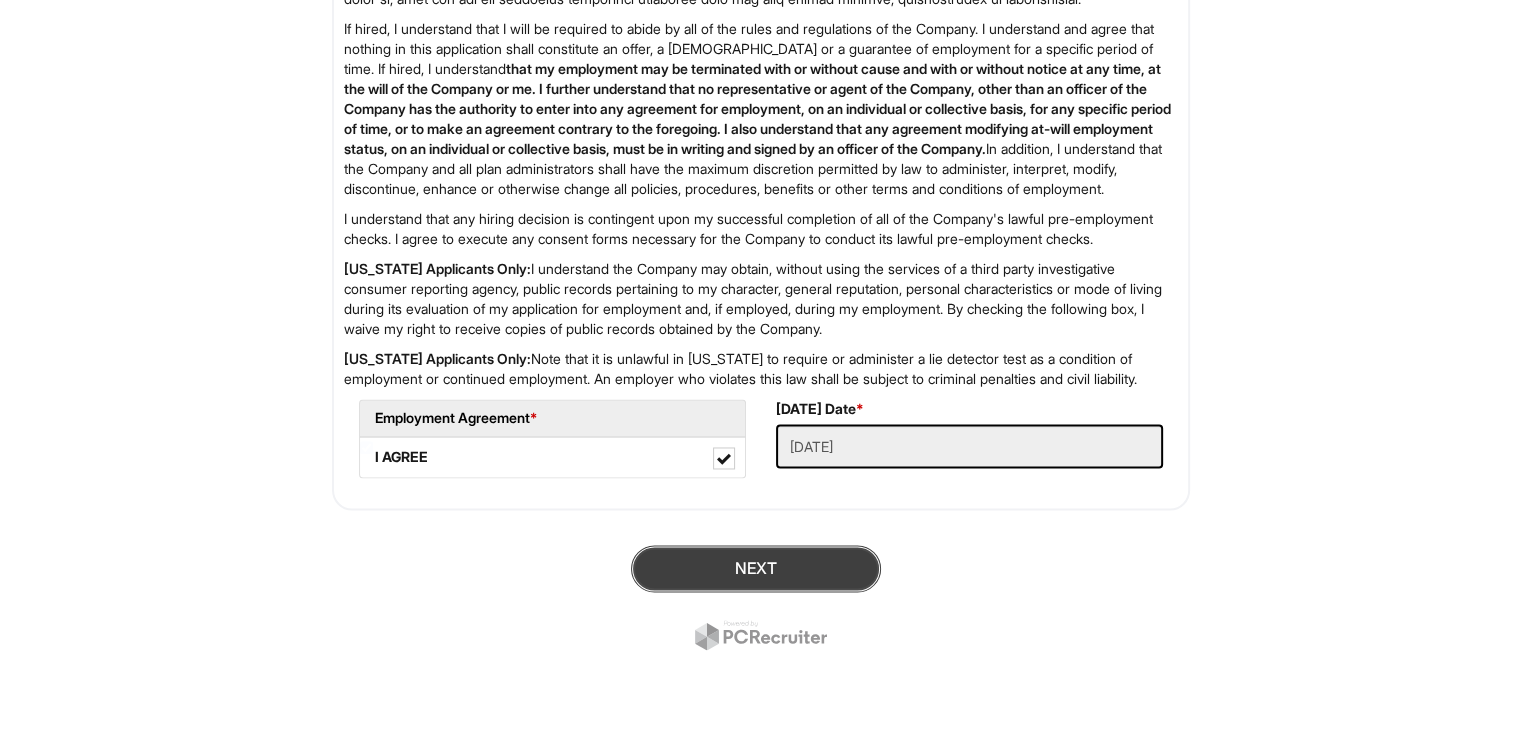 click on "Next" at bounding box center [756, 568] 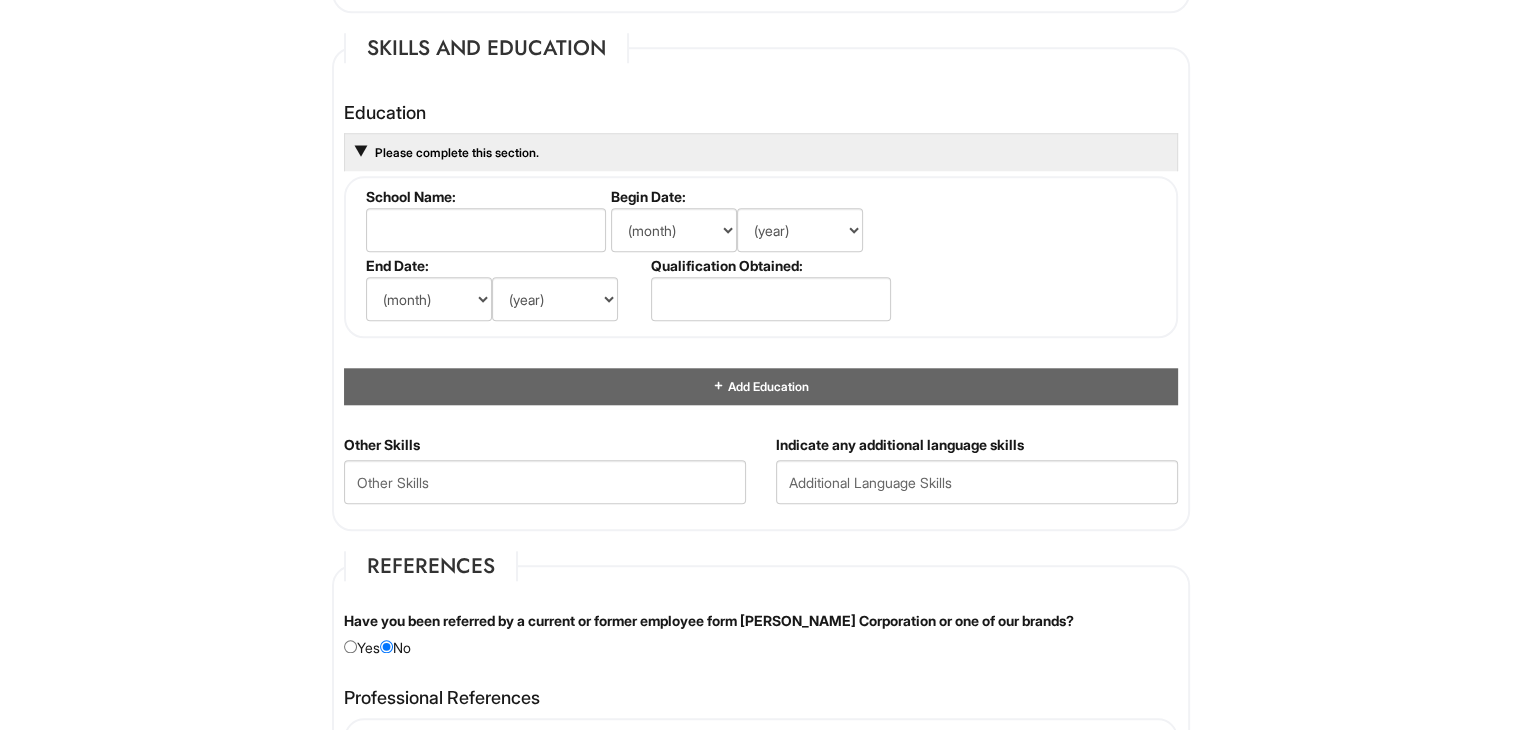 scroll, scrollTop: 1891, scrollLeft: 0, axis: vertical 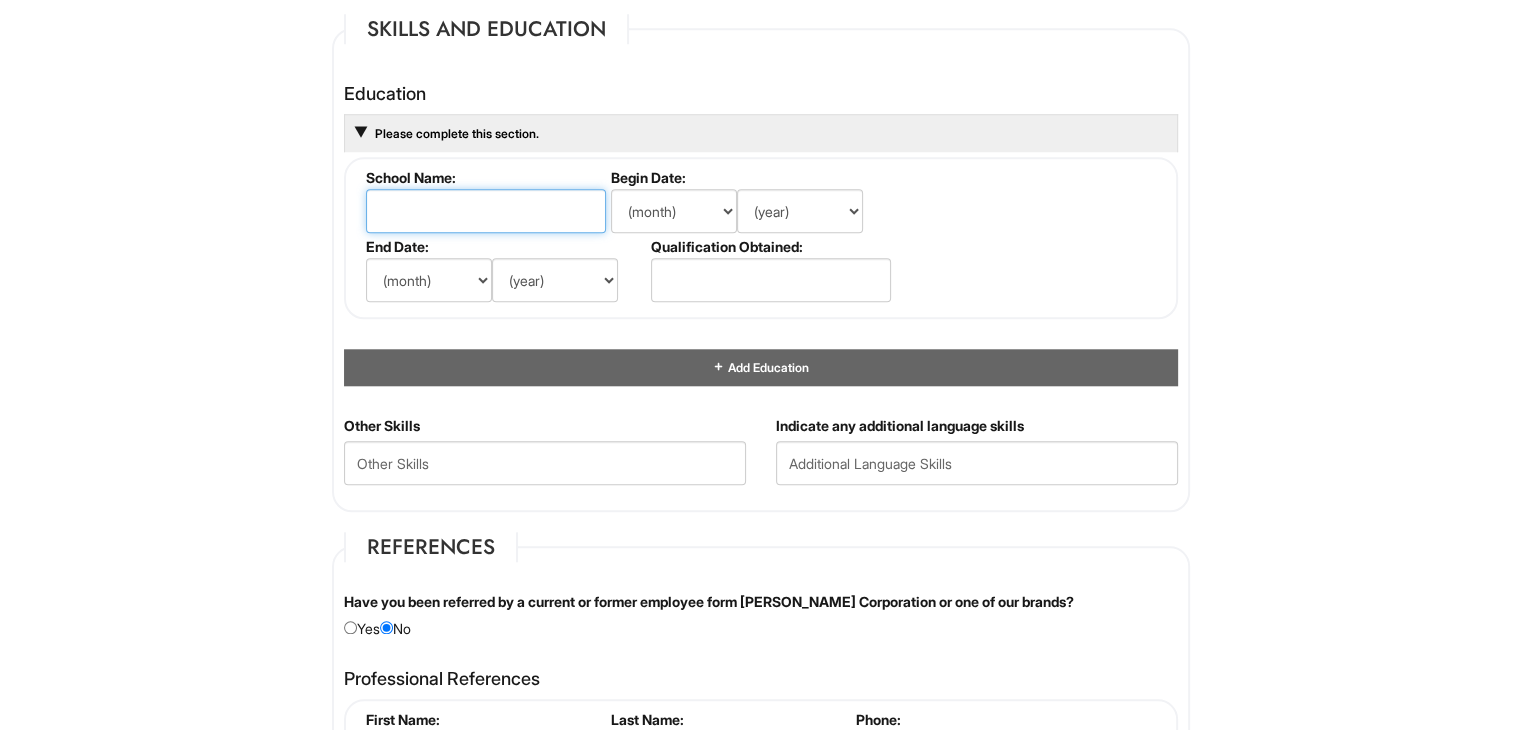 click at bounding box center (486, 211) 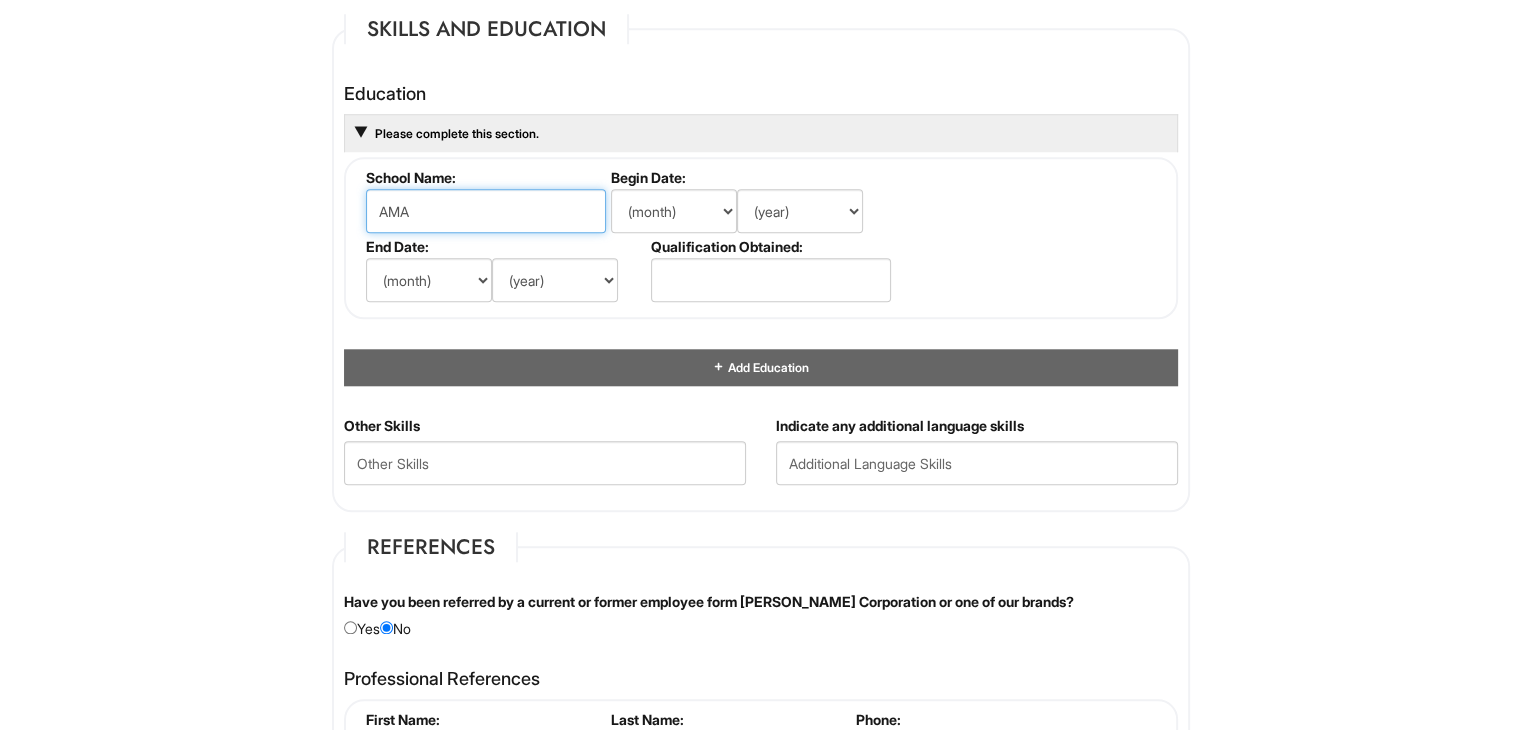 type on "AMA" 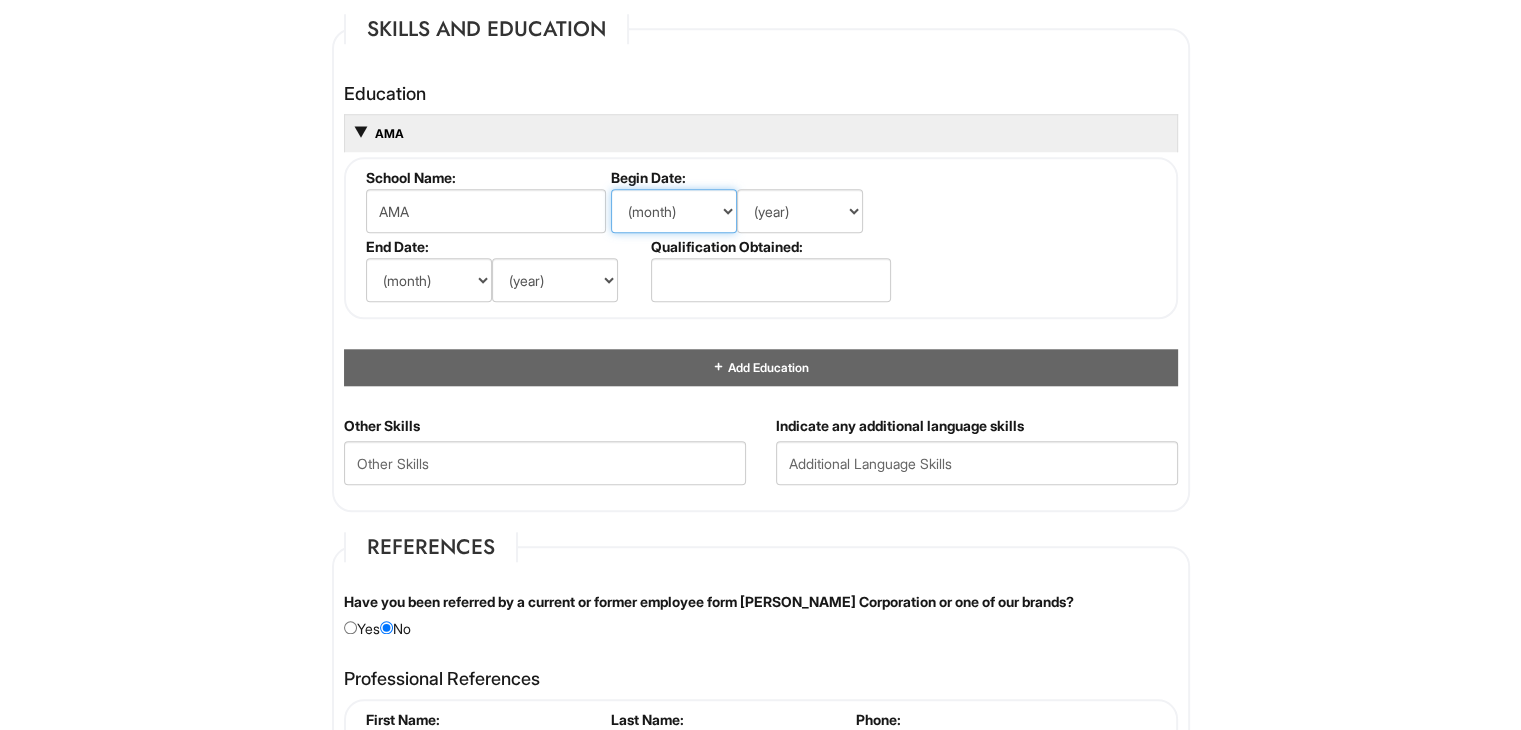 click on "(month) Jan Feb Mar Apr May Jun [DATE] Aug Sep Oct Nov Dec" at bounding box center (674, 211) 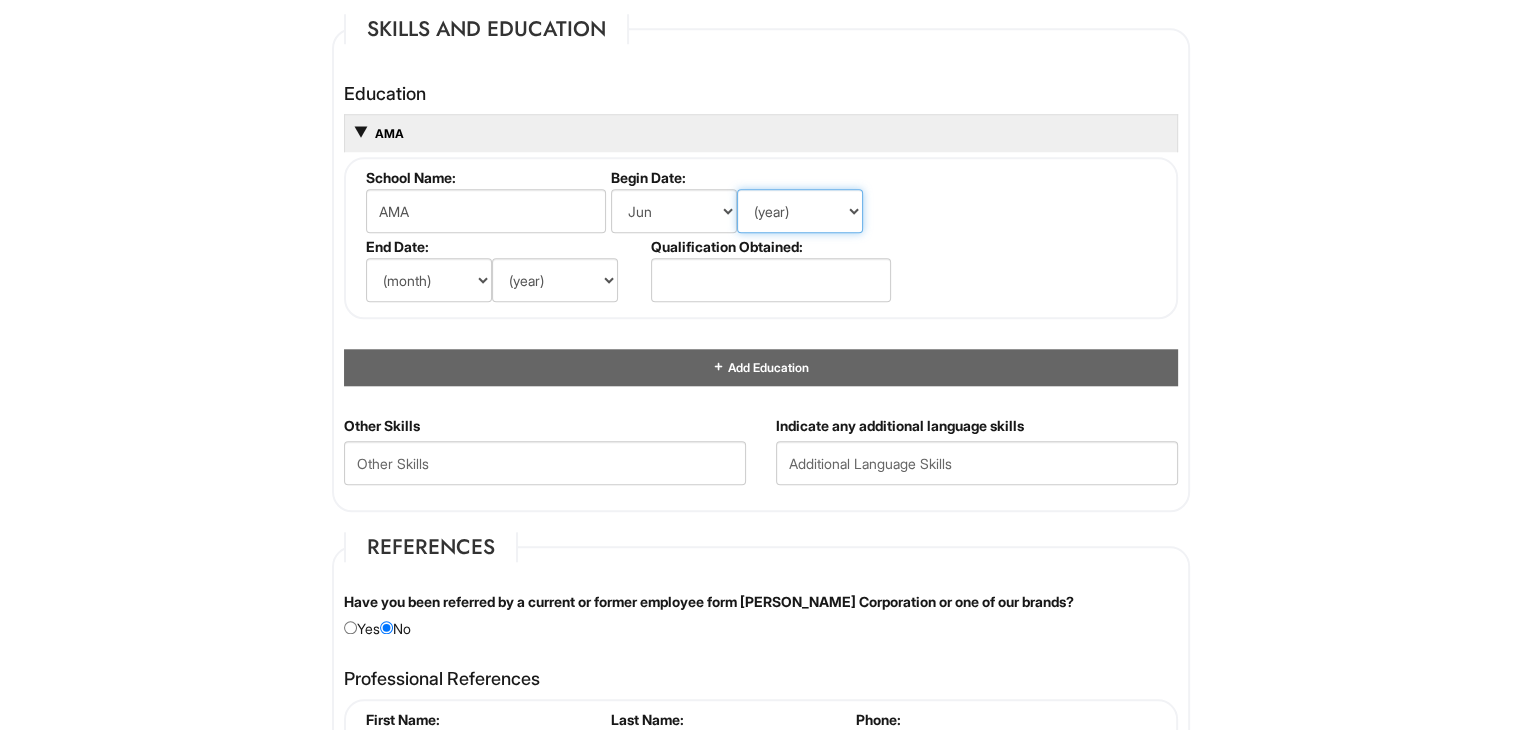 click on "(year) 2029 2028 2027 2026 2025 2024 2023 2022 2021 2020 2019 2018 2017 2016 2015 2014 2013 2012 2011 2010 2009 2008 2007 2006 2005 2004 2003 2002 2001 2000 1999 1998 1997 1996 1995 1994 1993 1992 1991 1990 1989 1988 1987 1986 1985 1984 1983 1982 1981 1980 1979 1978 1977 1976 1975 1974 1973 1972 1971 1970 1969 1968 1967 1966 1965 1964 1963 1962 1961 1960 1959 1958 1957 1956 1955 1954 1953 1952 1951 1950 1949 1948 1947 1946  --  2030 2031 2032 2033 2034 2035 2036 2037 2038 2039 2040 2041 2042 2043 2044 2045 2046 2047 2048 2049 2050 2051 2052 2053 2054 2055 2056 2057 2058 2059 2060 2061 2062 2063 2064" at bounding box center [800, 211] 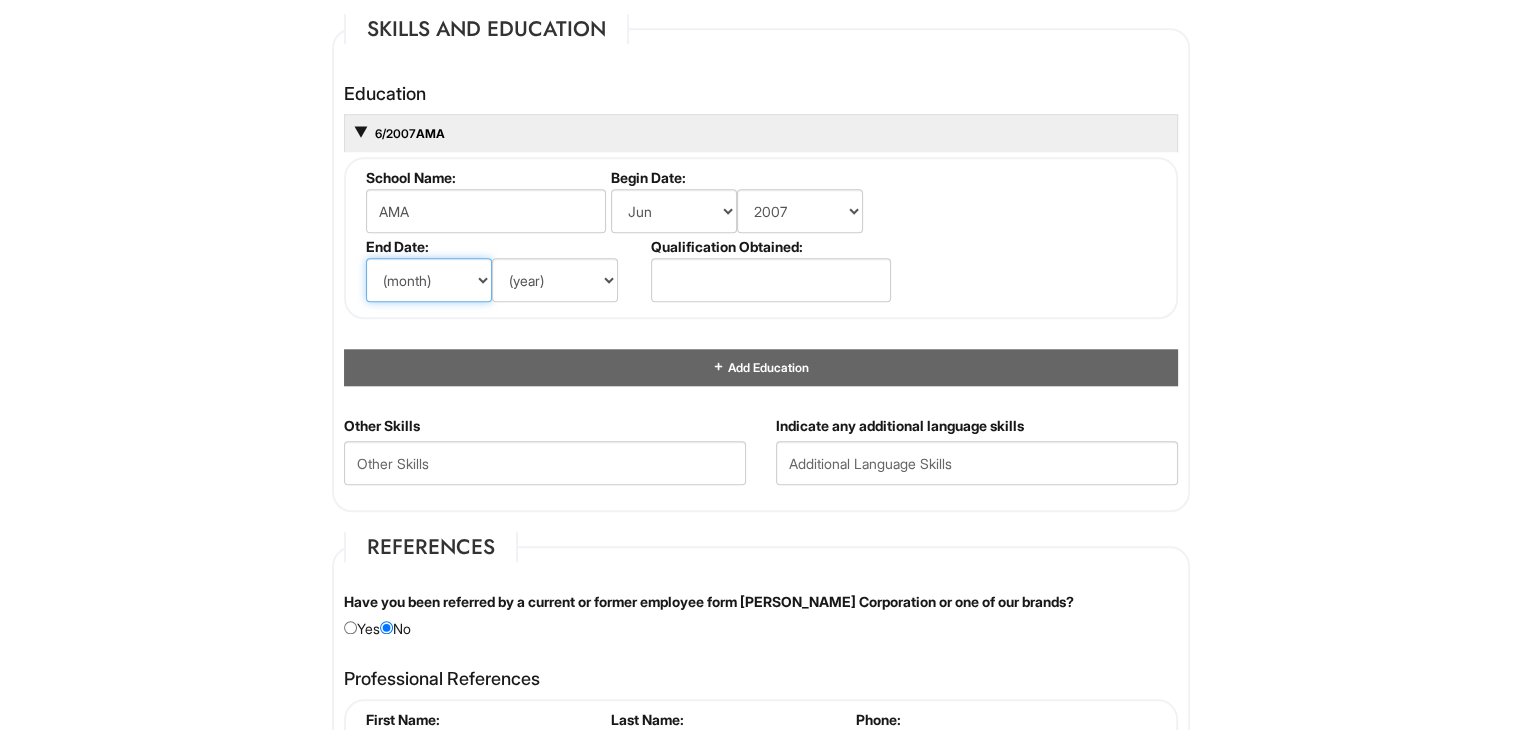 click on "(month) Jan Feb Mar Apr May Jun [DATE] Aug Sep Oct Nov Dec" at bounding box center (429, 280) 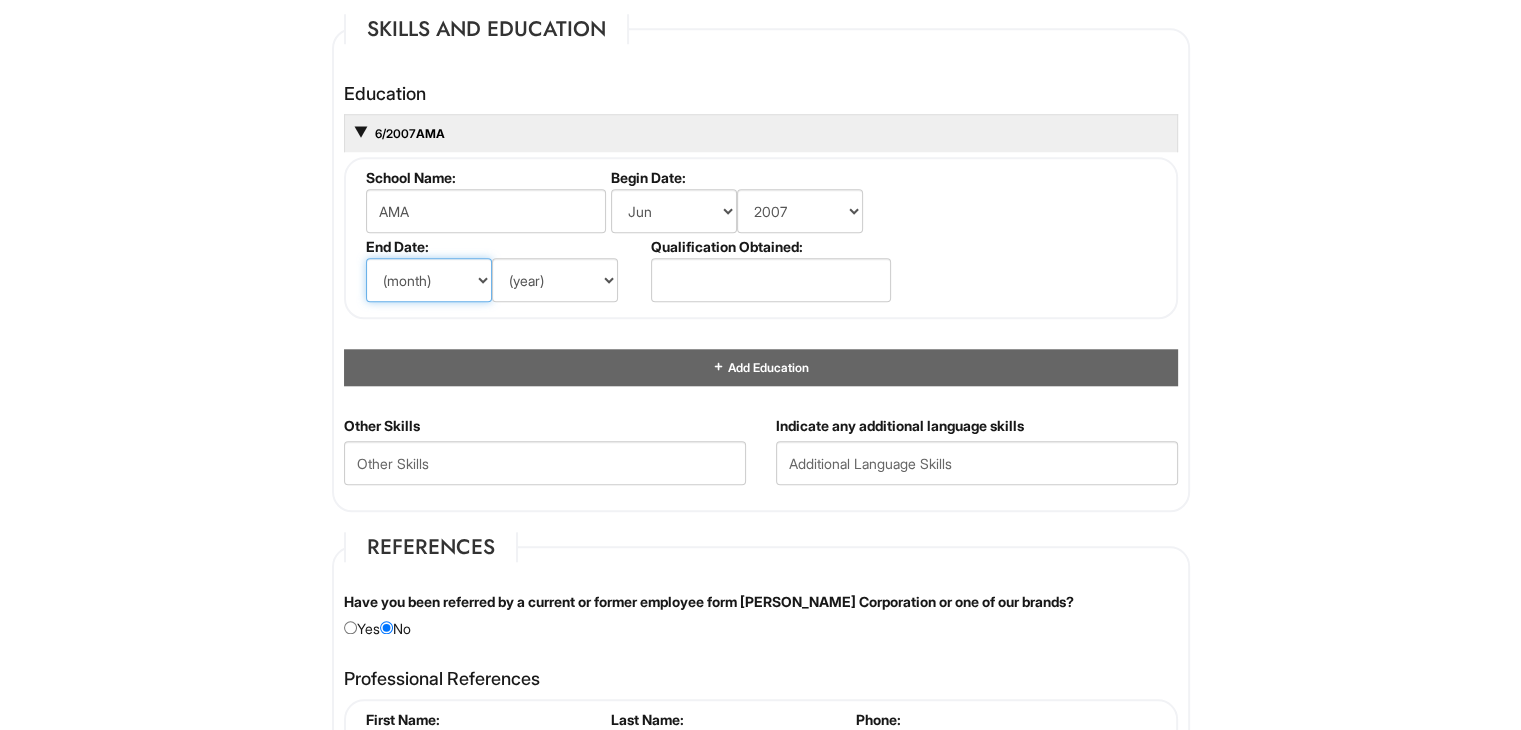 select on "6" 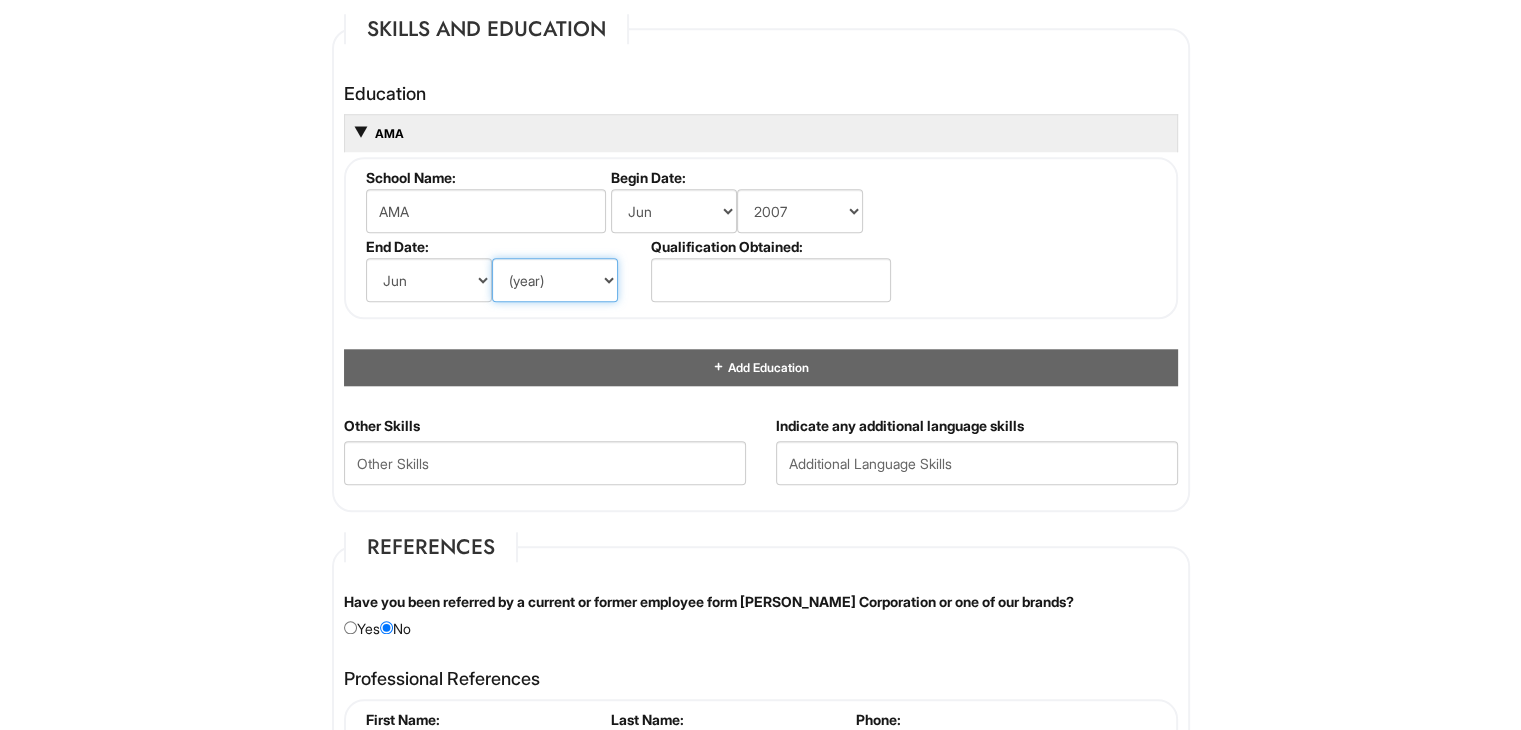 click on "(year) 2029 2028 2027 2026 2025 2024 2023 2022 2021 2020 2019 2018 2017 2016 2015 2014 2013 2012 2011 2010 2009 2008 2007 2006 2005 2004 2003 2002 2001 2000 1999 1998 1997 1996 1995 1994 1993 1992 1991 1990 1989 1988 1987 1986 1985 1984 1983 1982 1981 1980 1979 1978 1977 1976 1975 1974 1973 1972 1971 1970 1969 1968 1967 1966 1965 1964 1963 1962 1961 1960 1959 1958 1957 1956 1955 1954 1953 1952 1951 1950 1949 1948 1947 1946  --  2030 2031 2032 2033 2034 2035 2036 2037 2038 2039 2040 2041 2042 2043 2044 2045 2046 2047 2048 2049 2050 2051 2052 2053 2054 2055 2056 2057 2058 2059 2060 2061 2062 2063 2064" at bounding box center [555, 280] 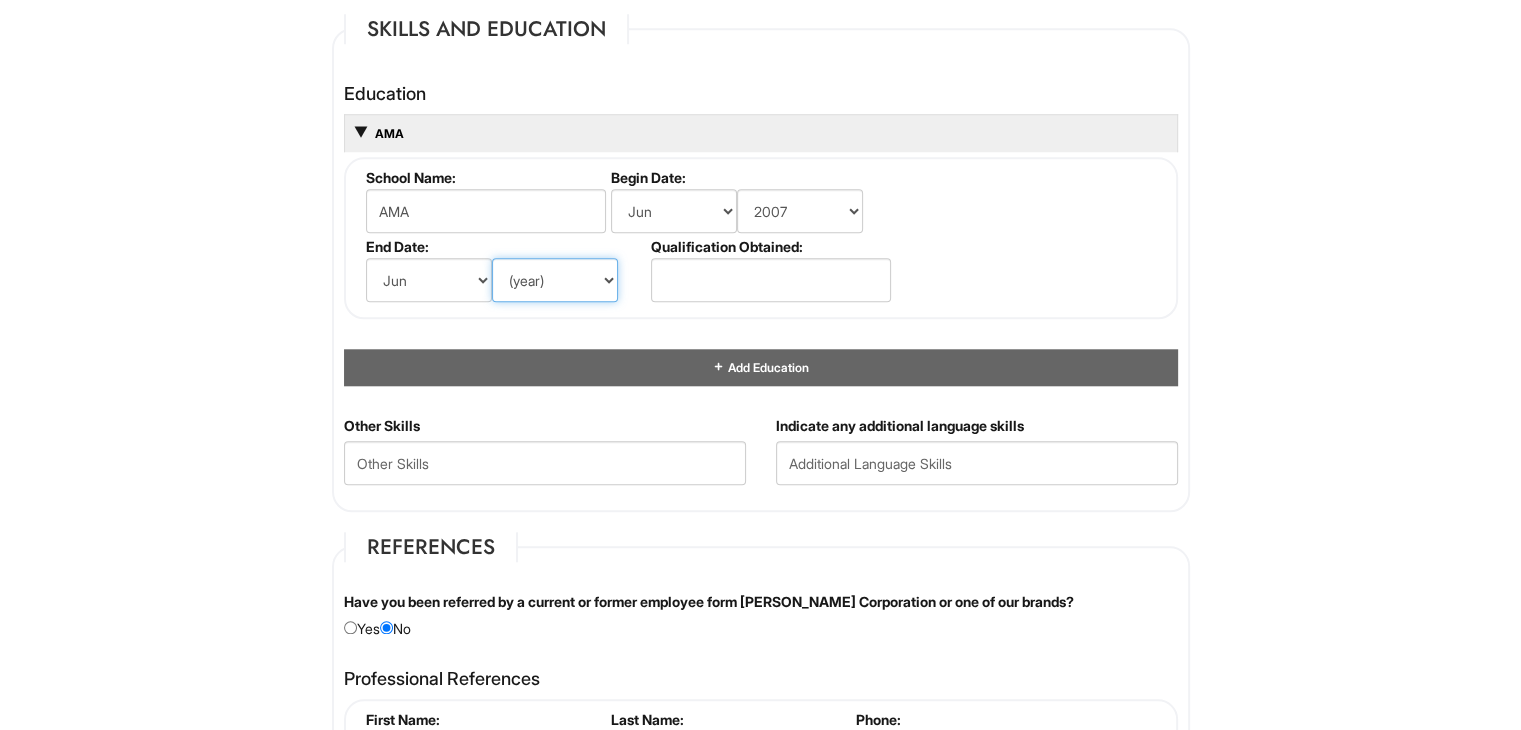 select on "2011" 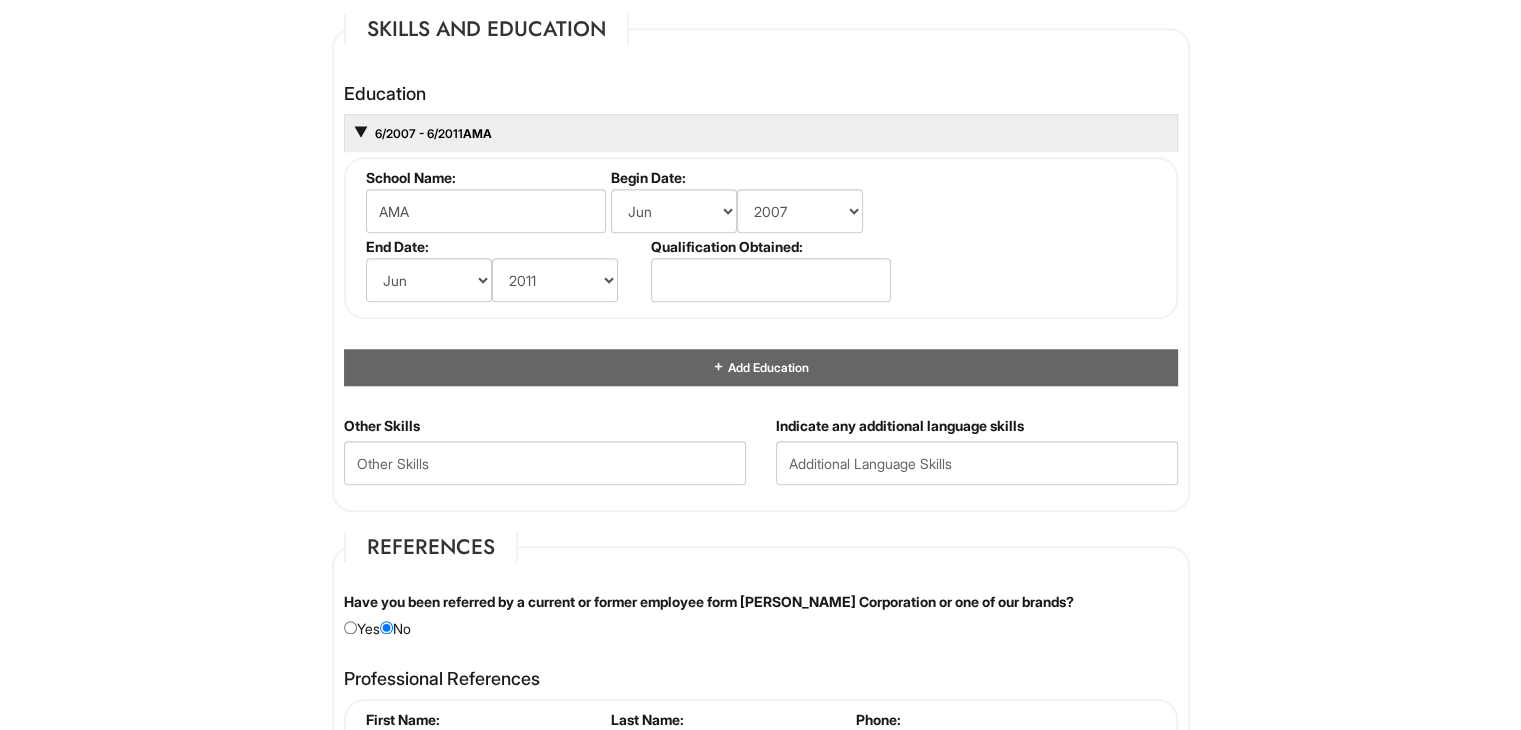 click on "Qualification Obtained:" at bounding box center (768, 272) 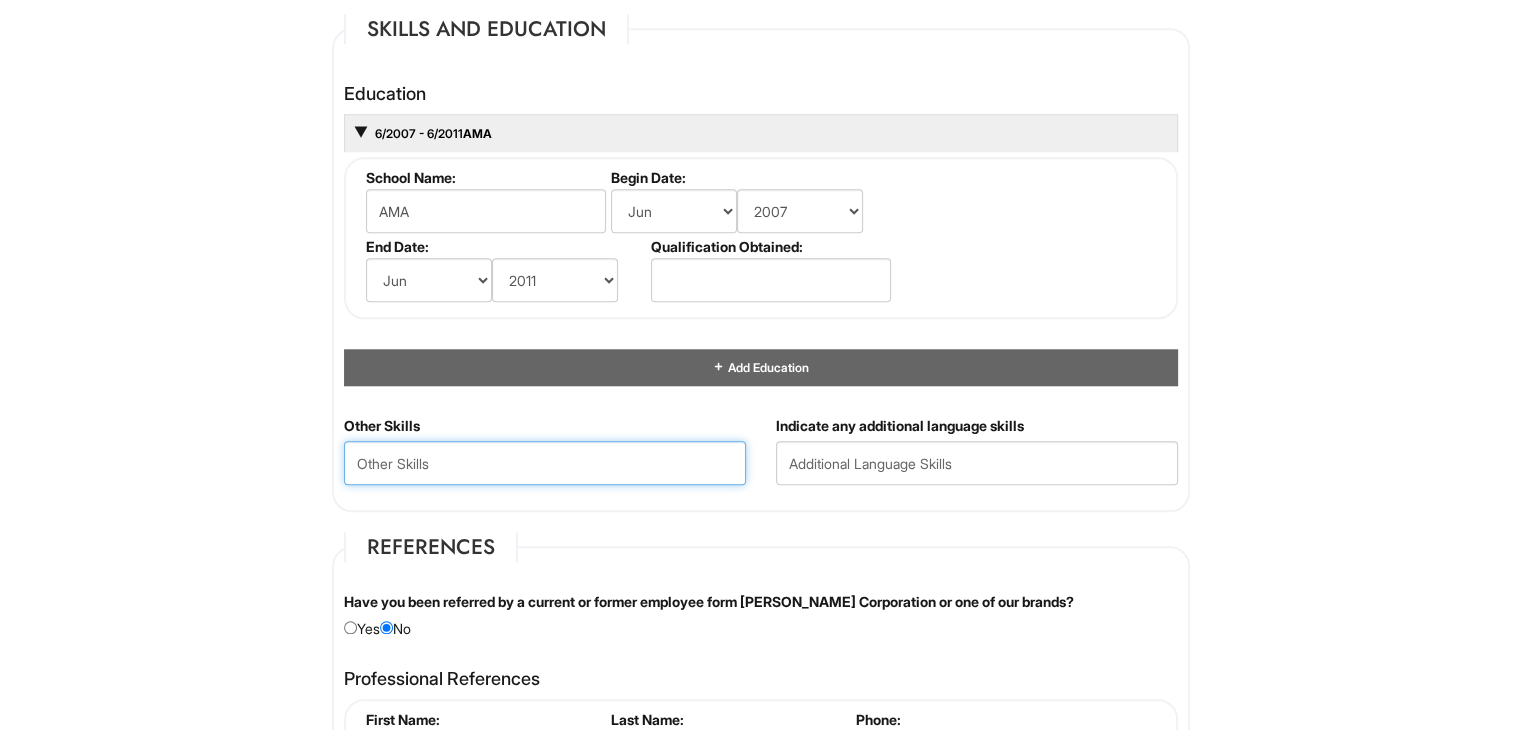 click at bounding box center (545, 463) 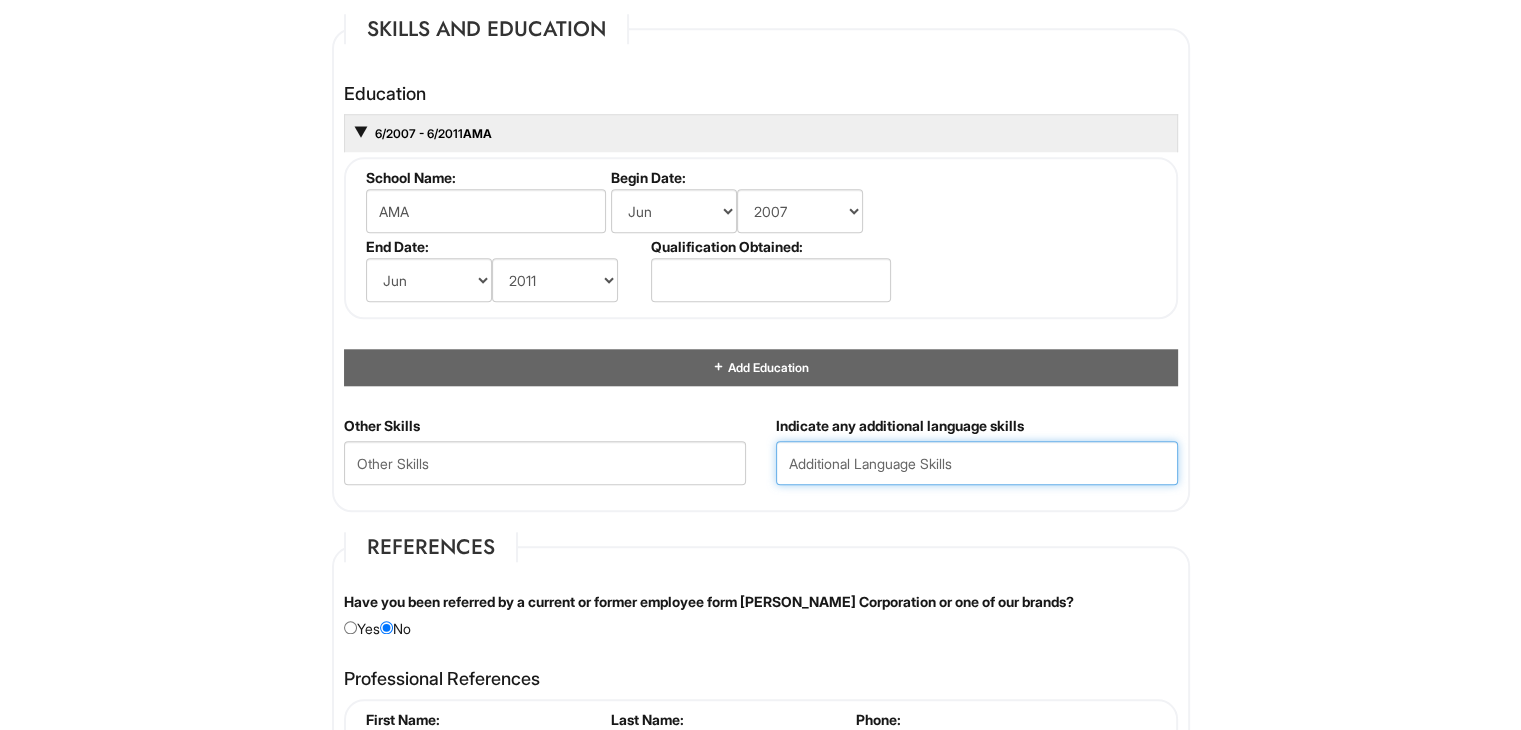 click at bounding box center [977, 463] 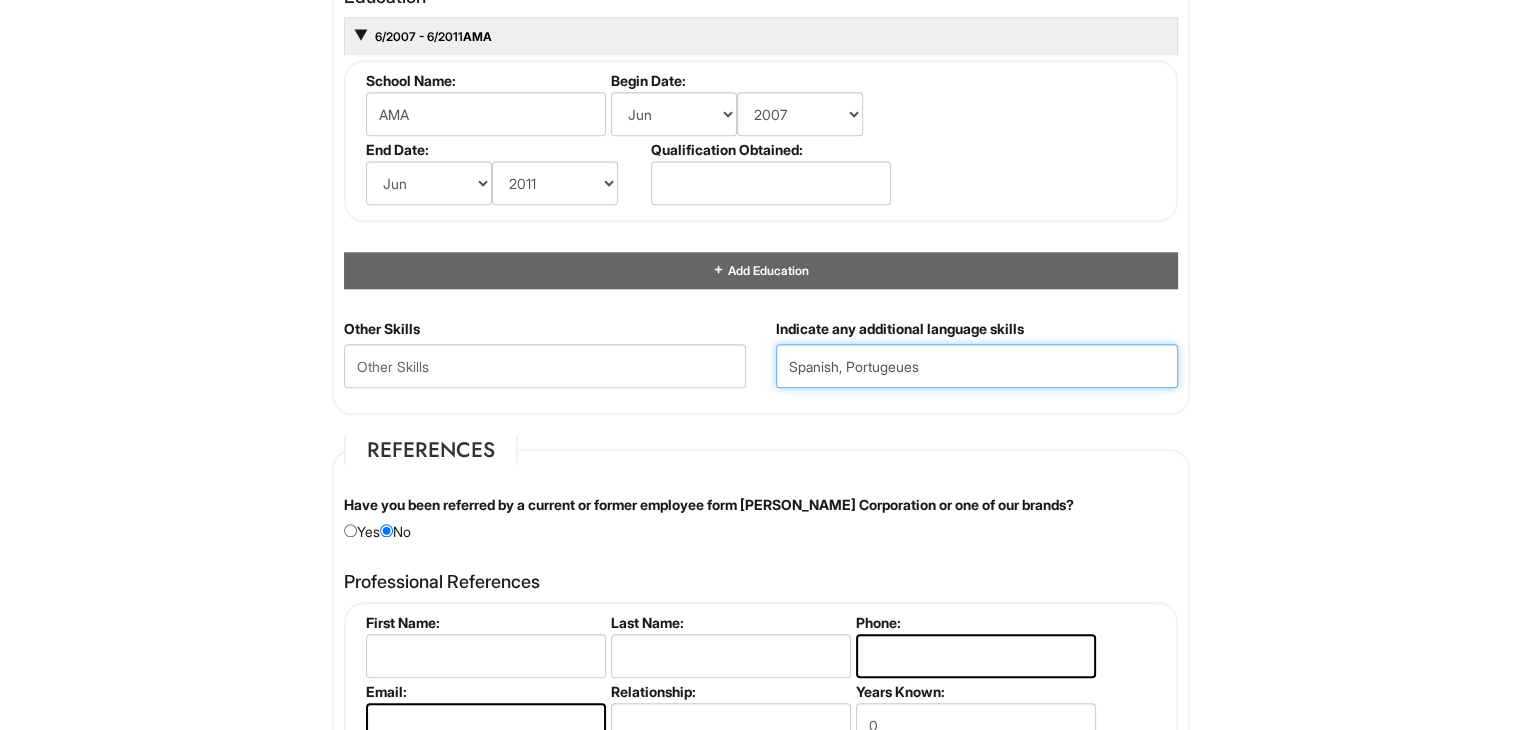scroll, scrollTop: 1978, scrollLeft: 0, axis: vertical 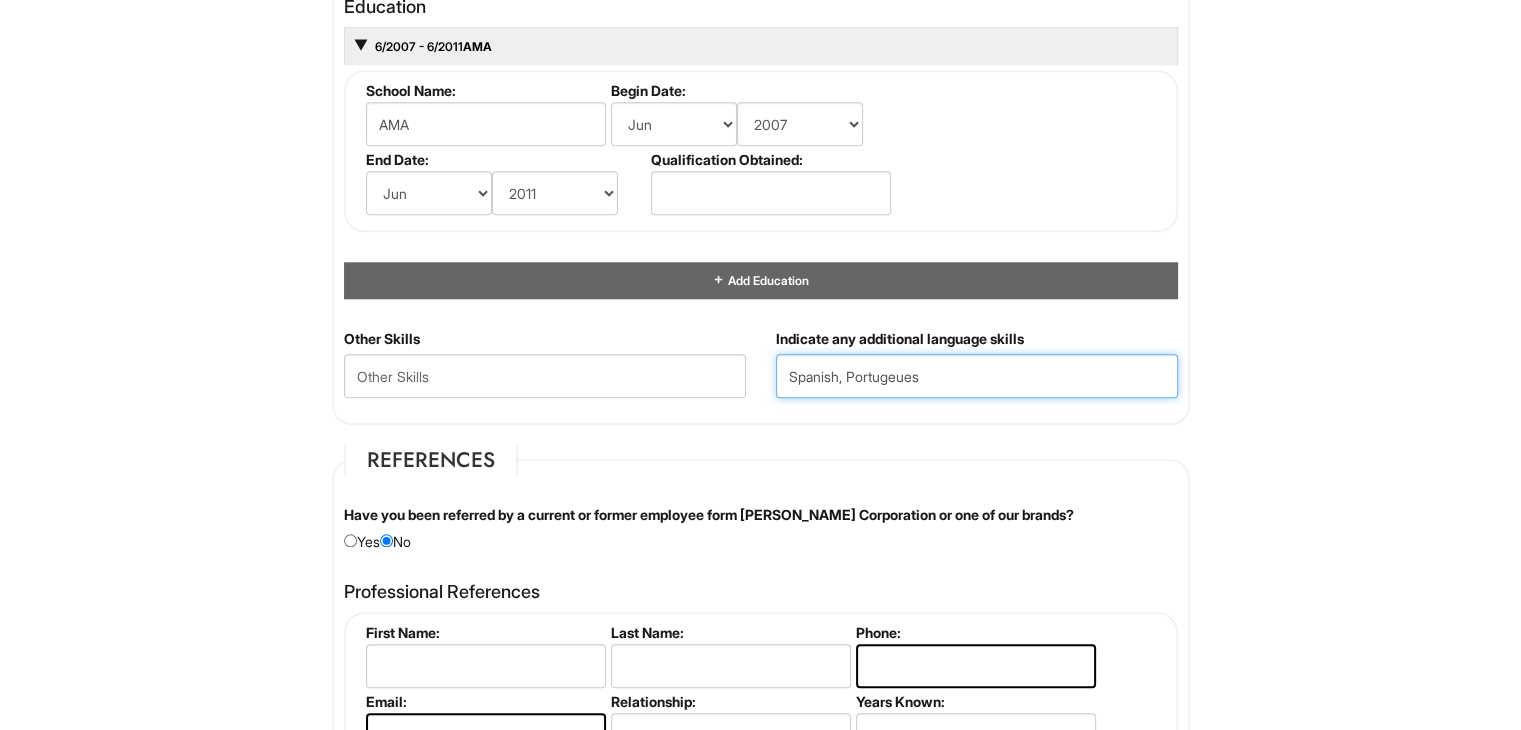 type on "Spanish, Portugeues" 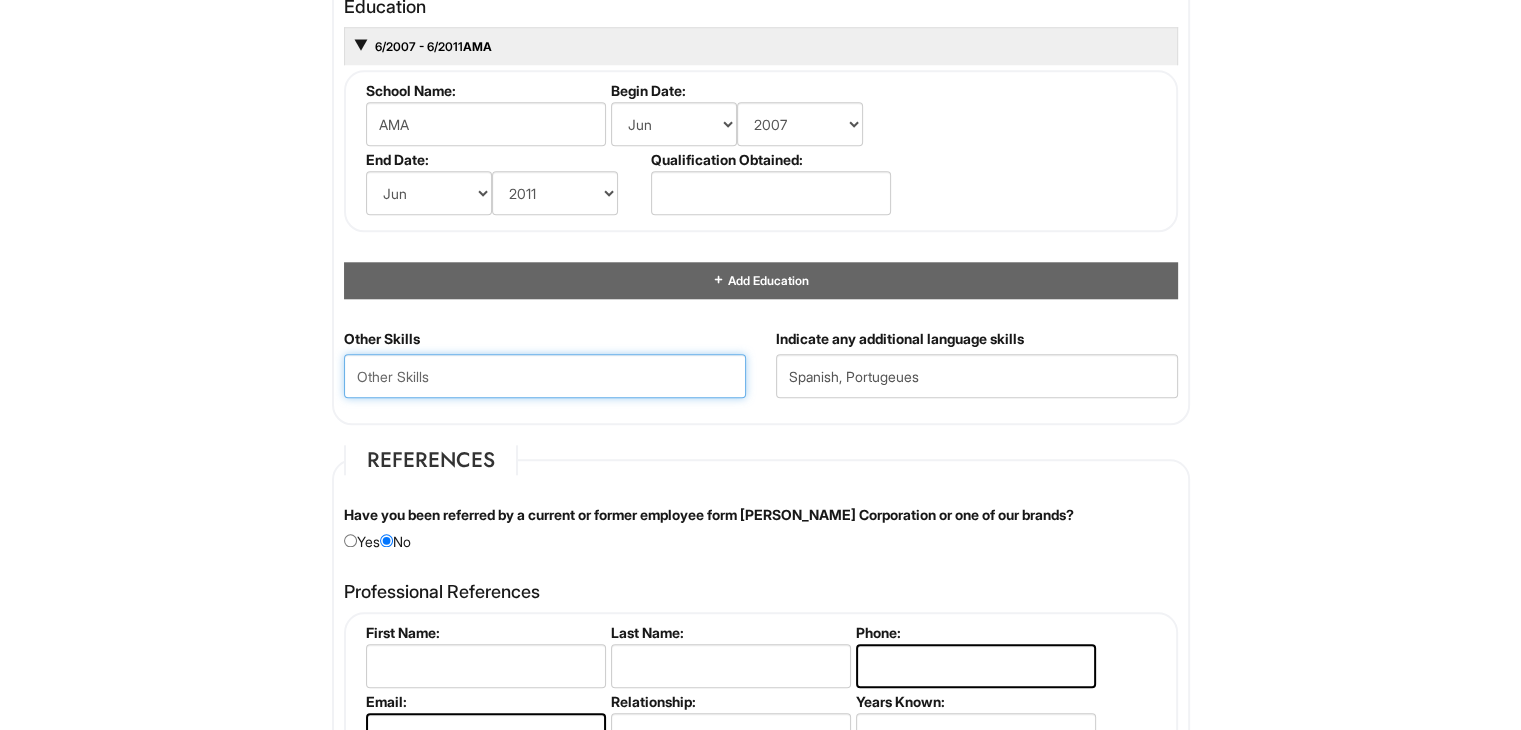 click at bounding box center [545, 376] 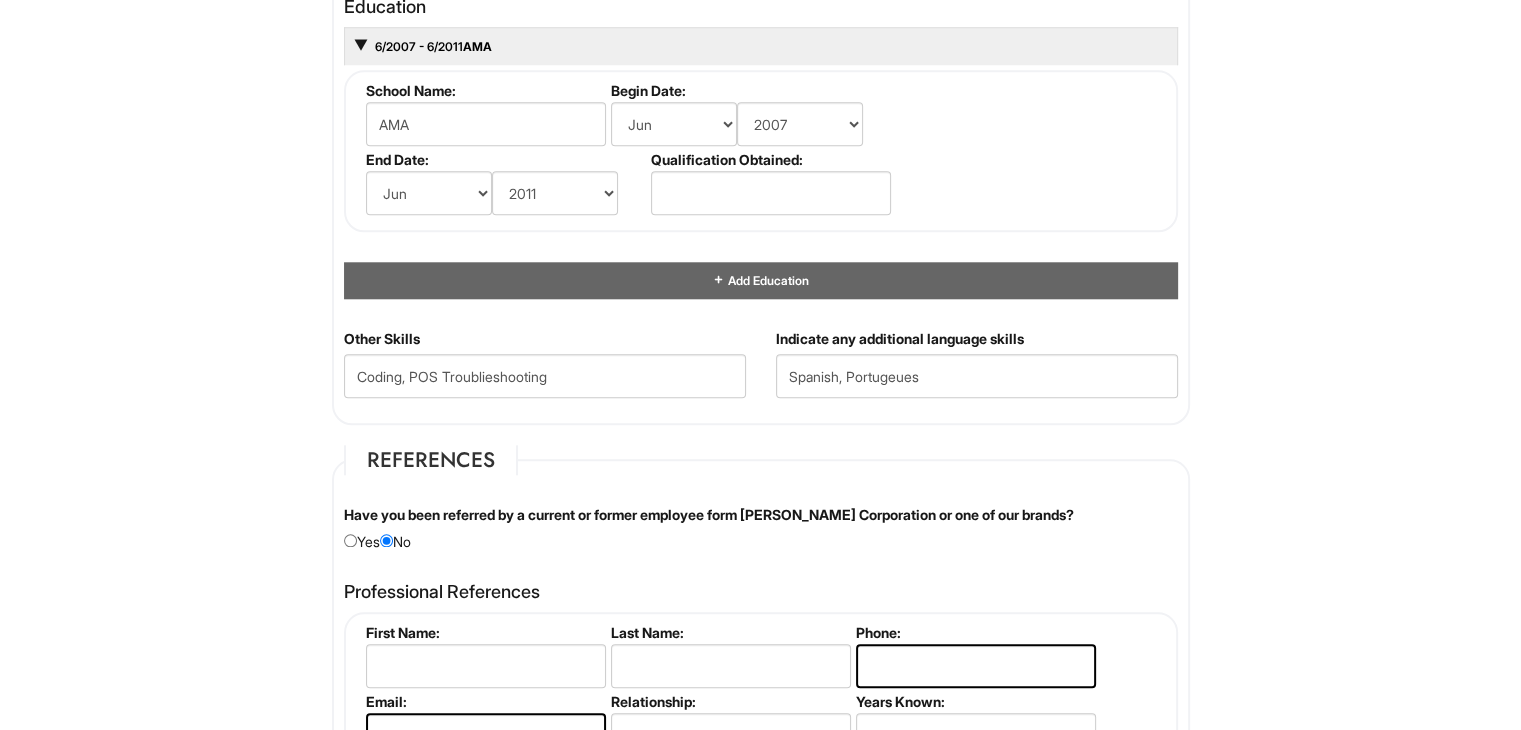 click on "Personal Information
Last Name  *   [PERSON_NAME]
First Name  *   Jireh
Middle Name
E-mail Address  *   [EMAIL_ADDRESS][DOMAIN_NAME]
Phone  *   [PHONE_NUMBER]
LinkedIn URL
Resume Upload   Resume Upload*
Street Address  *   [STREET_ADDRESS]
State/Province  *   State/Province [US_STATE] [US_STATE] [US_STATE] [US_STATE] [US_STATE] [US_STATE] [US_STATE] [US_STATE] [US_STATE][GEOGRAPHIC_DATA] [US_STATE] [US_STATE] [US_STATE] [US_STATE] [US_STATE] [US_STATE] [US_STATE] [US_STATE] [US_STATE] [US_STATE] [US_STATE] [US_STATE] [US_STATE] [US_STATE] [US_STATE] [US_STATE] [US_STATE] [US_STATE] [US_STATE] [US_STATE] [US_STATE] [US_STATE] [US_STATE] [US_STATE] [US_STATE] [US_STATE] [US_STATE] [US_STATE] [US_STATE] [US_STATE] [US_STATE] [US_STATE] [US_STATE] [US_STATE] [US_STATE] [US_STATE] [US_STATE] [US_STATE][PERSON_NAME][US_STATE] [US_STATE][PERSON_NAME] [US_STATE] [US_STATE] [GEOGRAPHIC_DATA]-[GEOGRAPHIC_DATA] [GEOGRAPHIC_DATA]-[GEOGRAPHIC_DATA] [GEOGRAPHIC_DATA]-[GEOGRAPHIC_DATA] [GEOGRAPHIC_DATA]-[GEOGRAPHIC_DATA] [GEOGRAPHIC_DATA]-[GEOGRAPHIC_DATA] [GEOGRAPHIC_DATA]-[GEOGRAPHIC_DATA] [GEOGRAPHIC_DATA]-NORTHWEST TERRITORIES [GEOGRAPHIC_DATA]-[GEOGRAPHIC_DATA] [GEOGRAPHIC_DATA]-[GEOGRAPHIC_DATA] [GEOGRAPHIC_DATA]-[PERSON_NAME][GEOGRAPHIC_DATA] [GEOGRAPHIC_DATA]-[GEOGRAPHIC_DATA] [GEOGRAPHIC_DATA]-[US_STATE]
*" at bounding box center (761, 70) 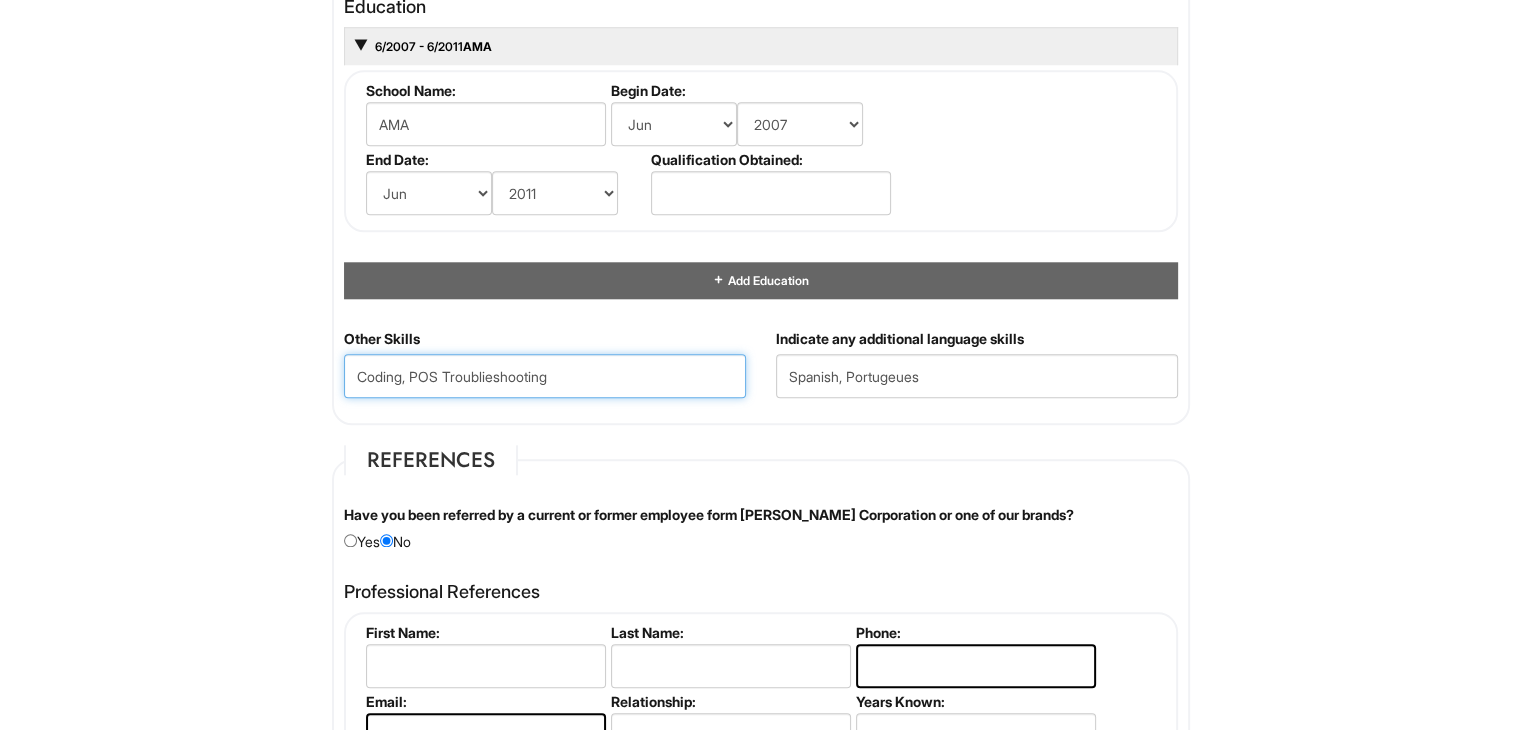 drag, startPoint x: 552, startPoint y: 354, endPoint x: 533, endPoint y: 366, distance: 22.472204 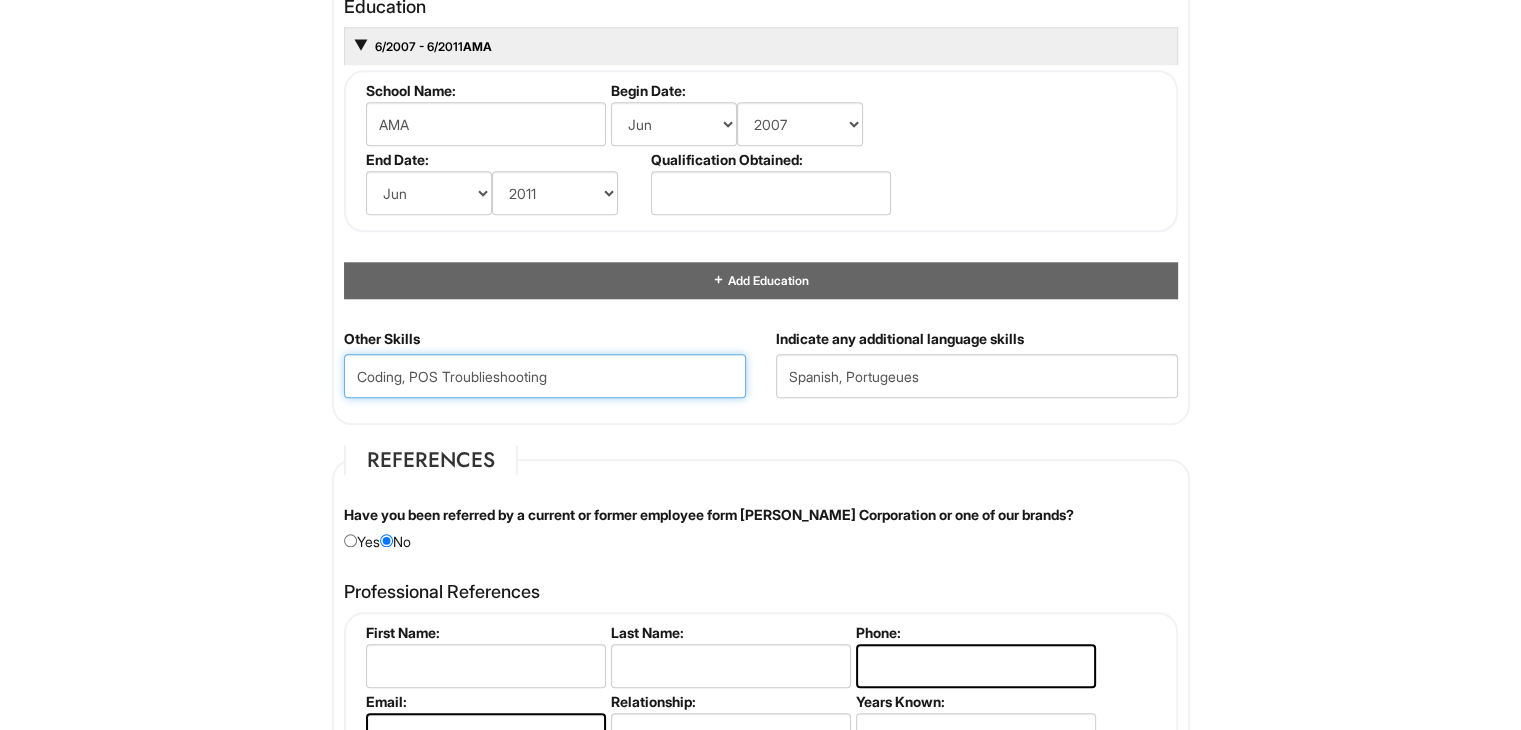 click on "Coding, POS Troublieshooting" at bounding box center (545, 376) 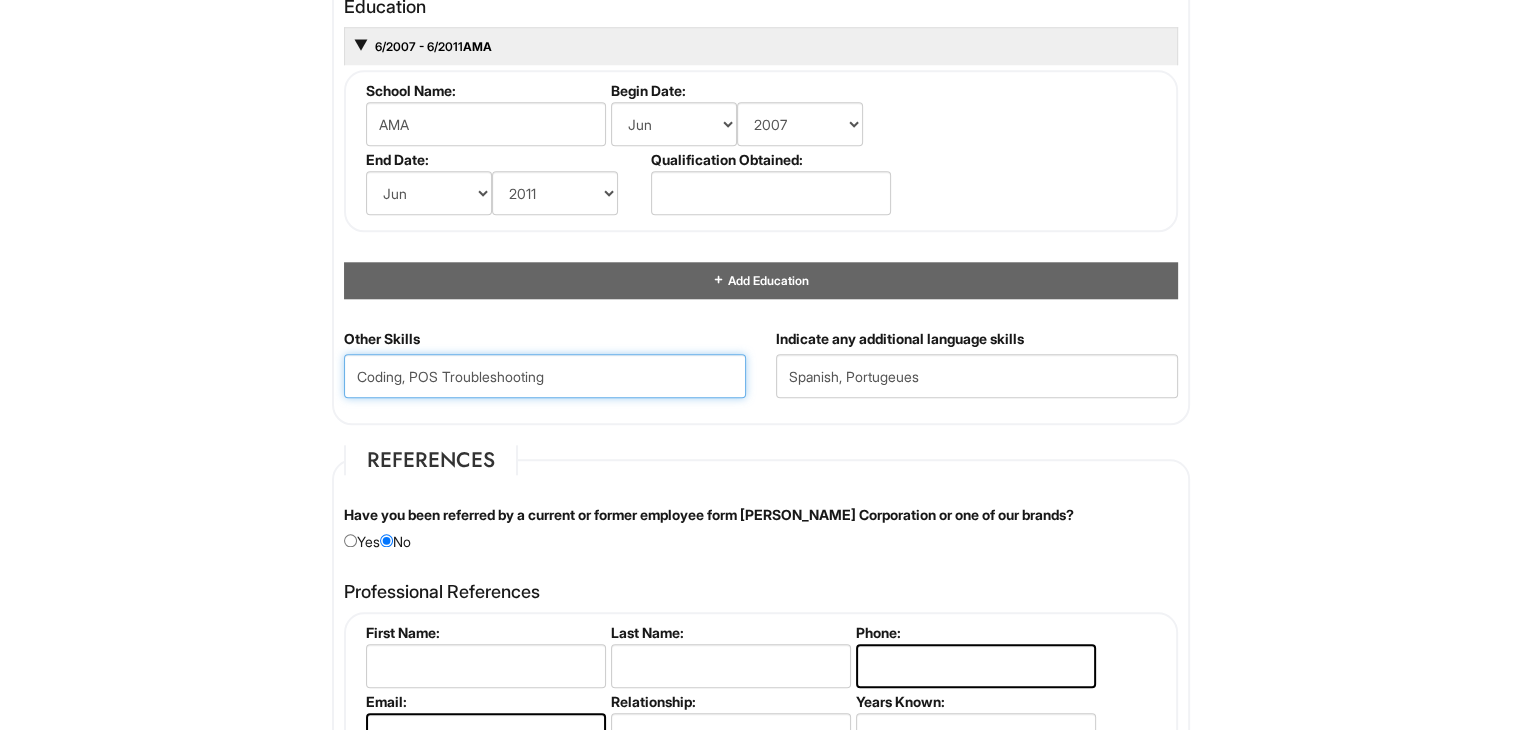 type on "Coding, POS Troubleshooting" 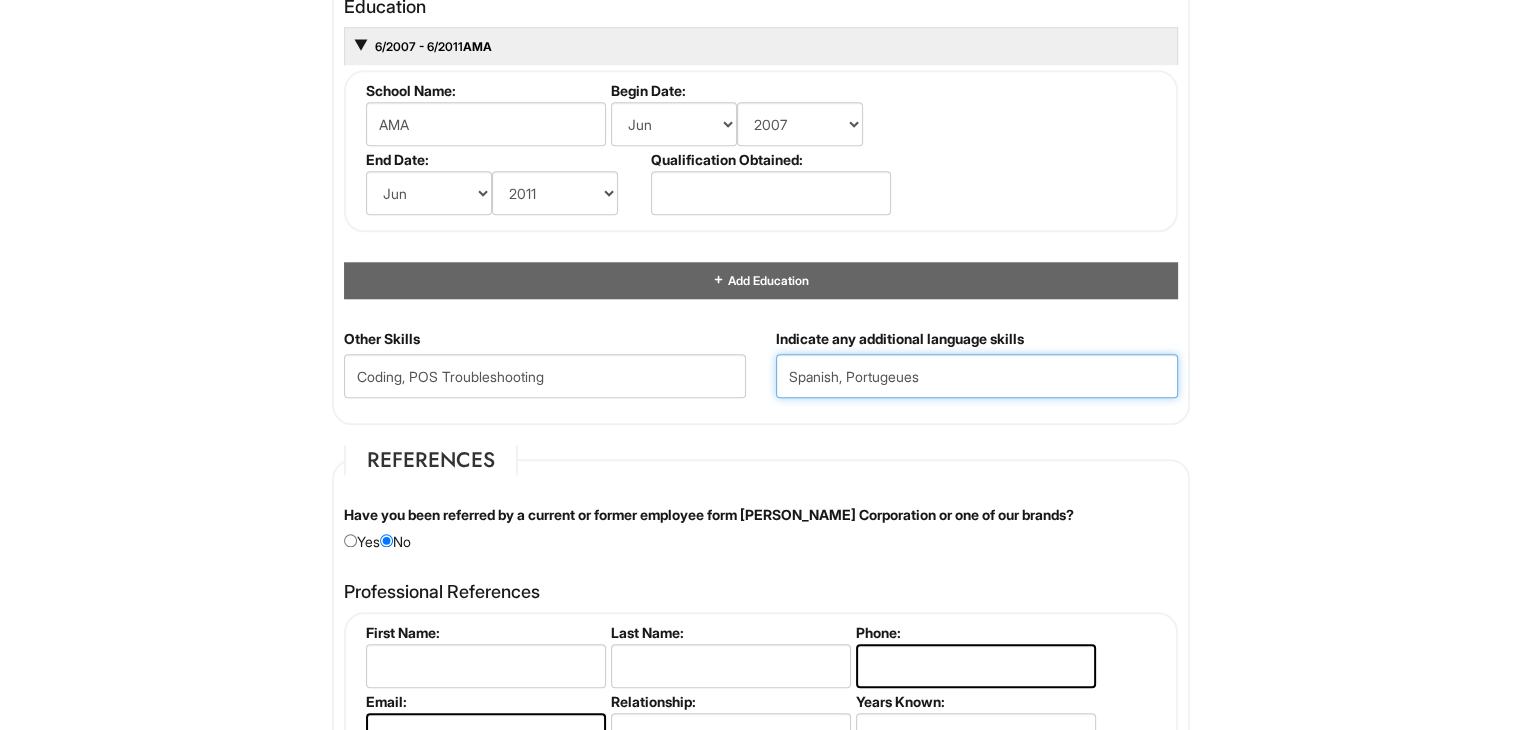 click on "Spanish, Portugeues" at bounding box center (977, 376) 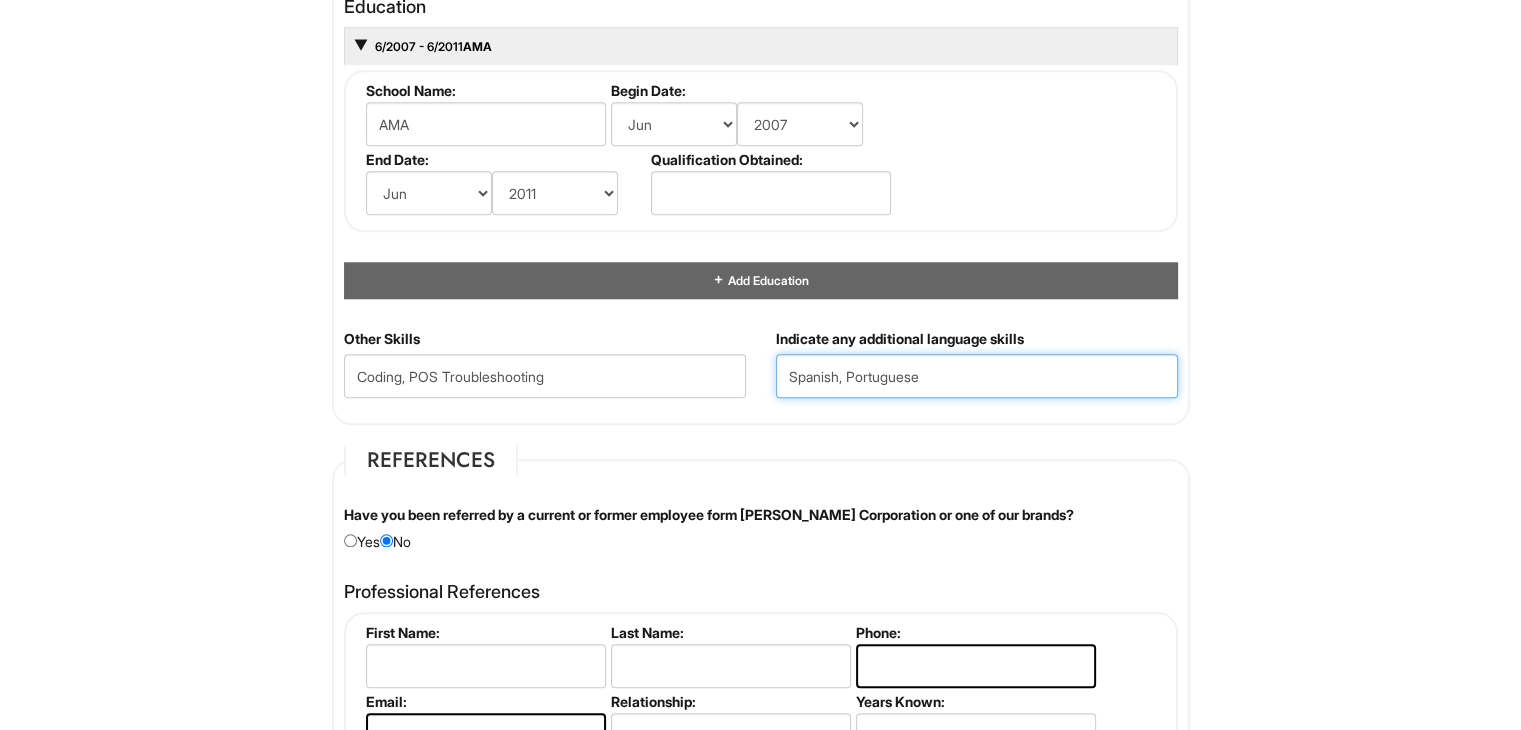 type on "Spanish, Portuguese" 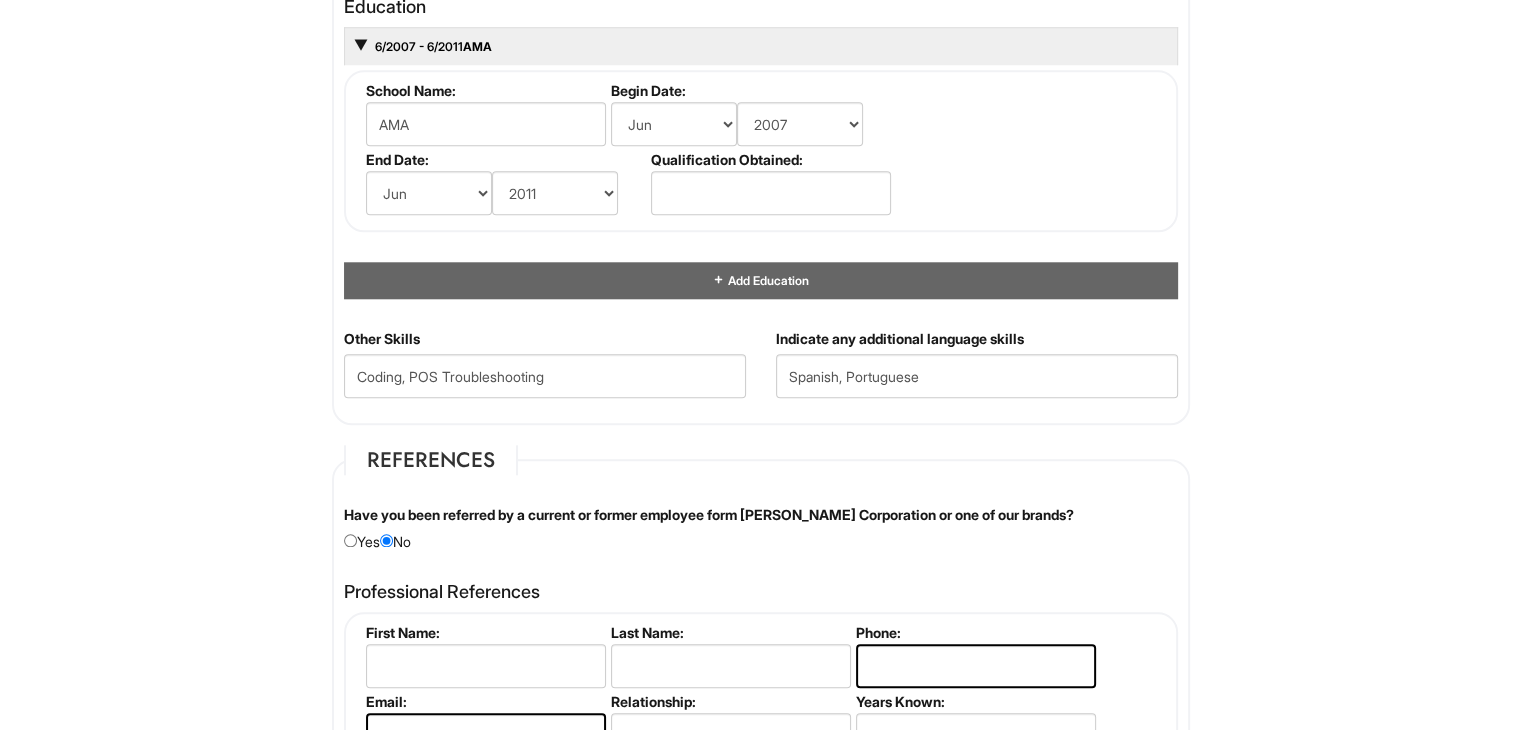click on "Please Complete This Form 1 2 3 Sales Supervisor, A|X Armani Exchange PLEASE COMPLETE ALL REQUIRED FIELDS
We are an Equal Opportunity Employer. All persons shall have the opportunity to be considered for employment without regard to their race, color, creed, religion, national origin, ancestry, citizenship status, age, disability, gender, sex, sexual orientation, veteran status, genetic information or any other characteristic protected by applicable federal, state or local laws. We will endeavor to make a reasonable accommodation to the known physical or mental limitations of a qualified applicant with a disability unless the accommodation would impose an undue hardship on the operation of our business. If you believe you require such assistance to complete this form or to participate in an interview, please let us know.
Personal Information
Last Name  *   [PERSON_NAME]
First Name  *   Jireh
Middle Name
E-mail Address  *   [EMAIL_ADDRESS][DOMAIN_NAME]
Phone  *   [PHONE_NUMBER]" at bounding box center [760, -5] 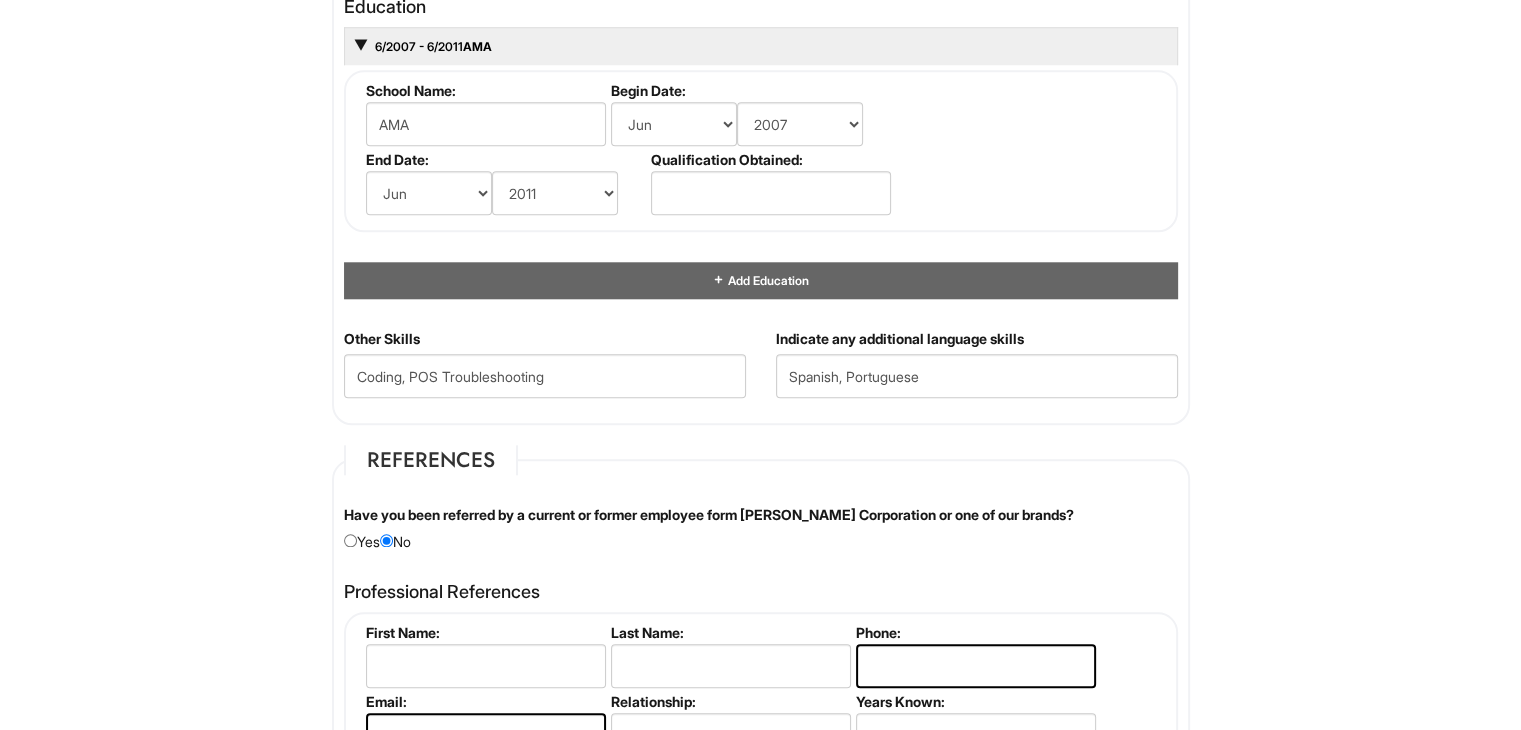 drag, startPoint x: 1526, startPoint y: 424, endPoint x: 1535, endPoint y: 516, distance: 92.43917 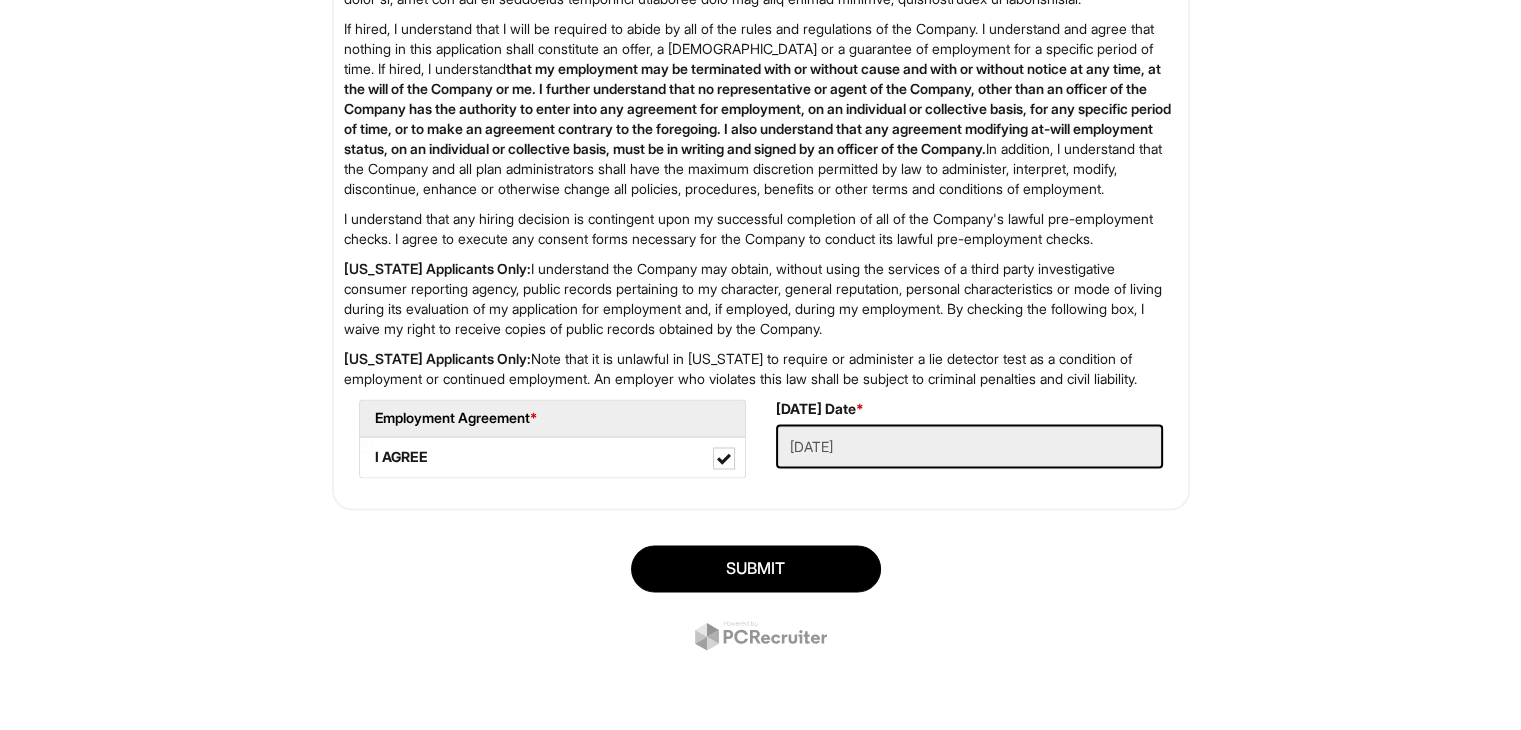 scroll, scrollTop: 3265, scrollLeft: 0, axis: vertical 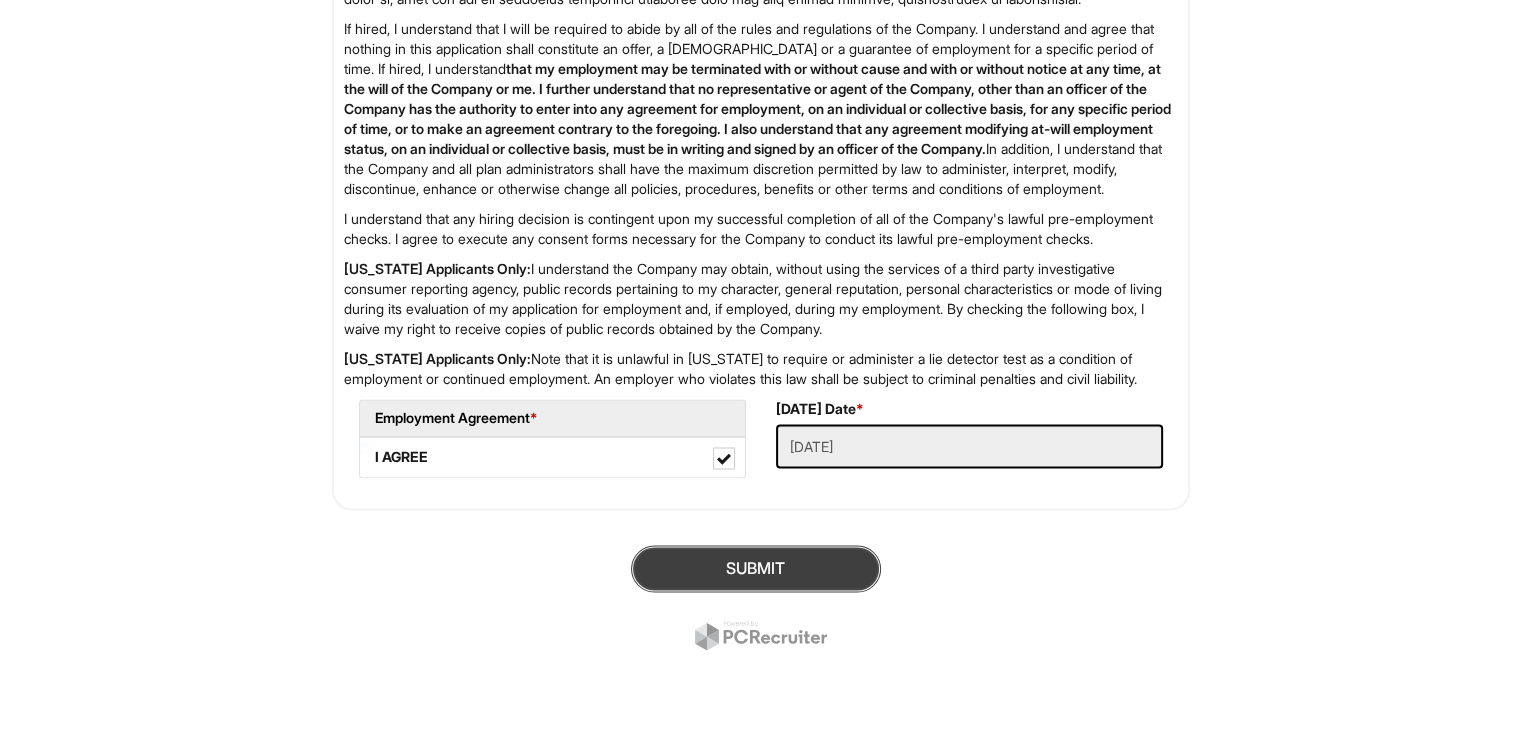 click on "SUBMIT" at bounding box center (756, 568) 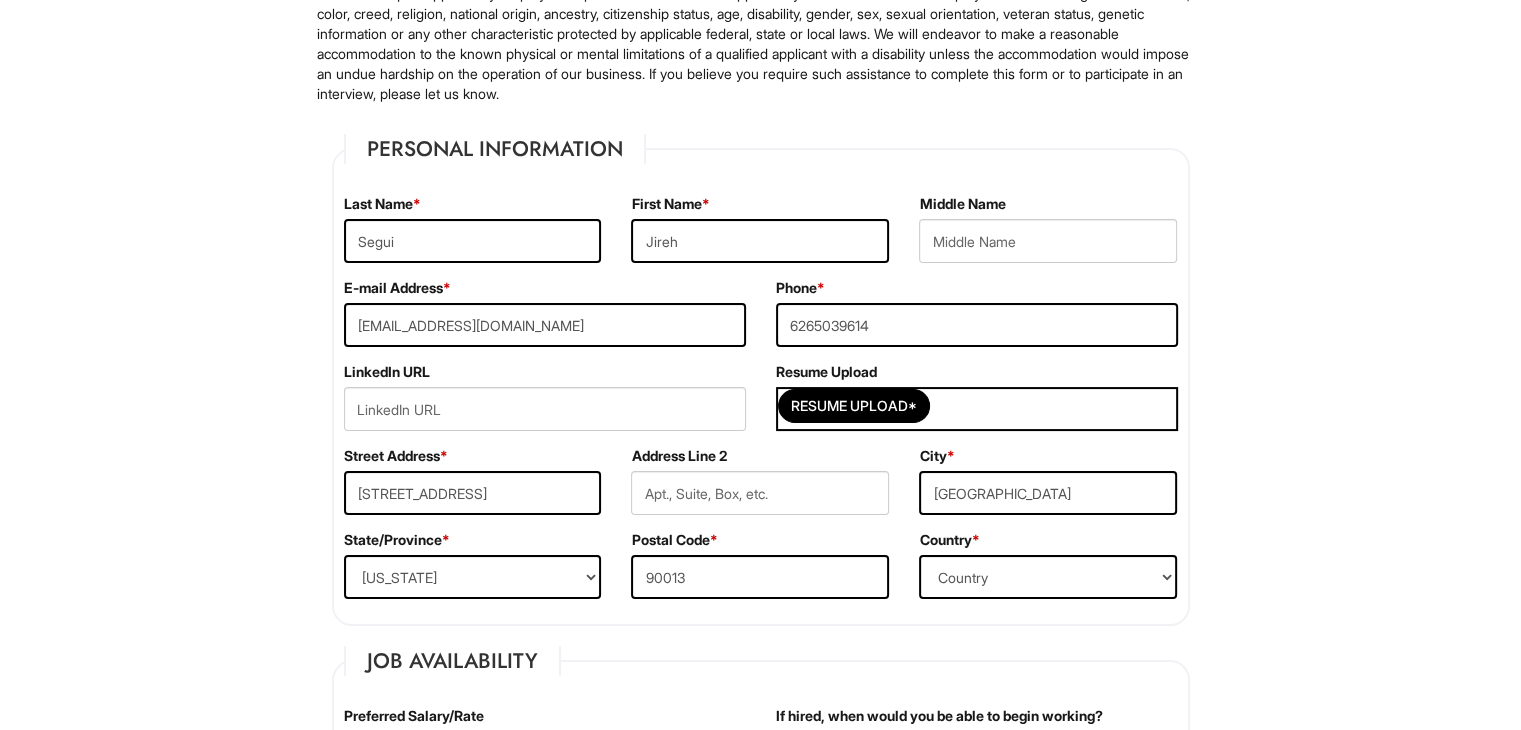 scroll, scrollTop: 223, scrollLeft: 0, axis: vertical 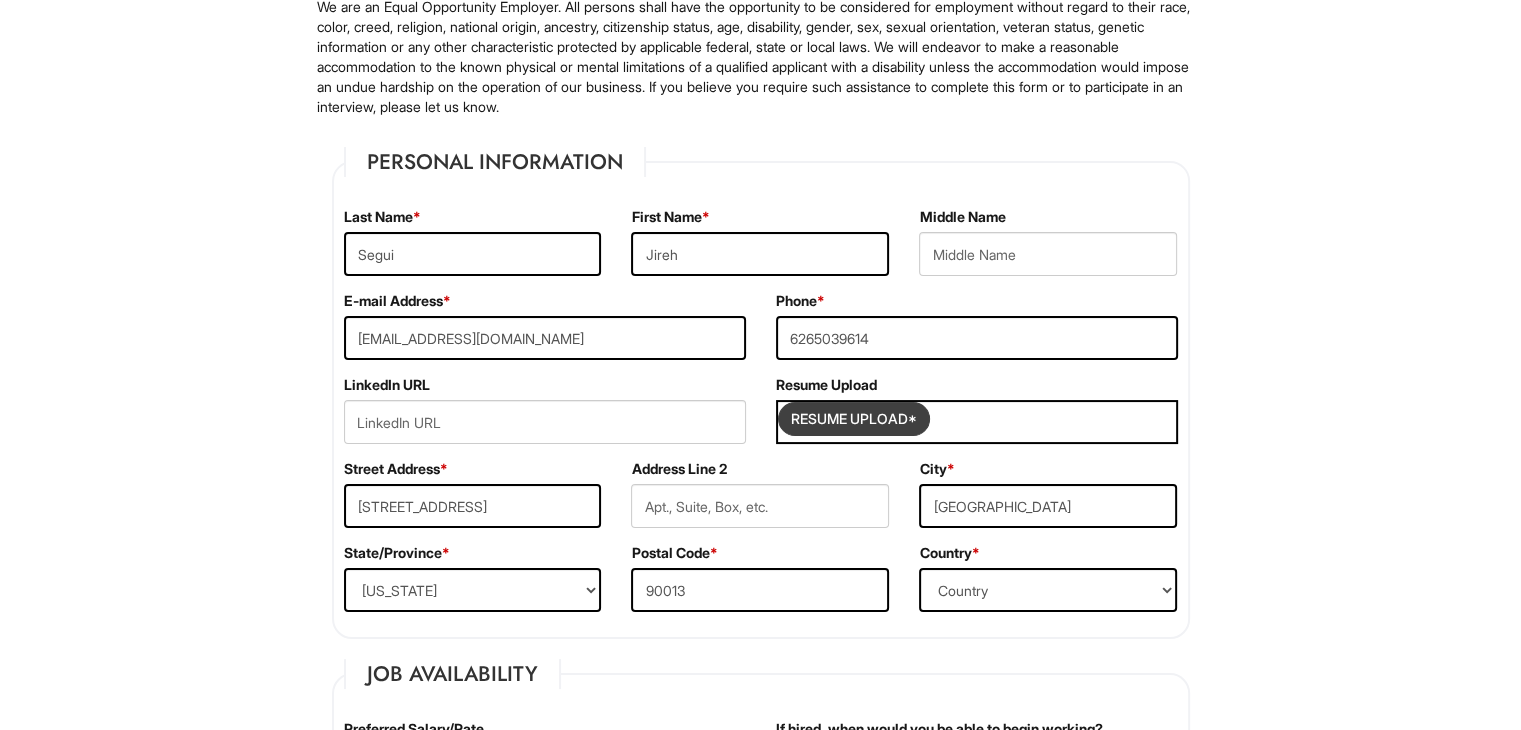 click at bounding box center (854, 419) 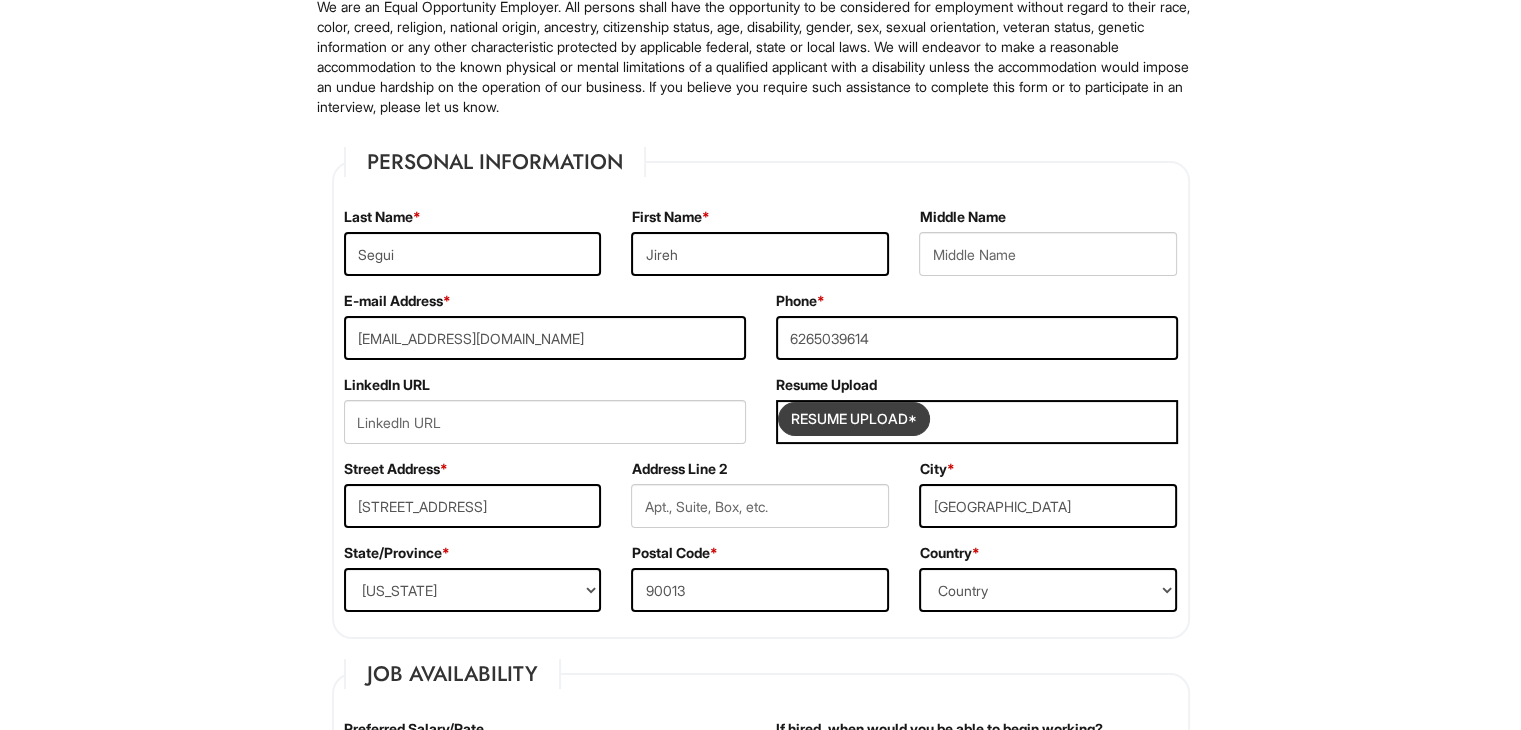 type on "C:\fakepath\Jireh Segui Retail Services.pdf" 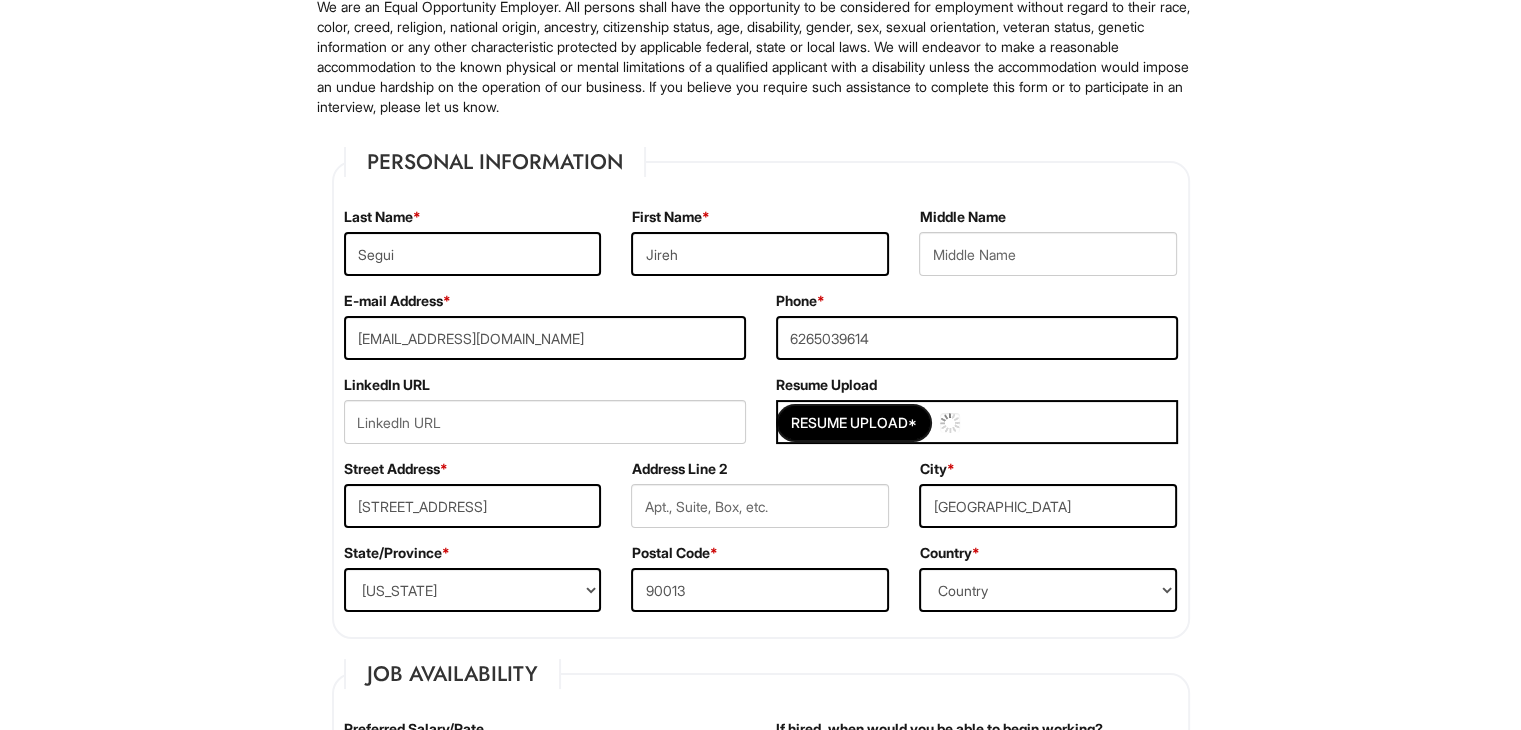 type 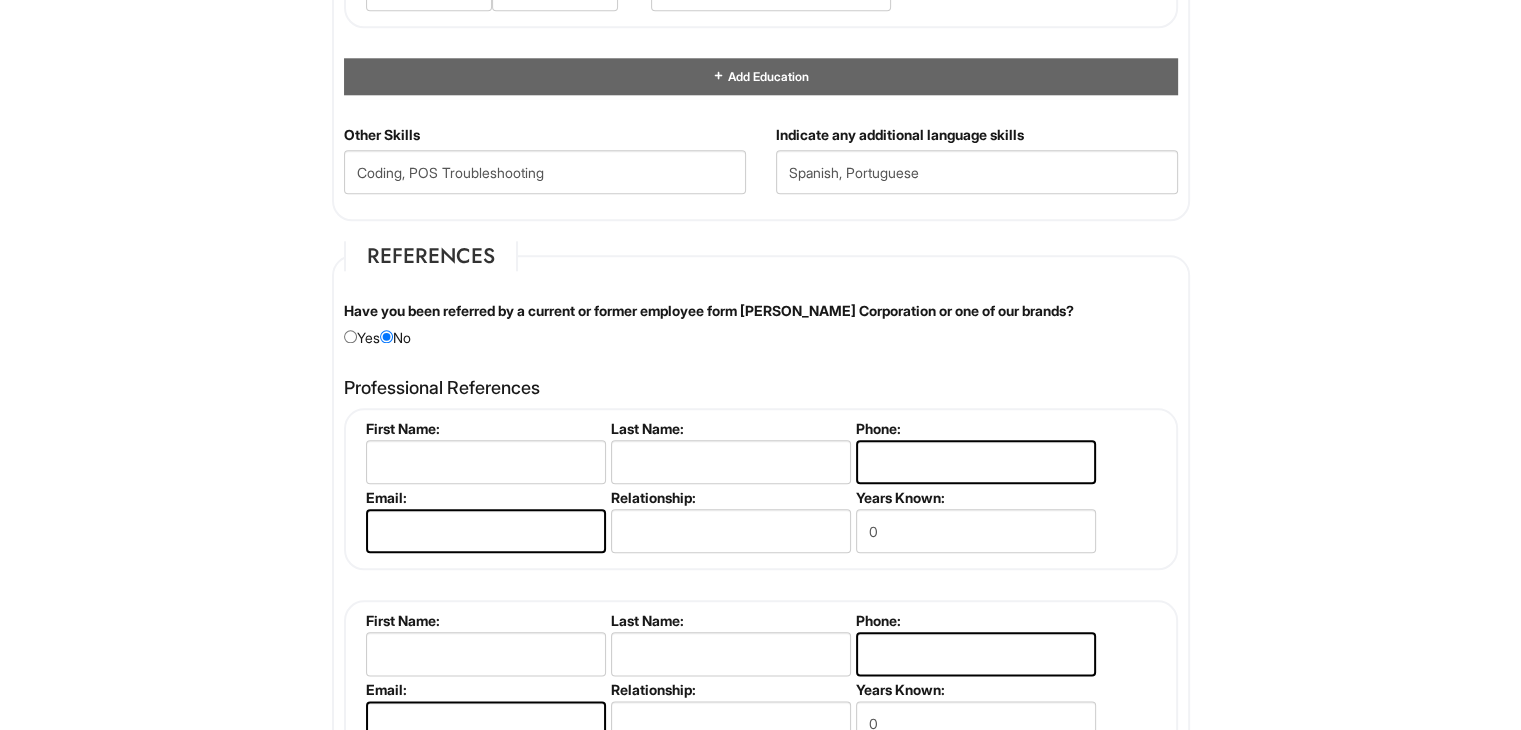 scroll, scrollTop: 3285, scrollLeft: 0, axis: vertical 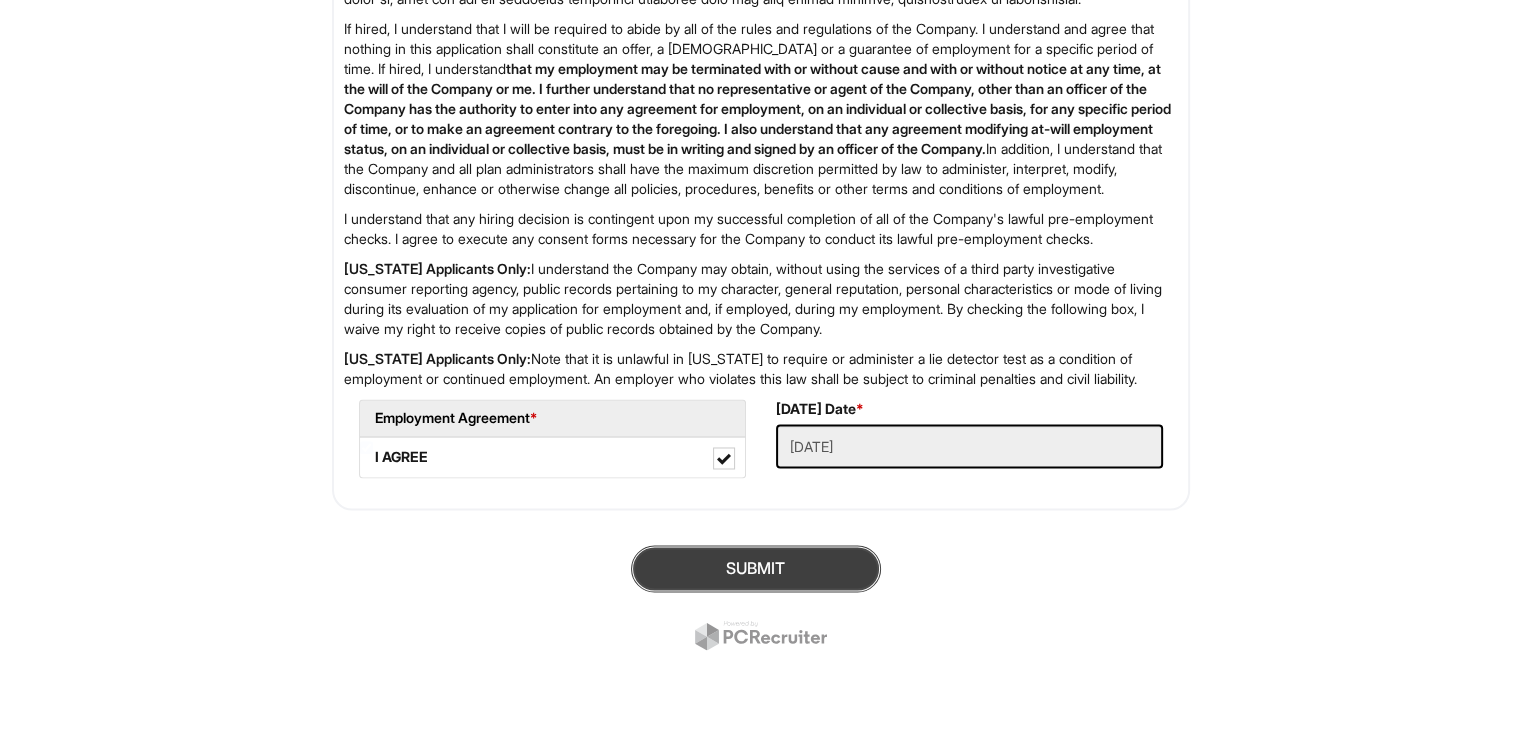 click on "SUBMIT" at bounding box center [756, 568] 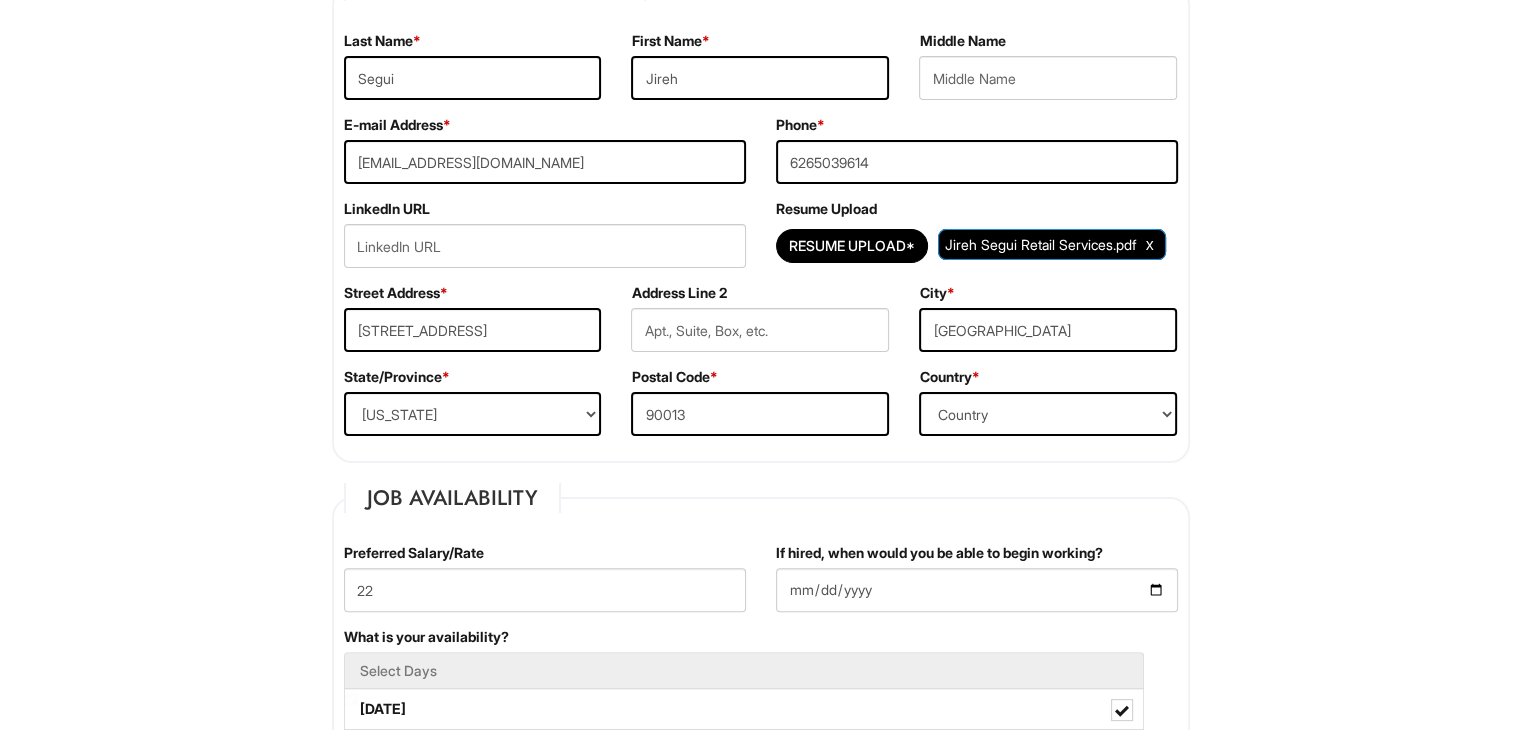 scroll, scrollTop: 464, scrollLeft: 0, axis: vertical 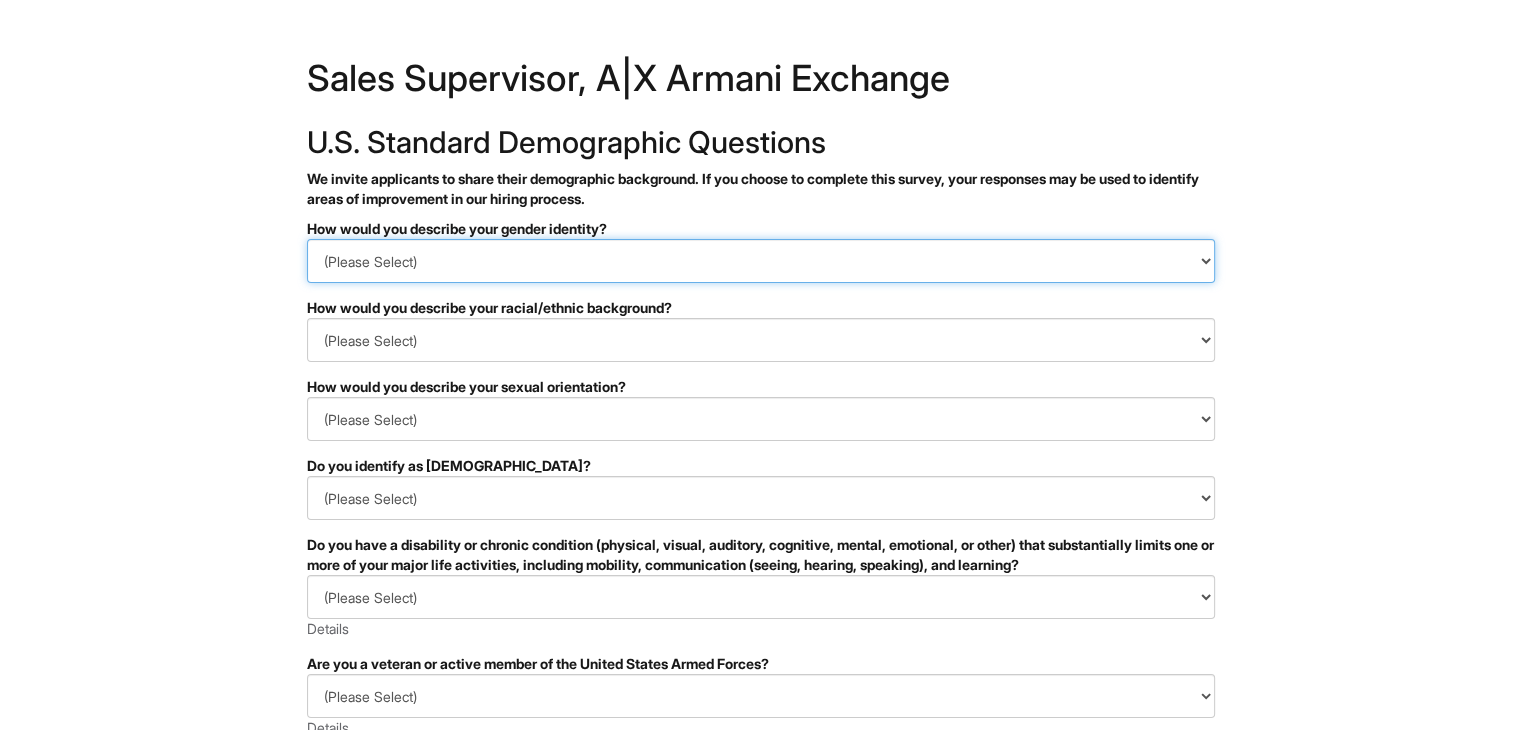 click on "(Please Select) Man Woman Non-binary I prefer to self-describe I don't wish to answer" at bounding box center (761, 261) 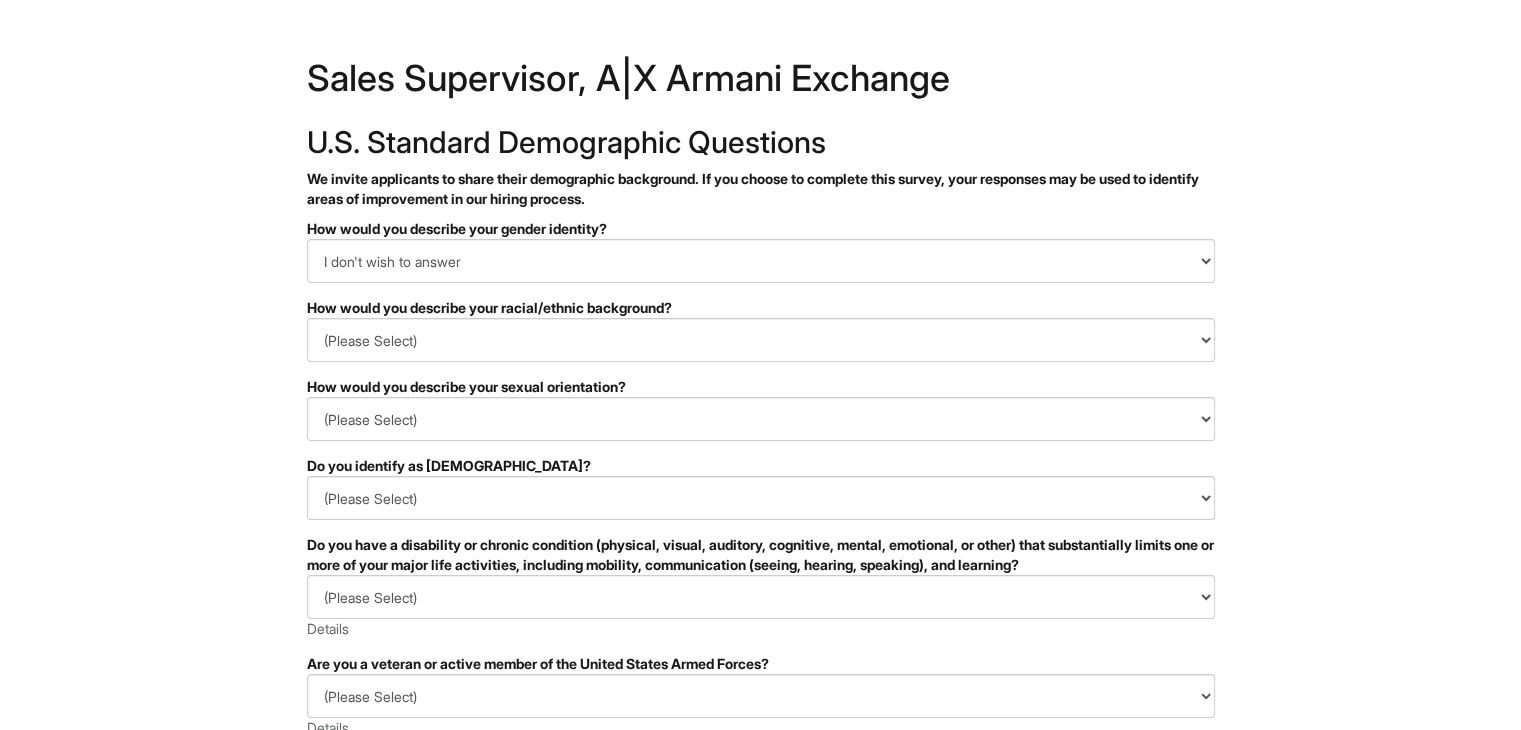 click on "PLEASE COMPLETE ALL REQUIRED FIELDS How would you describe your gender identity? (Please Select) Man Woman Non-binary I prefer to self-describe I don't wish to answer How would you describe your racial/ethnic background? (Please Select) Black or of African descent    East Asian    Hispanic, Latinx or of Spanish Origin    Indigenous, American Indian or Alaska Native    Middle Eastern or North African    Native Hawaiian or Pacific Islander    South Asian    Southeast Asian    White or European    I prefer to self-describe    I don't wish to answer How would you describe your sexual orientation? (Please Select) Asexual Bisexual and/or pansexual Gay Heterosexual Lesbian Queer I prefer to self-describe I don't wish to answer Do you identify as transgender? (Please Select) Yes No I prefer to self-describe I don't wish to answer (Please Select) YES, I HAVE A DISABILITY (or previously had a disability) NO, I DON'T HAVE A DISABILITY I DON'T WISH TO ANSWER Details (Please Select) I AM NOT A PROTECTED VETERAN Details" at bounding box center [761, 647] 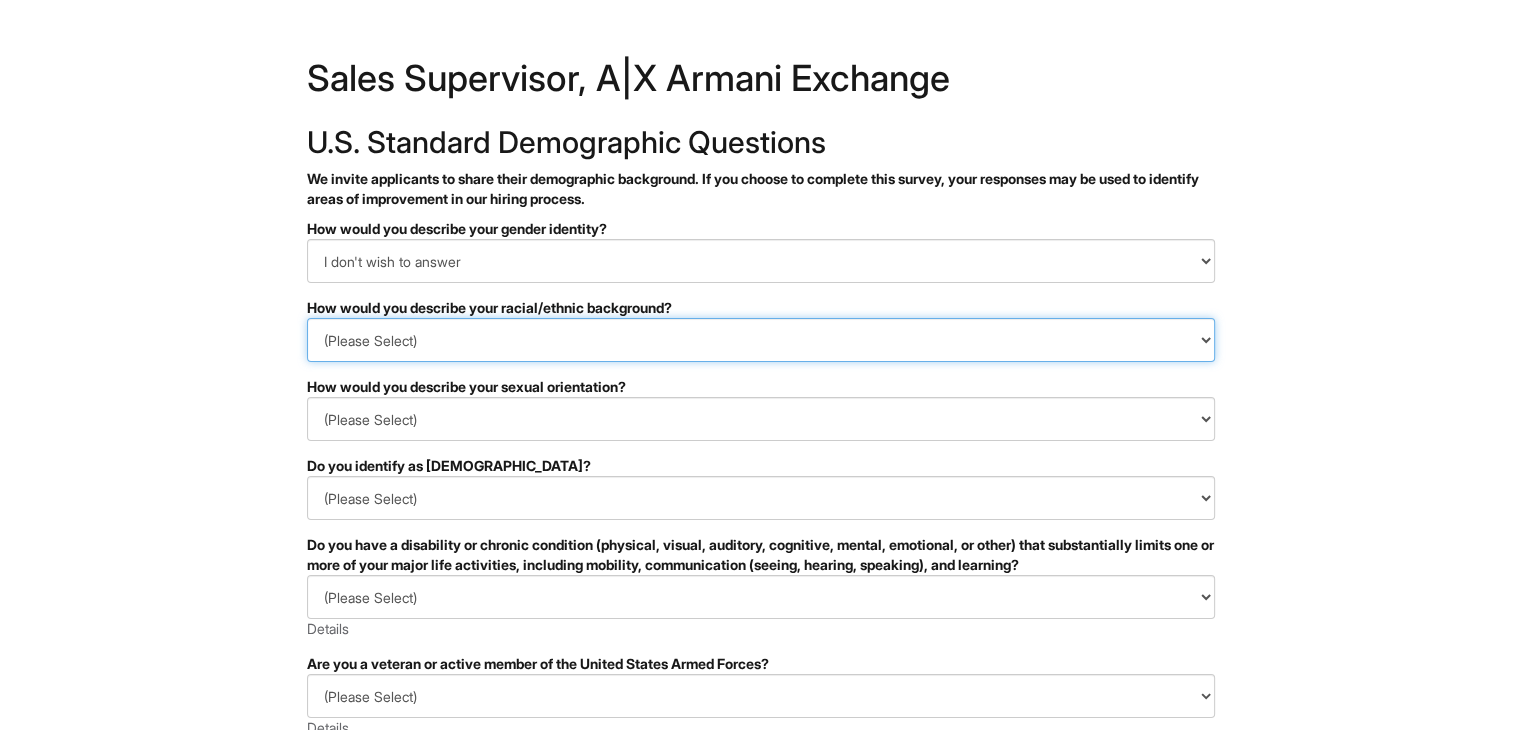 click on "(Please Select) Black or of African descent    East Asian    Hispanic, Latinx or of Spanish Origin    Indigenous, American Indian or Alaska Native    Middle Eastern or North African    Native Hawaiian or Pacific Islander    South Asian    Southeast Asian    White or European    I prefer to self-describe    I don't wish to answer" at bounding box center [761, 340] 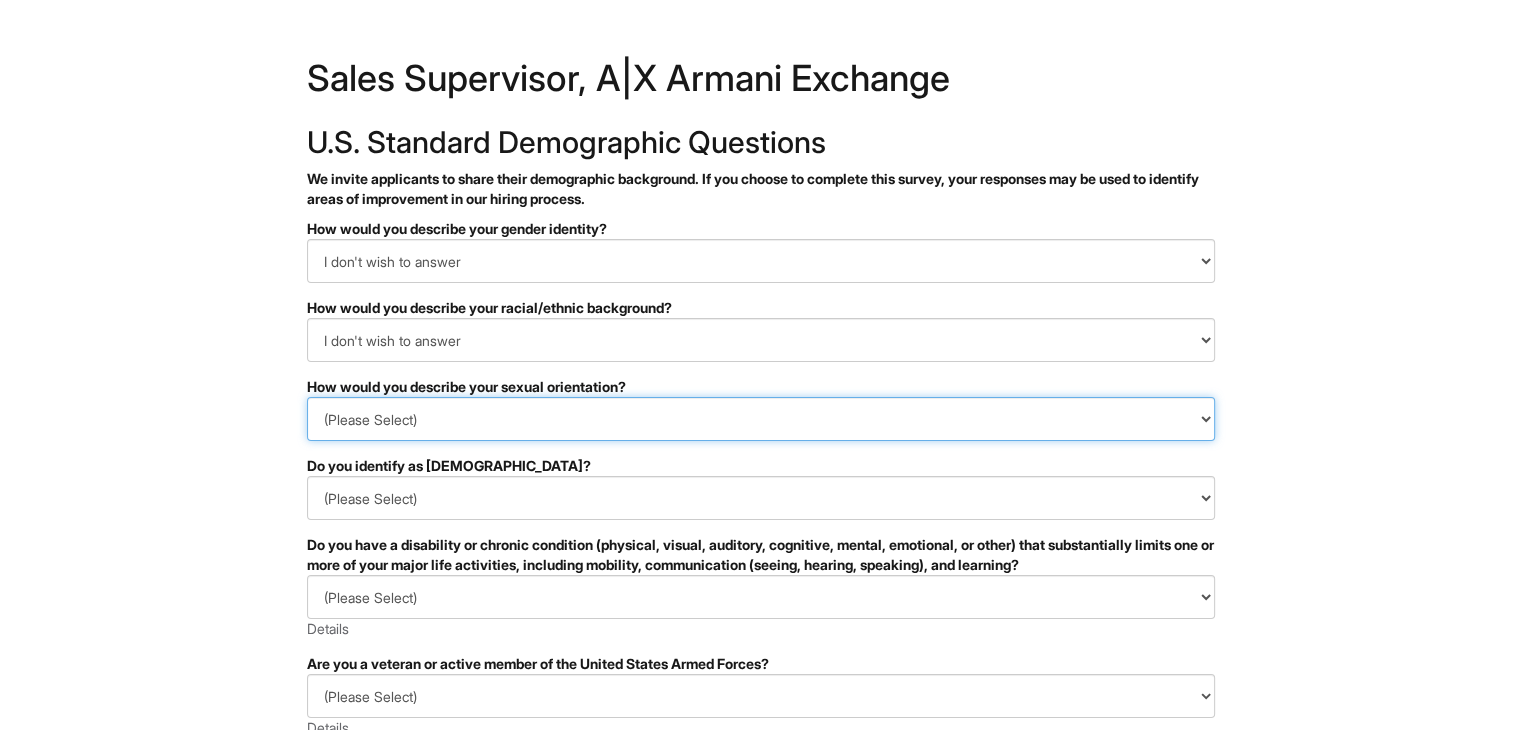 click on "(Please Select) Asexual Bisexual and/or pansexual Gay Heterosexual Lesbian Queer I prefer to self-describe I don't wish to answer" at bounding box center [761, 419] 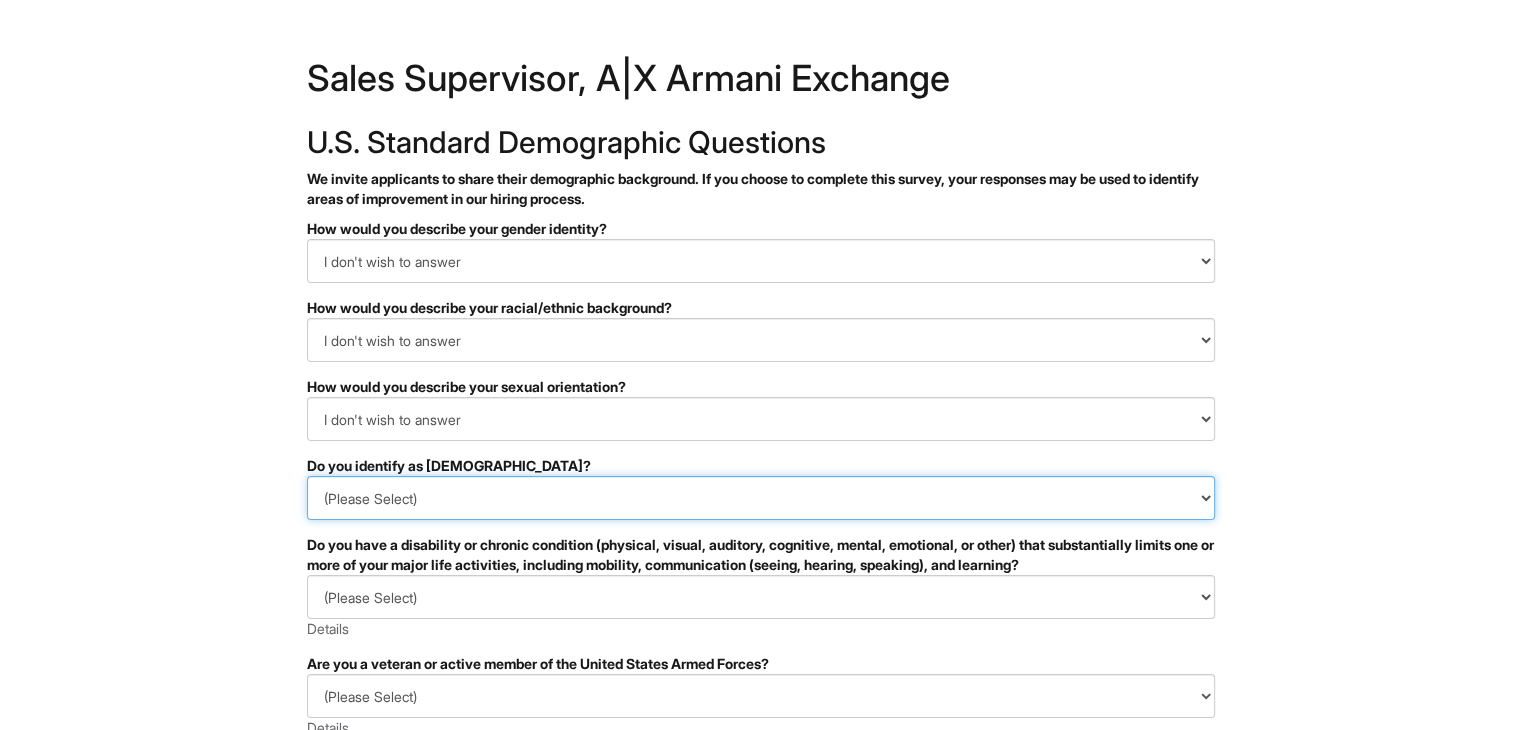 click on "(Please Select) Yes No I prefer to self-describe I don't wish to answer" at bounding box center [761, 498] 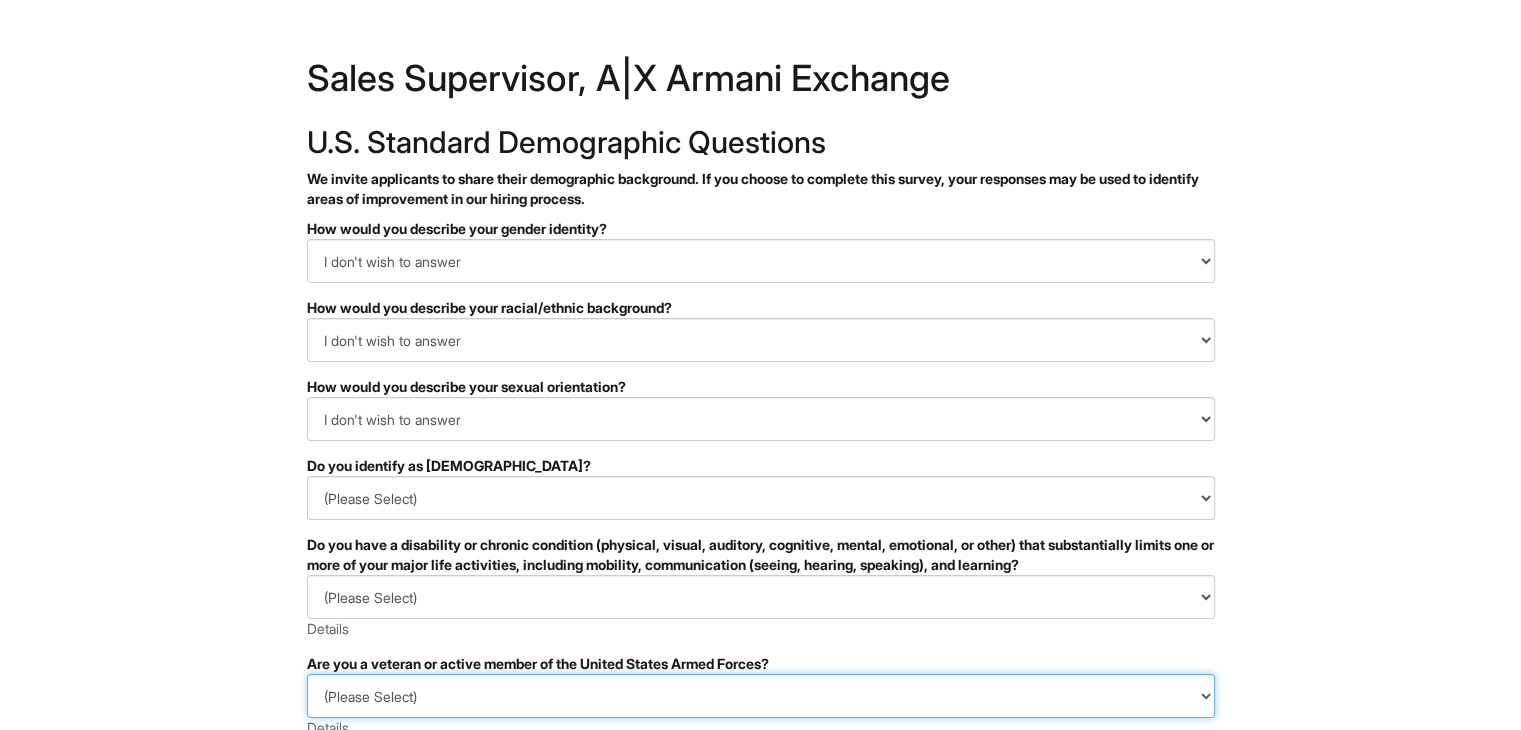 click on "Are you a veteran or active member of the United States Armed Forces? (Please Select) I IDENTIFY AS ONE OR MORE OF THE CLASSIFICATIONS OF PROTECTED VETERANS LISTED I AM NOT A PROTECTED VETERAN I PREFER NOT TO ANSWER Details" at bounding box center [761, 696] 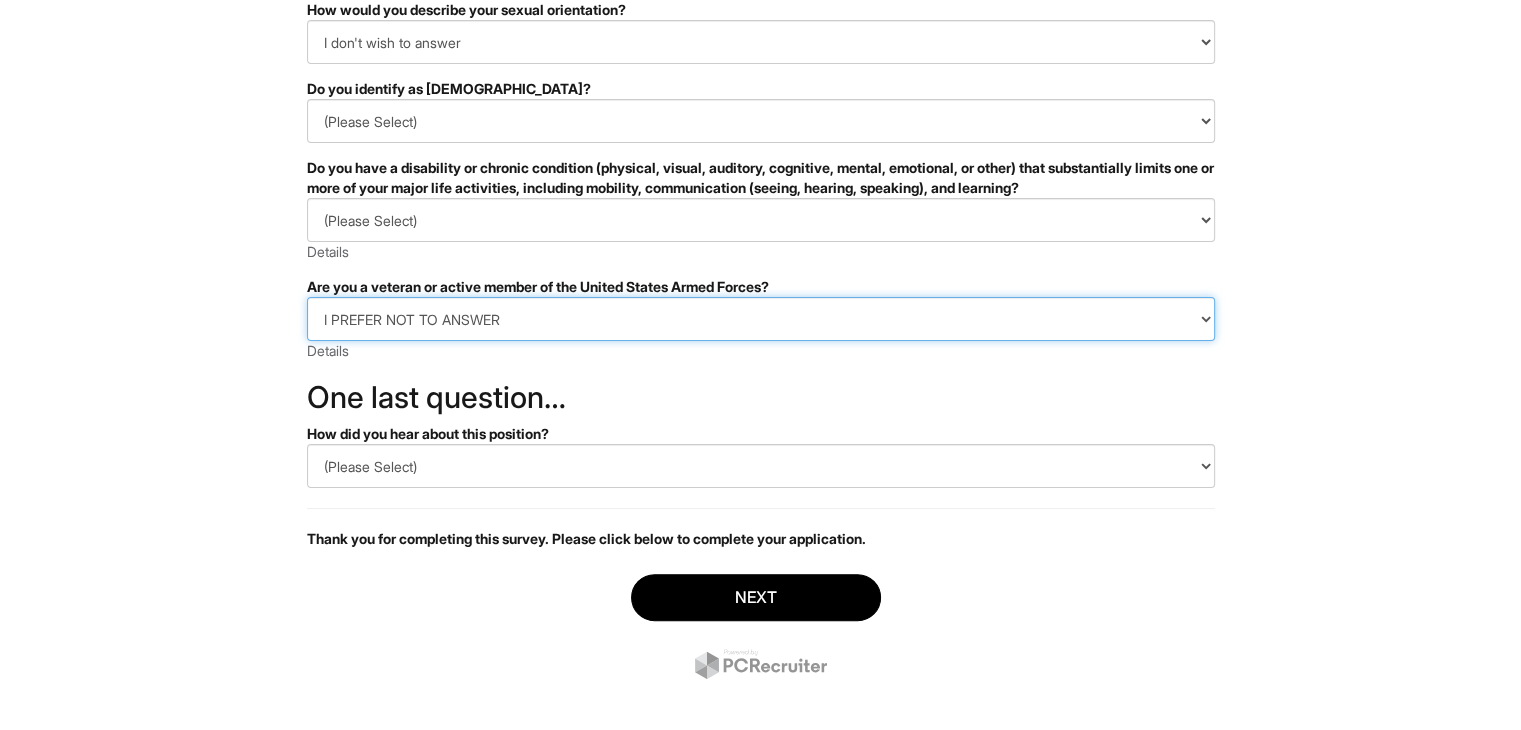 scroll, scrollTop: 396, scrollLeft: 0, axis: vertical 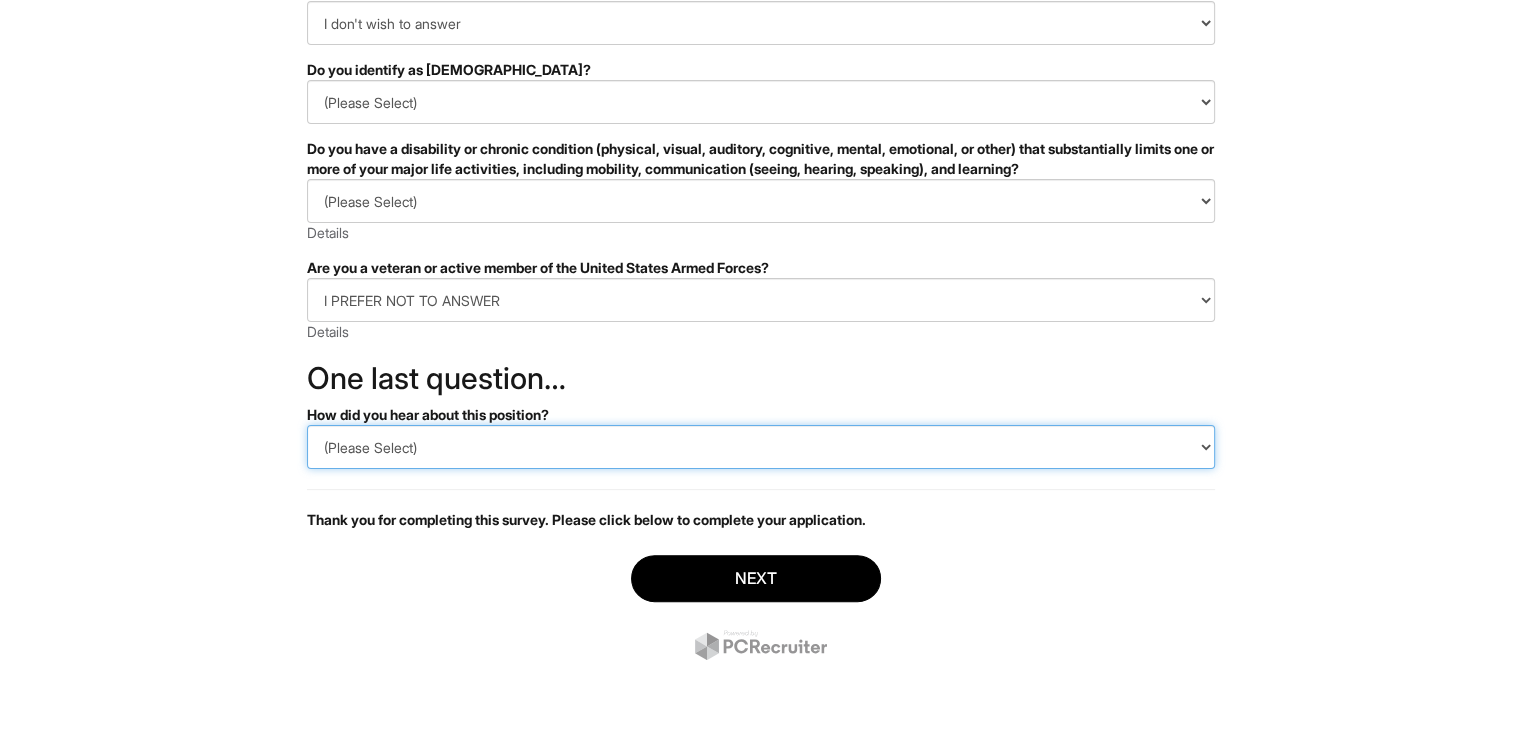 click on "(Please Select) CareerBuilder Indeed LinkedIn Monster Referral Other" at bounding box center (761, 447) 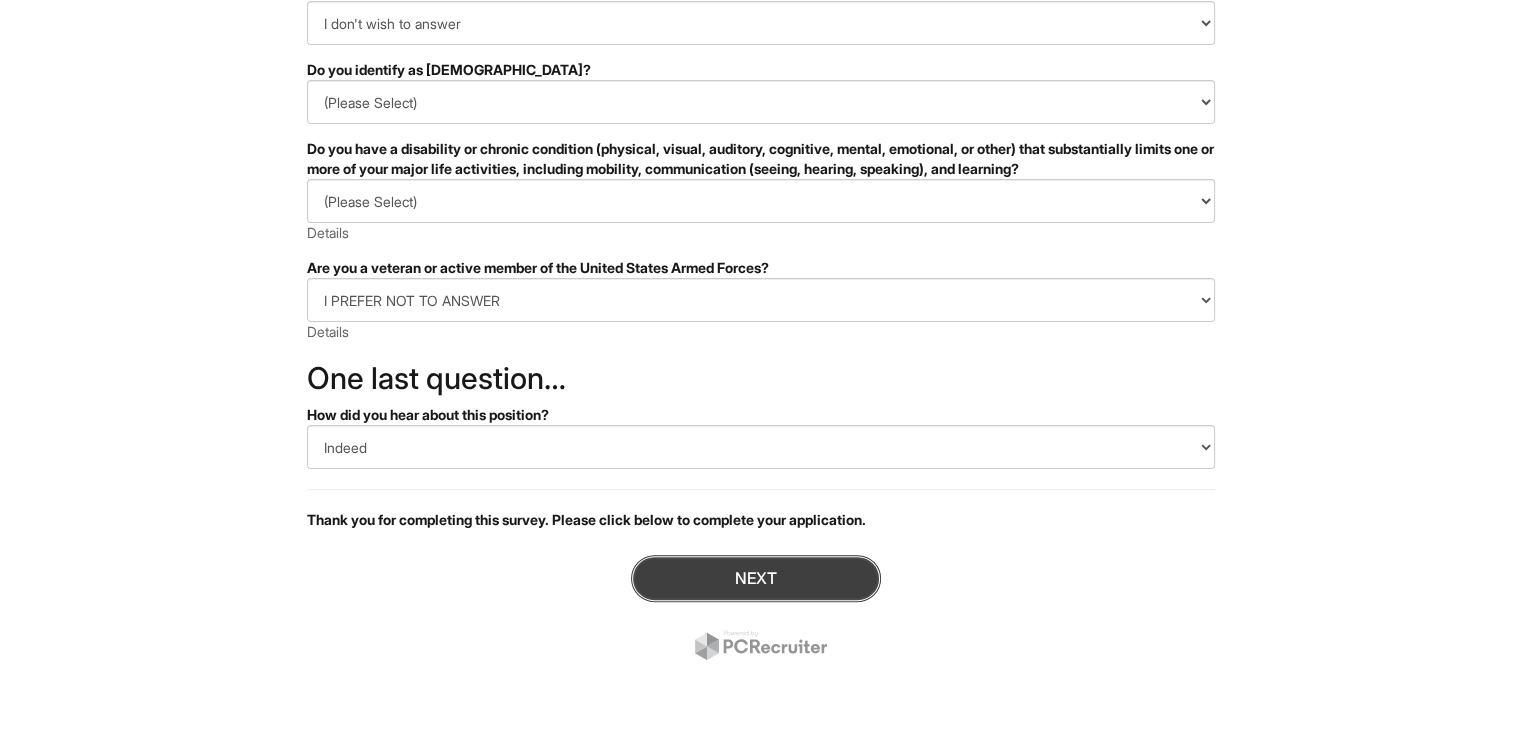 click on "Next" at bounding box center [756, 578] 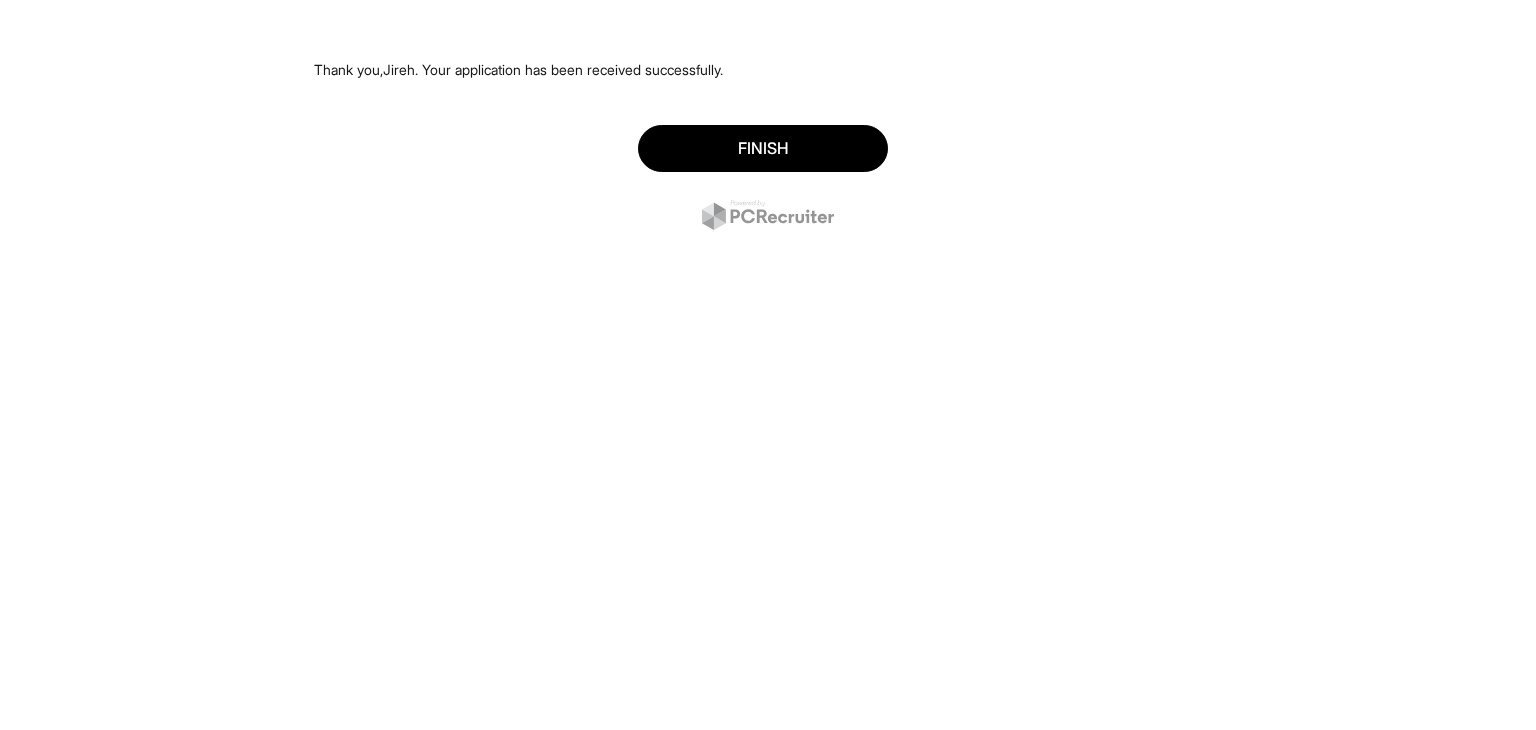 scroll, scrollTop: 0, scrollLeft: 0, axis: both 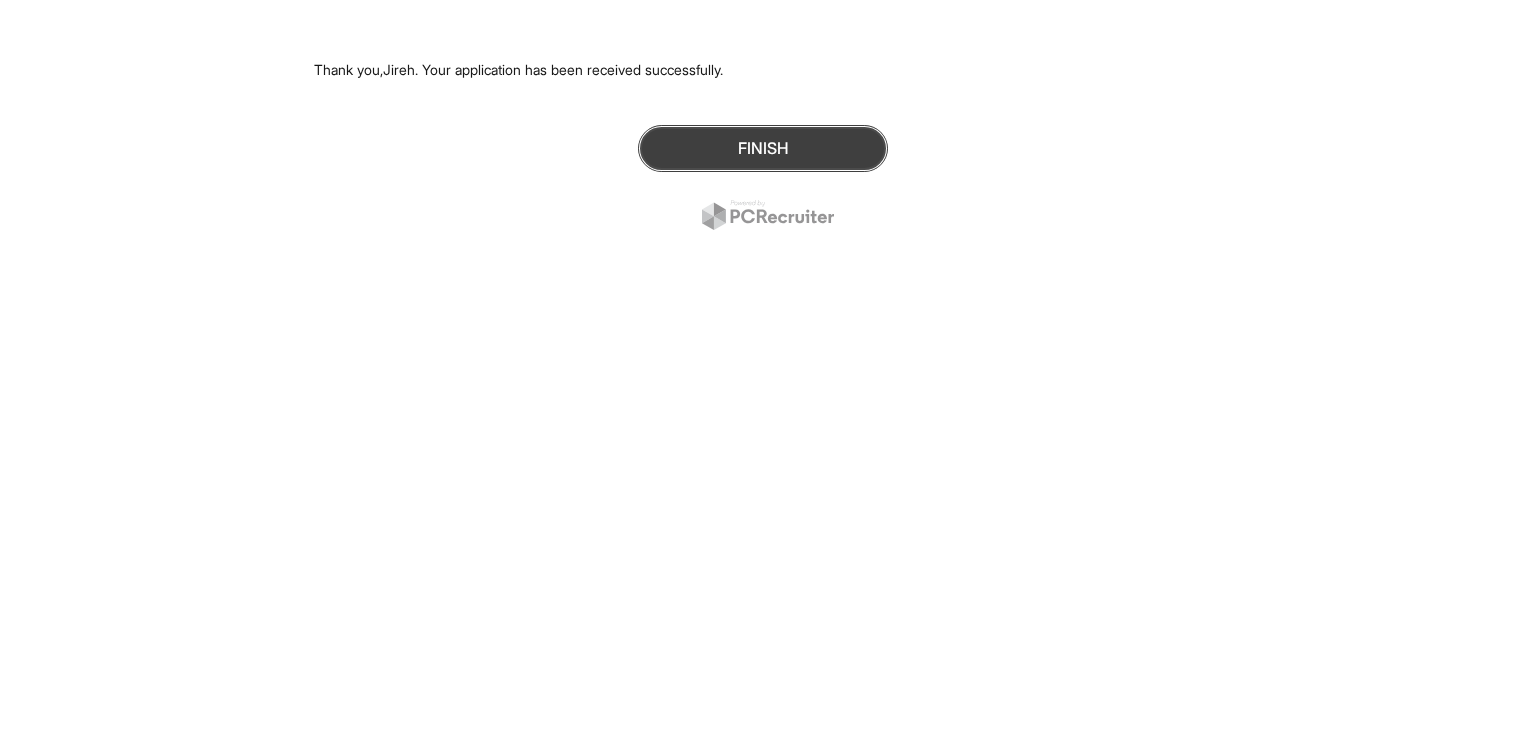 click on "Finish" at bounding box center (763, 148) 